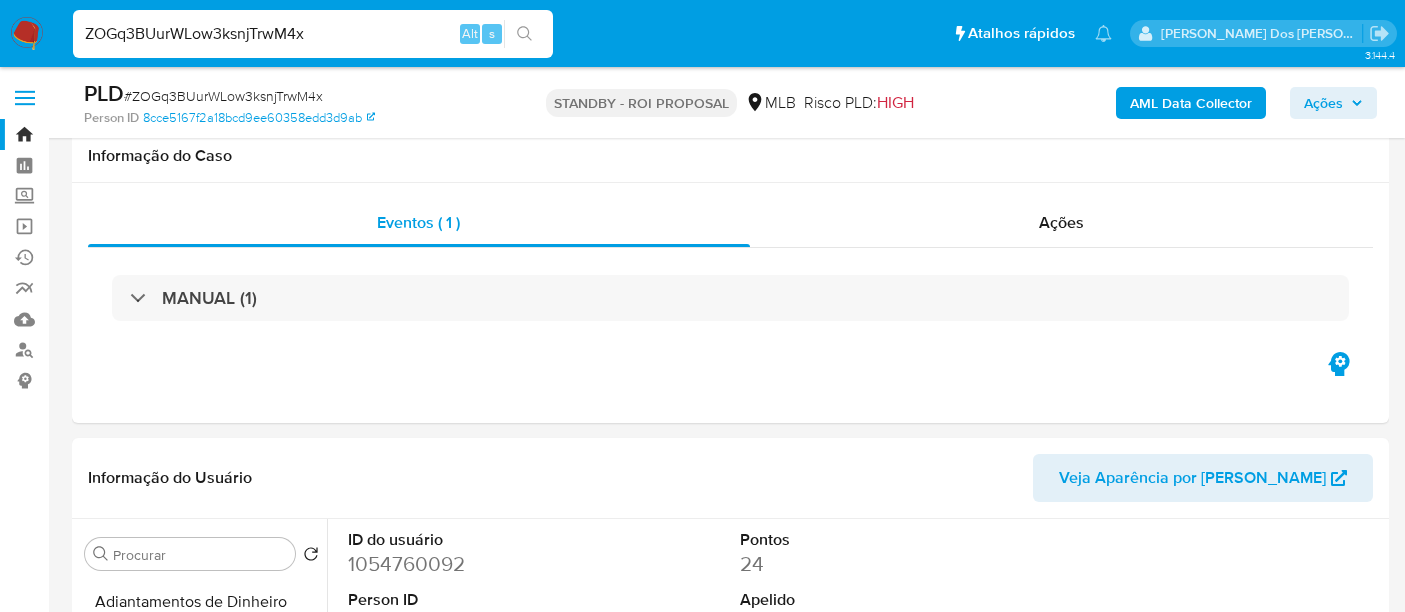 select on "10" 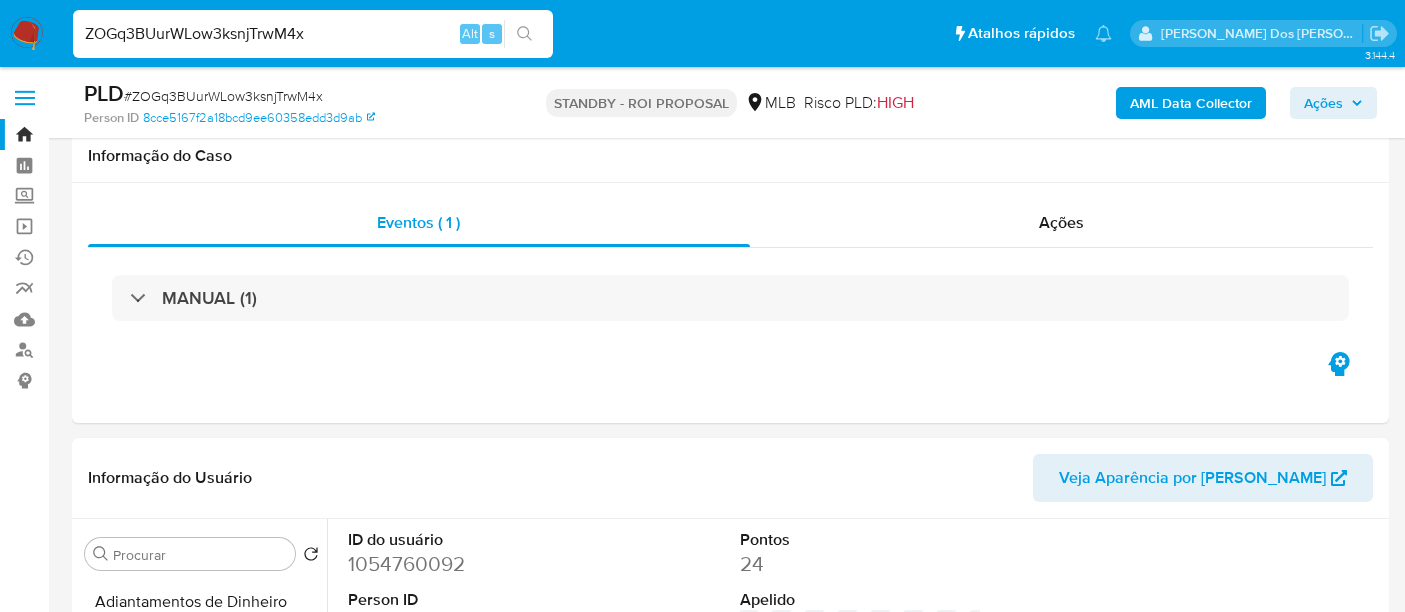 scroll, scrollTop: 2333, scrollLeft: 0, axis: vertical 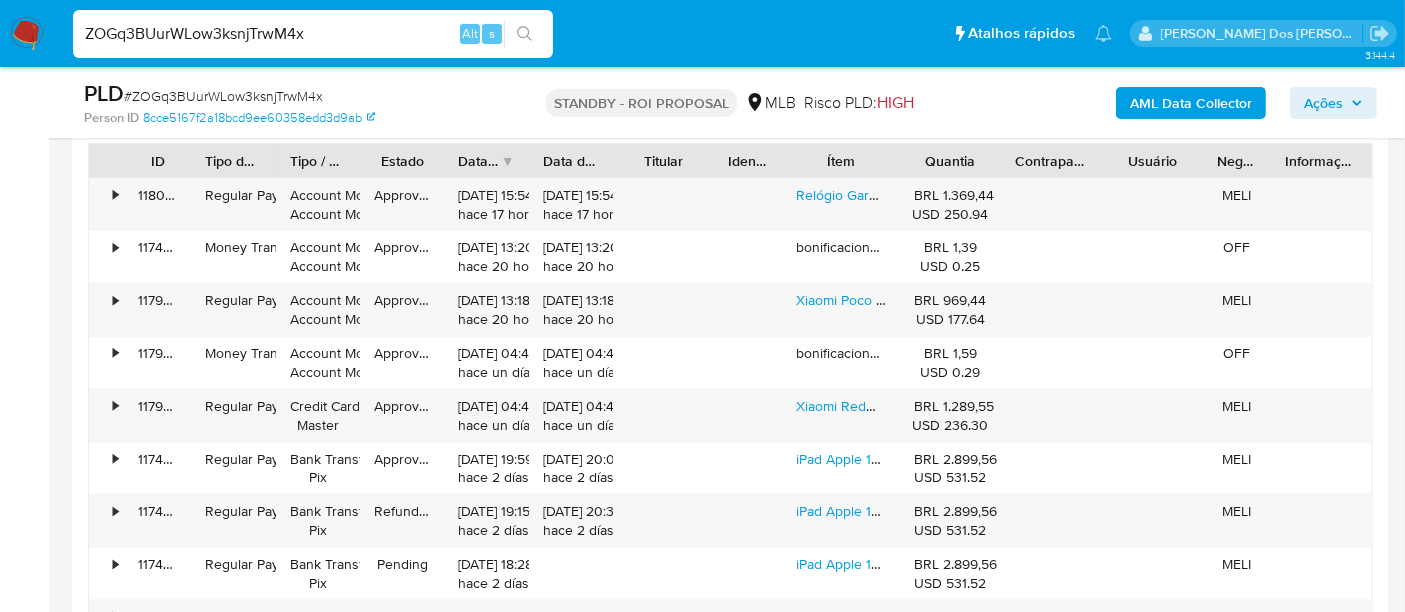 click on "ZOGq3BUurWLow3ksnjTrwM4x" at bounding box center [313, 34] 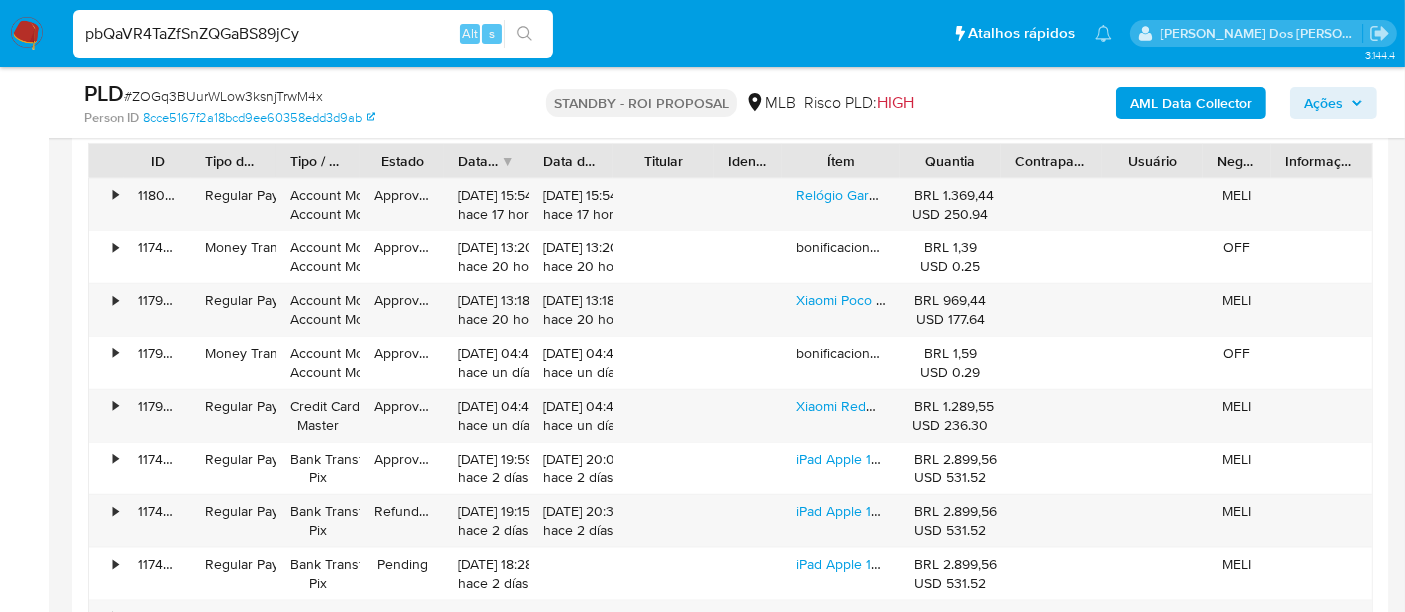 type on "pbQaVR4TaZfSnZQGaBS89jCy" 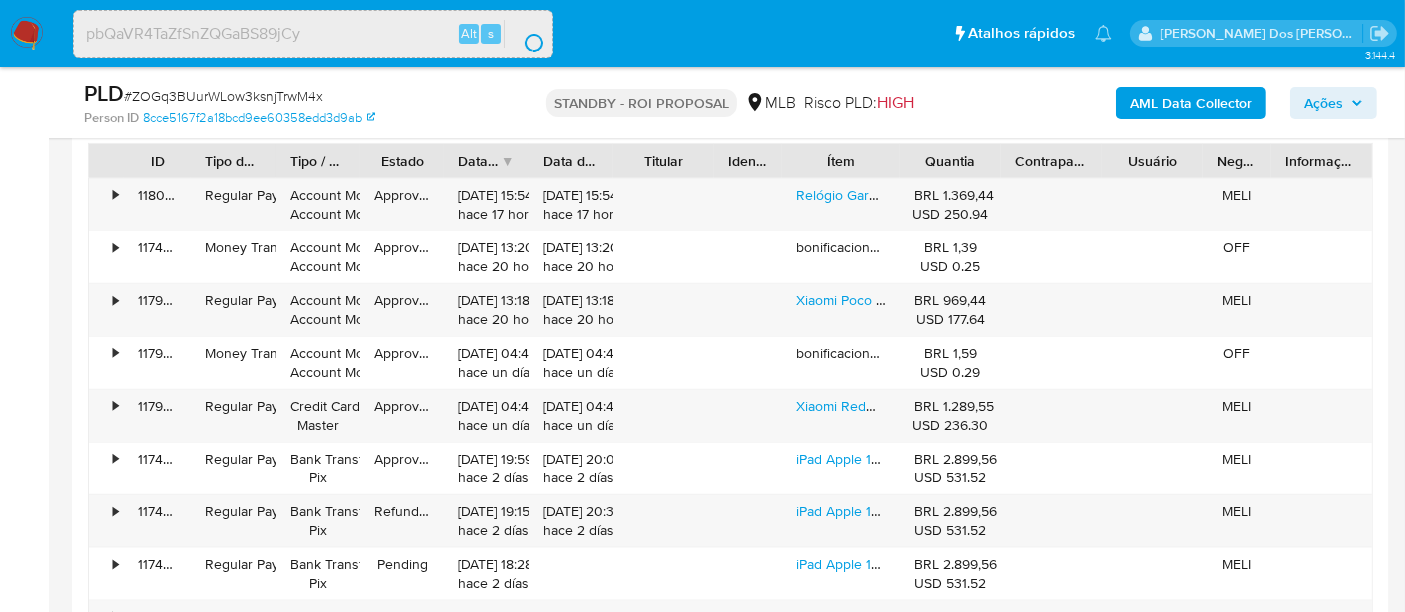 scroll, scrollTop: 0, scrollLeft: 0, axis: both 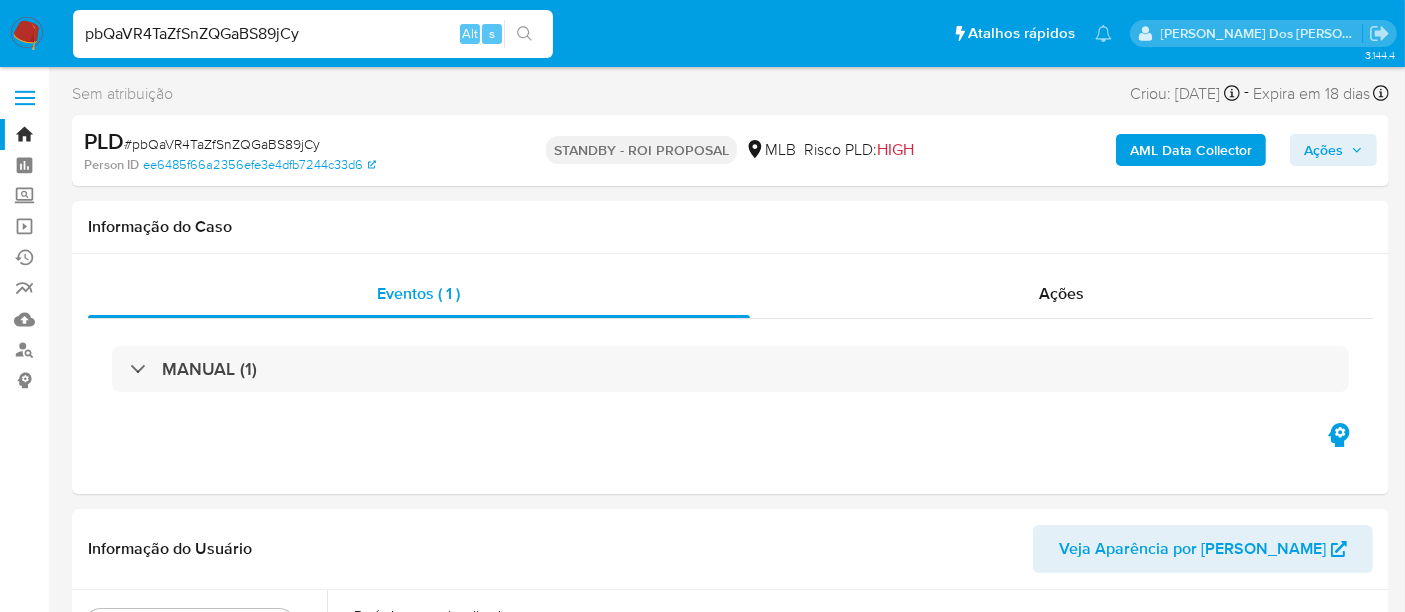 select on "10" 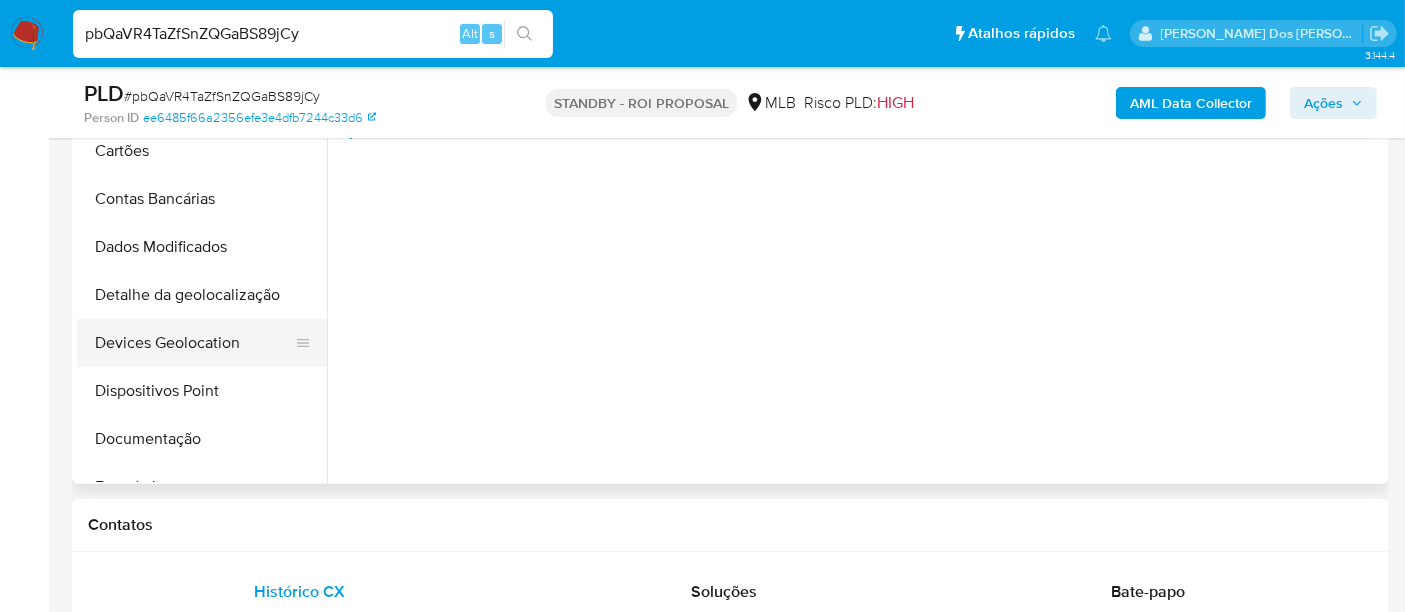 scroll, scrollTop: 555, scrollLeft: 0, axis: vertical 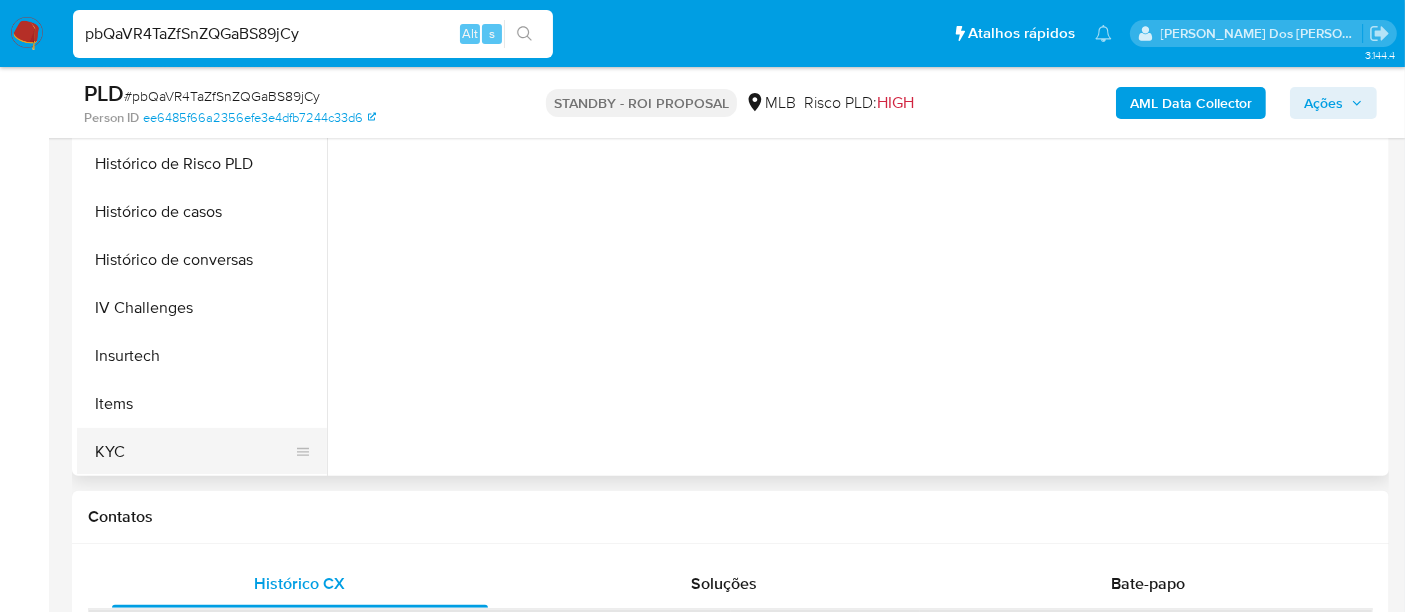 click on "KYC" at bounding box center [194, 452] 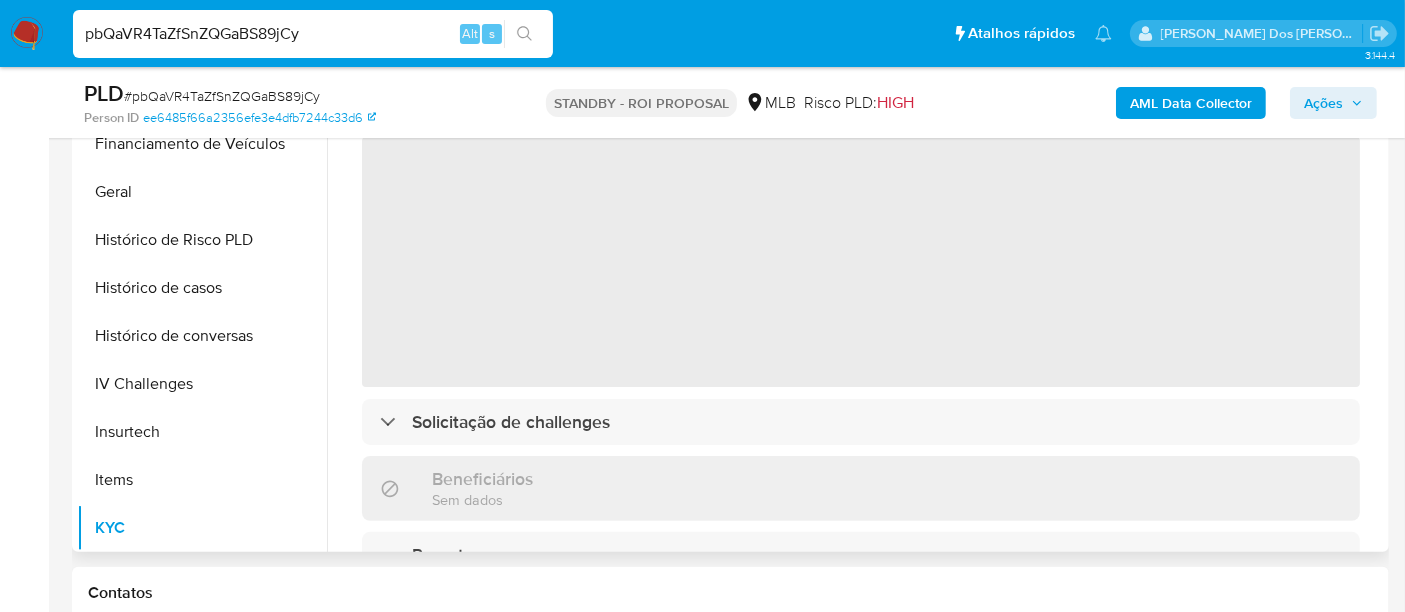 scroll, scrollTop: 444, scrollLeft: 0, axis: vertical 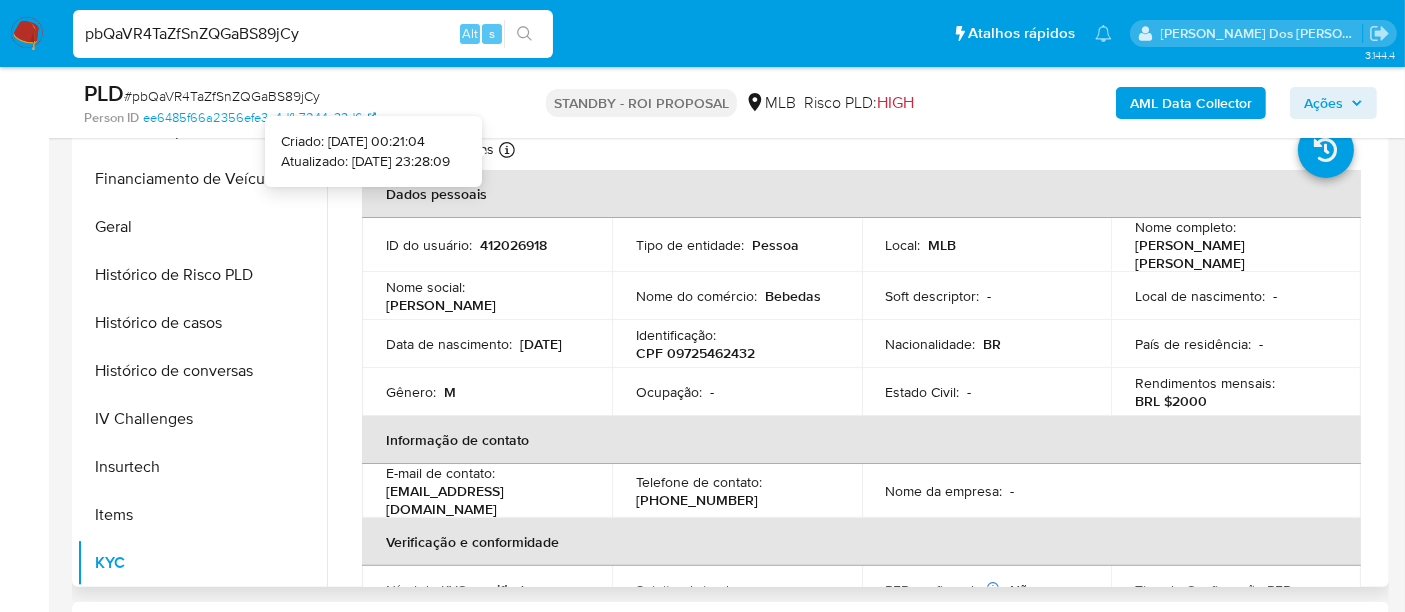 type 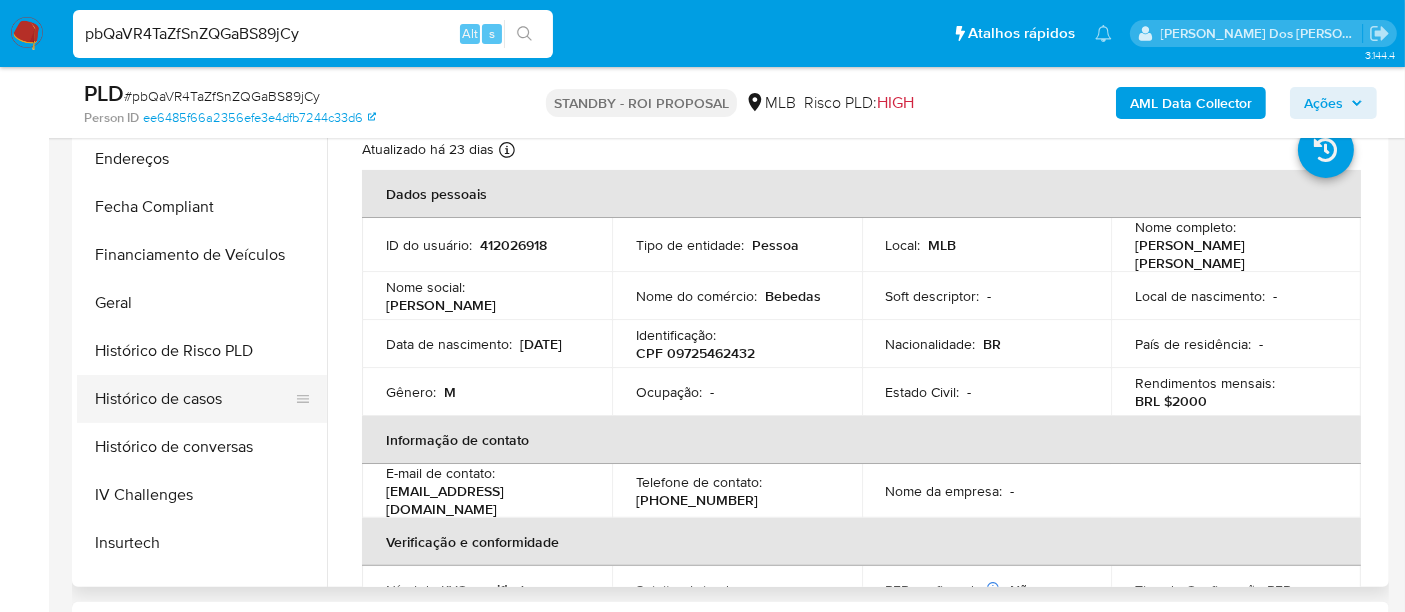 scroll, scrollTop: 444, scrollLeft: 0, axis: vertical 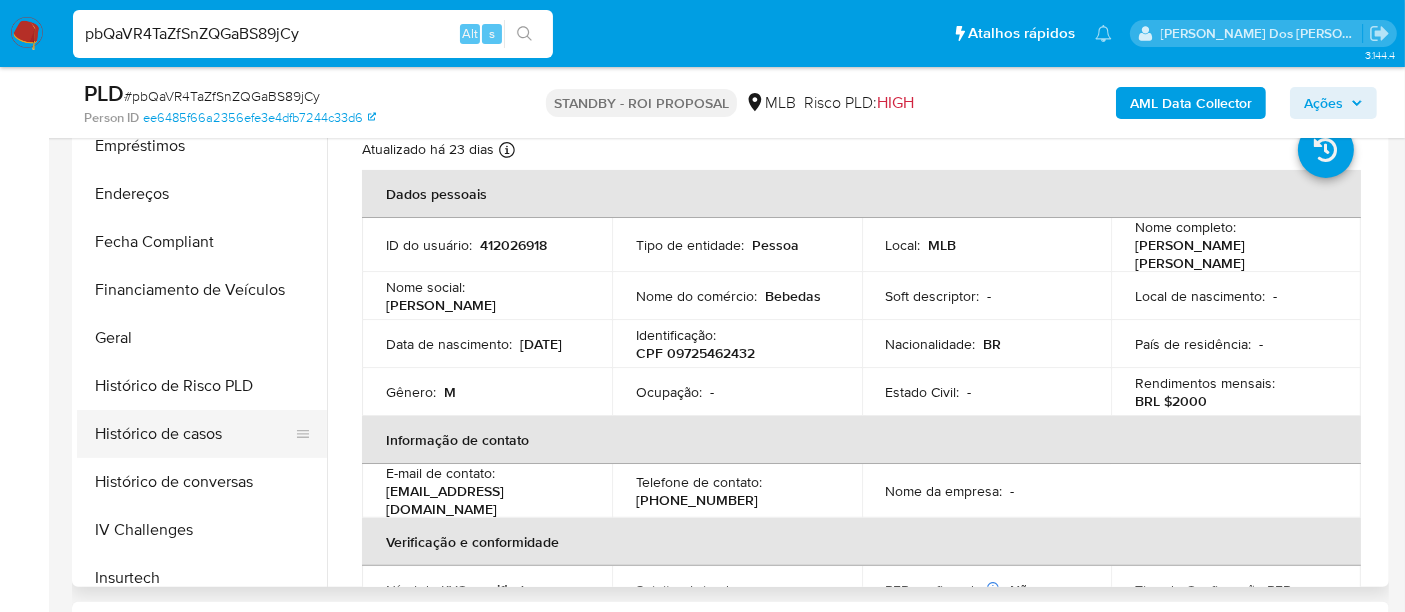 click on "Histórico de casos" at bounding box center (194, 434) 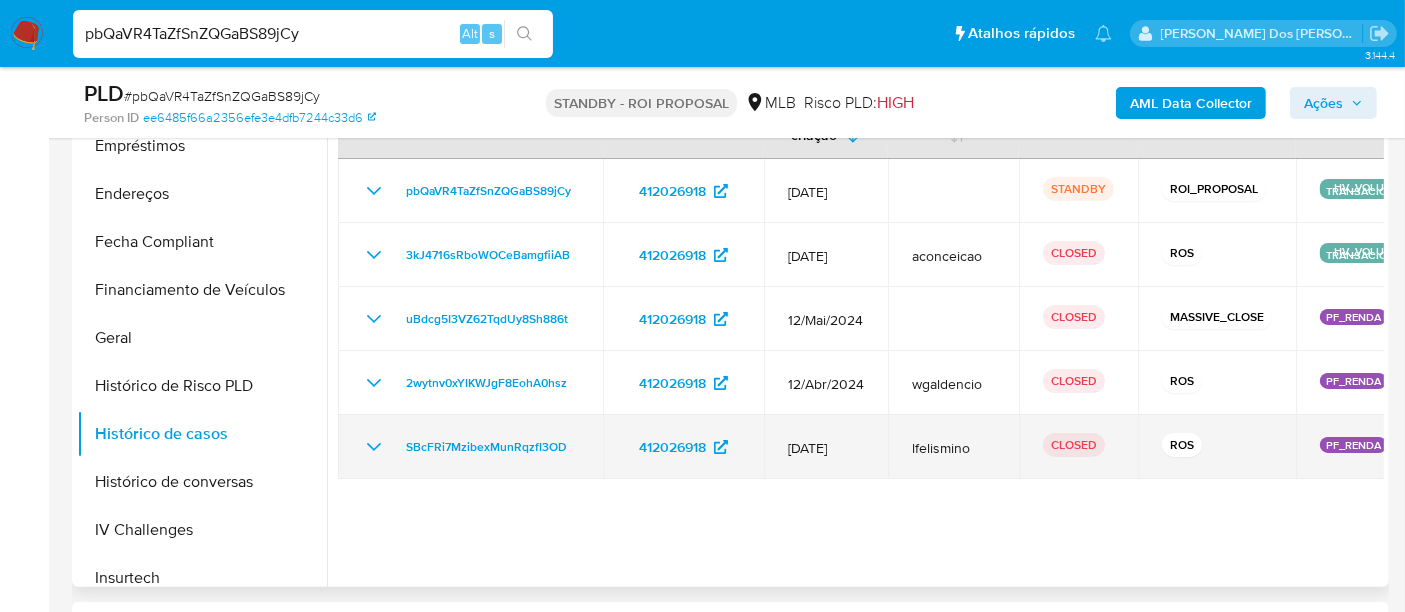 type 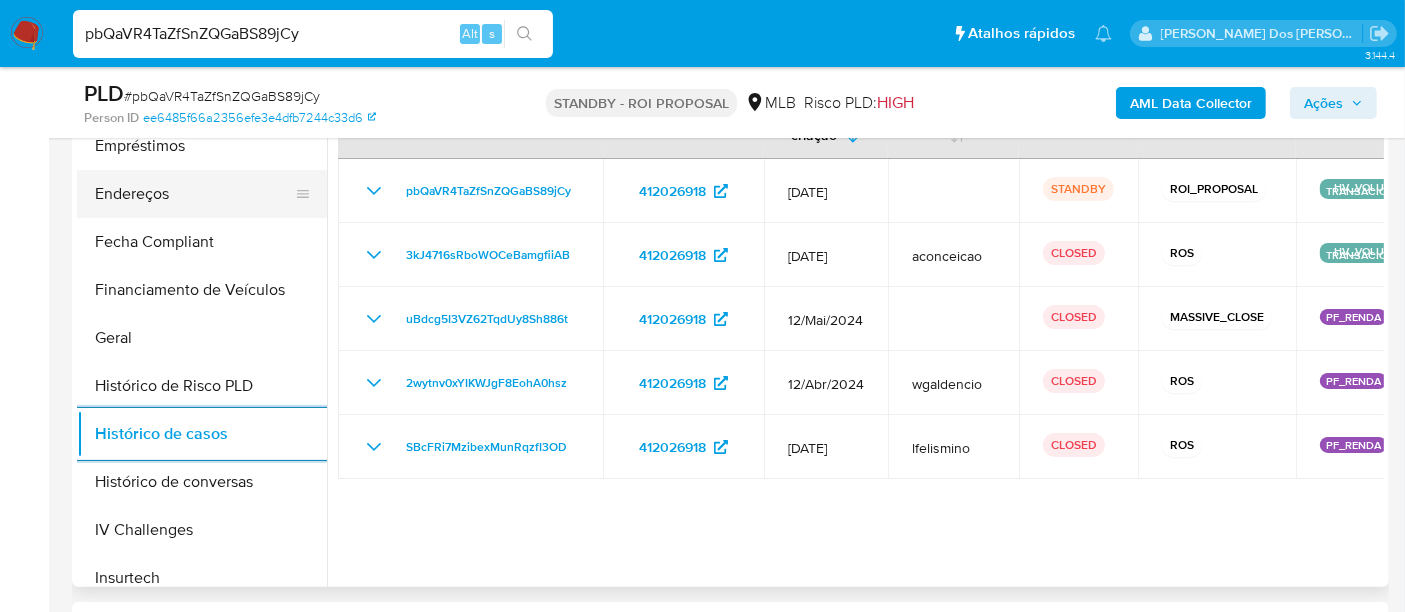 scroll, scrollTop: 222, scrollLeft: 0, axis: vertical 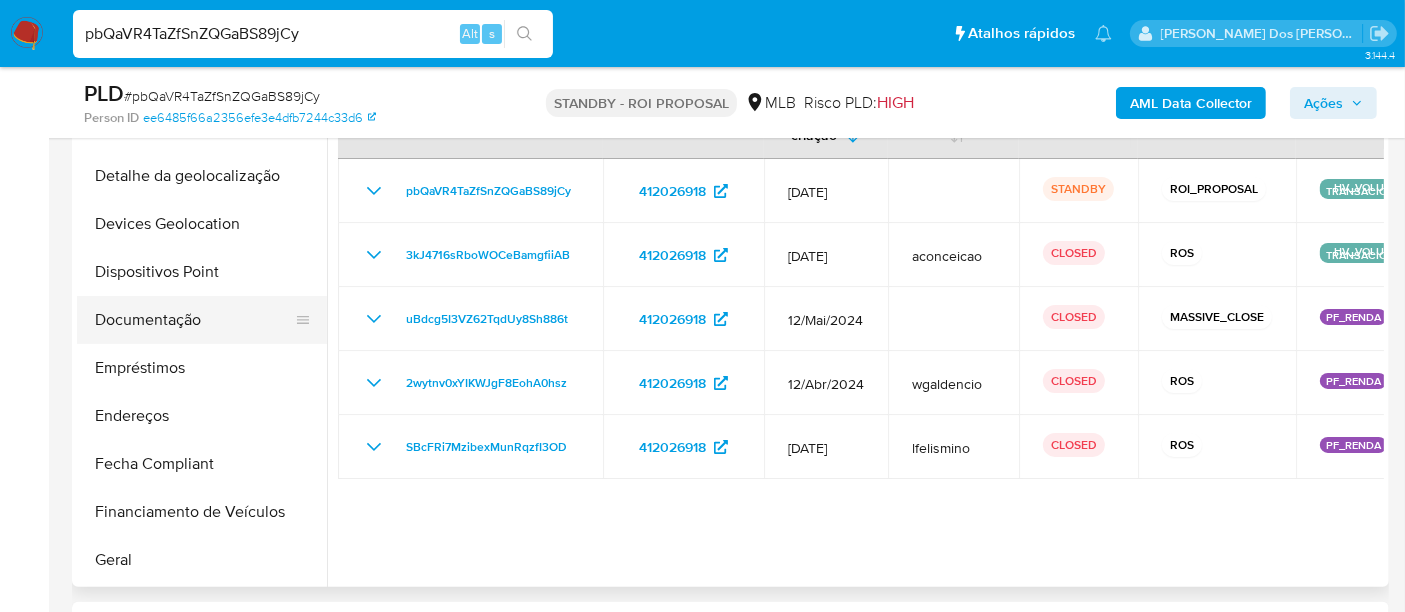 click on "Documentação" at bounding box center [194, 320] 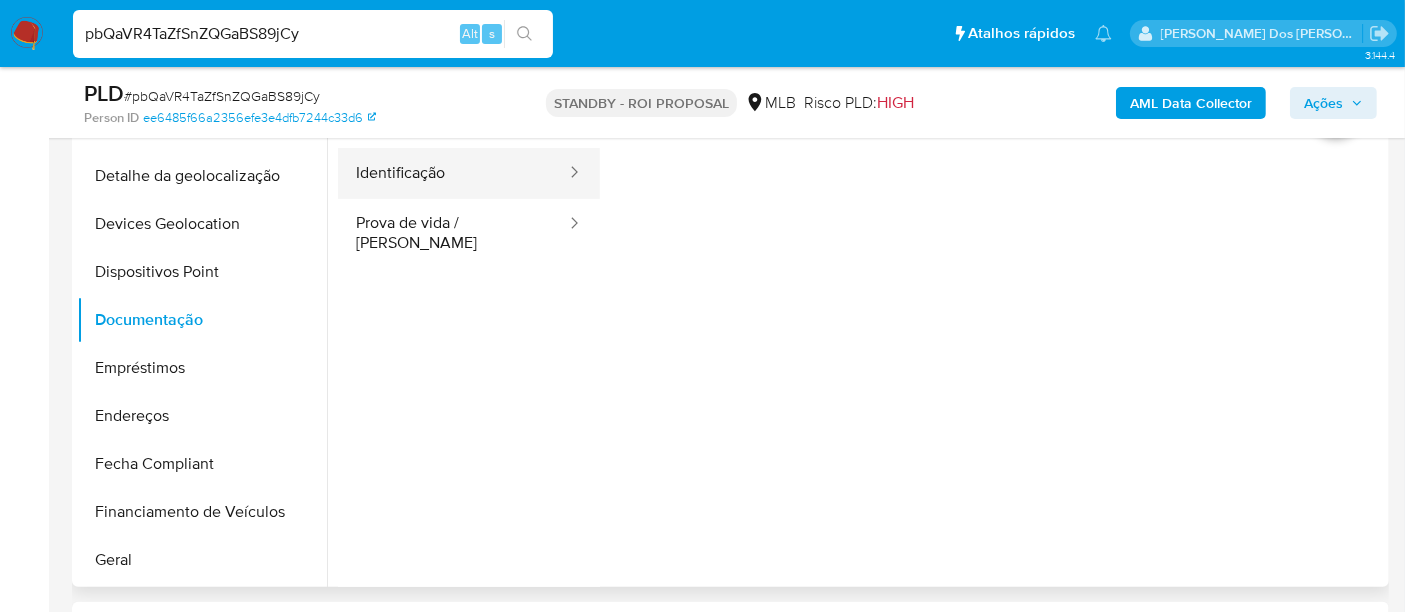 click on "Identificação" at bounding box center (453, 173) 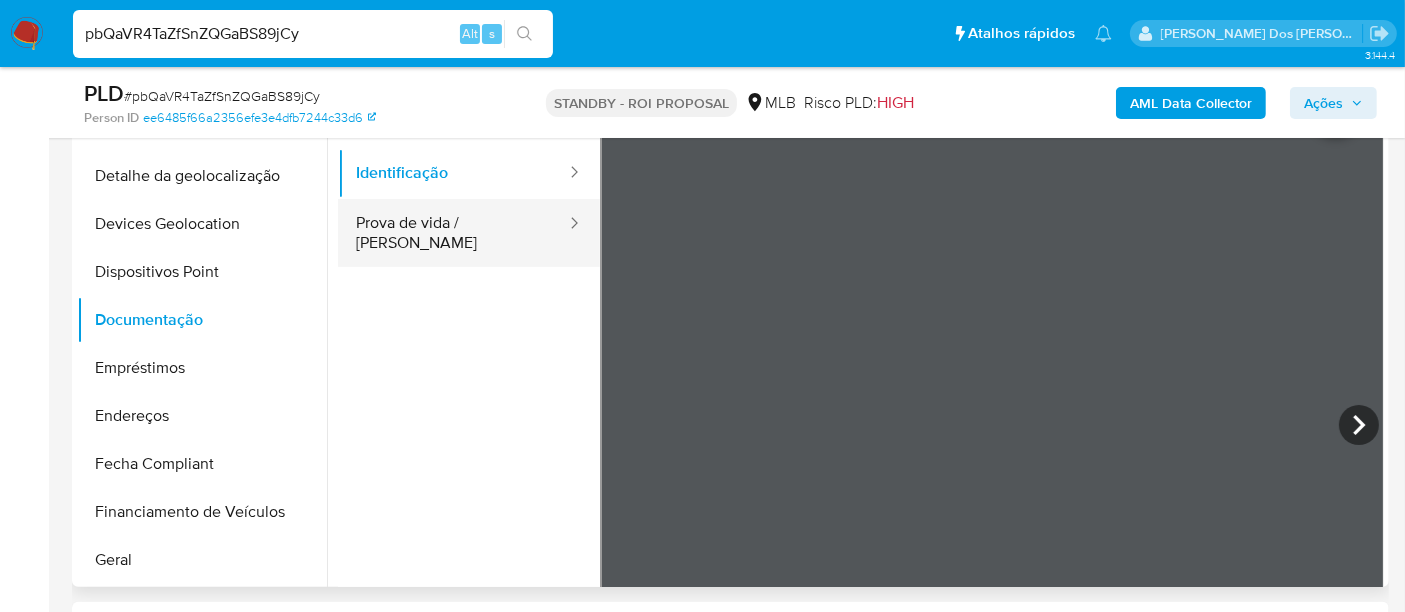 click on "Prova de vida / Selfie" at bounding box center (453, 233) 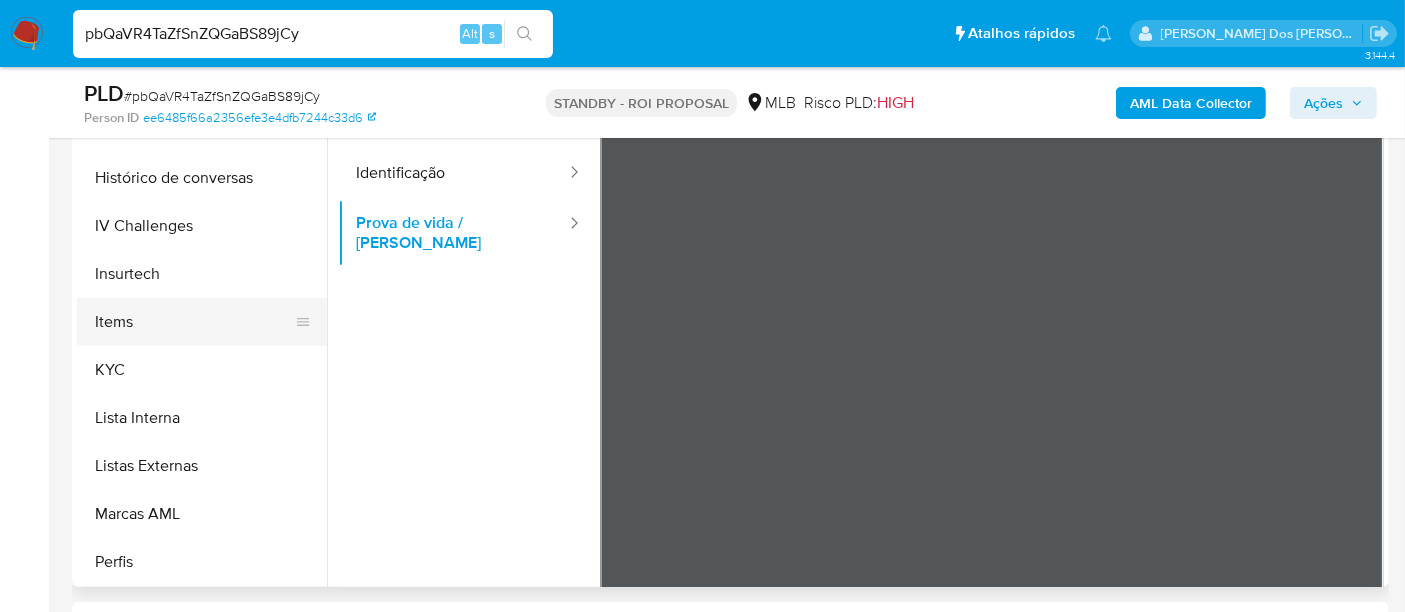scroll, scrollTop: 844, scrollLeft: 0, axis: vertical 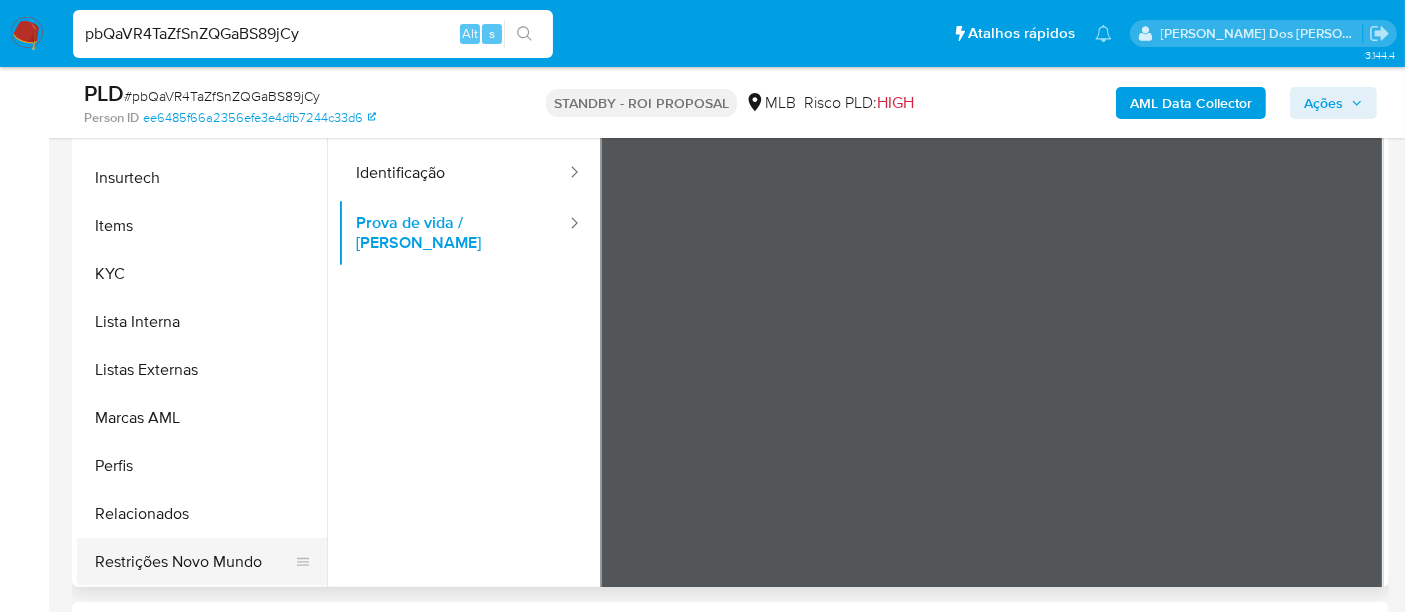 click on "Restrições Novo Mundo" at bounding box center [194, 562] 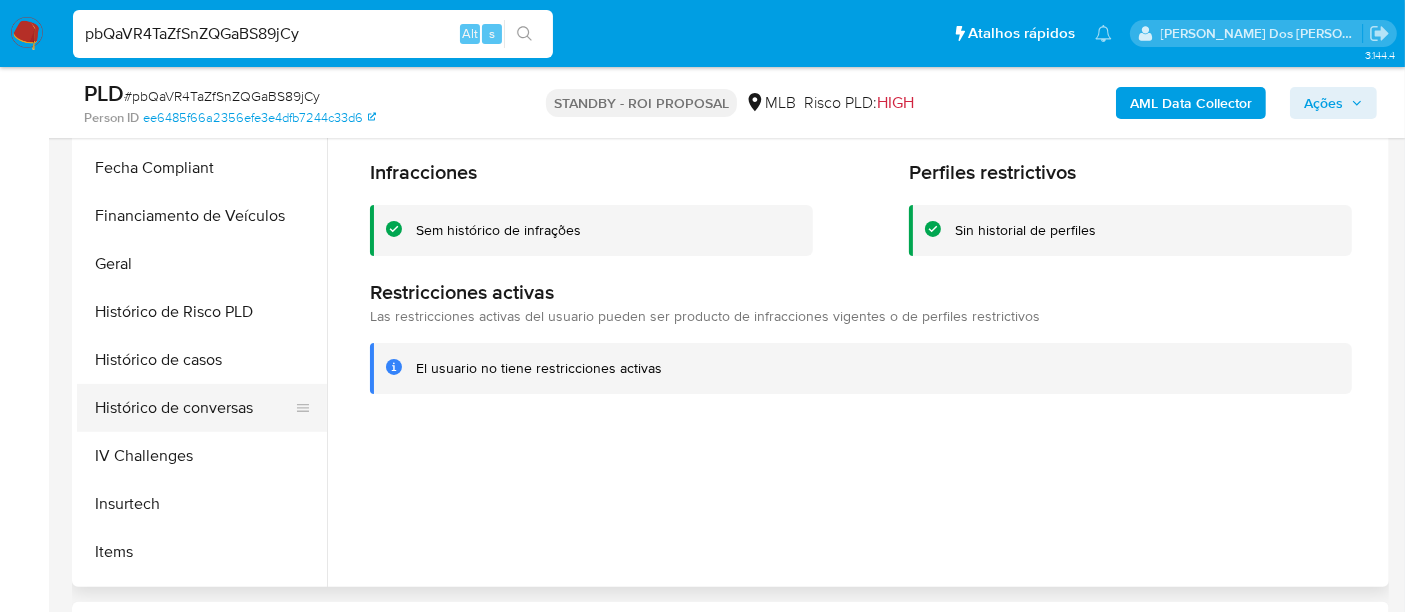 scroll, scrollTop: 511, scrollLeft: 0, axis: vertical 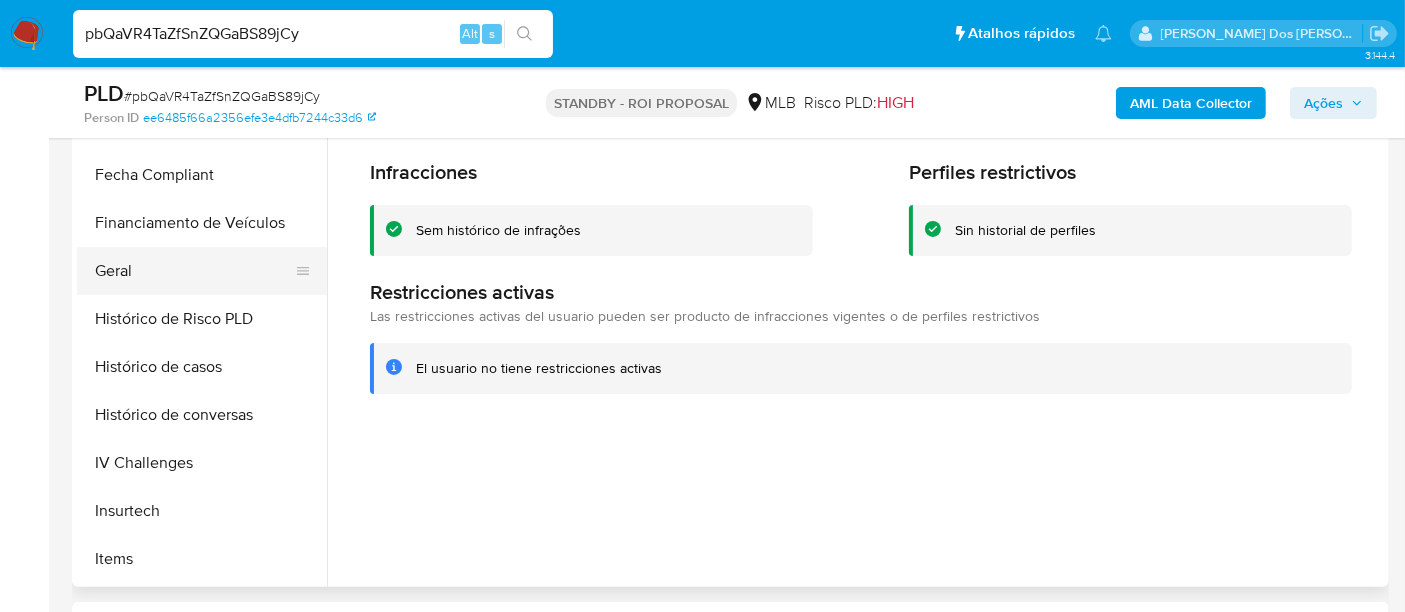 click on "Geral" at bounding box center [194, 271] 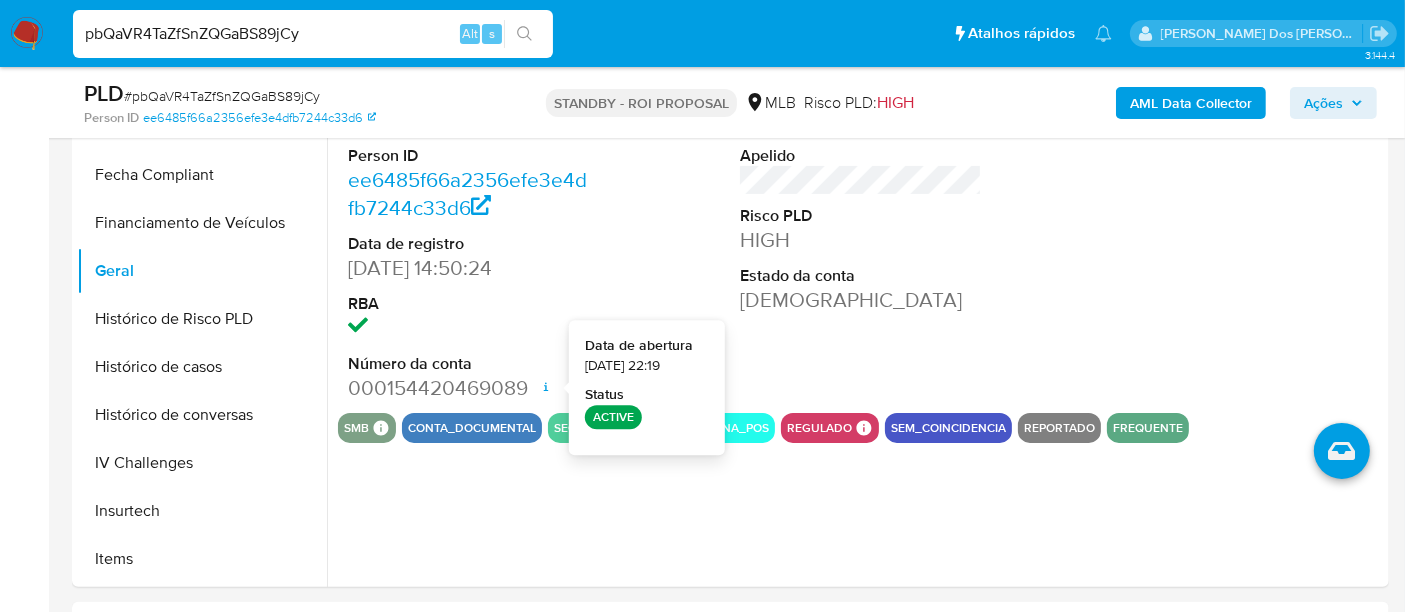 type 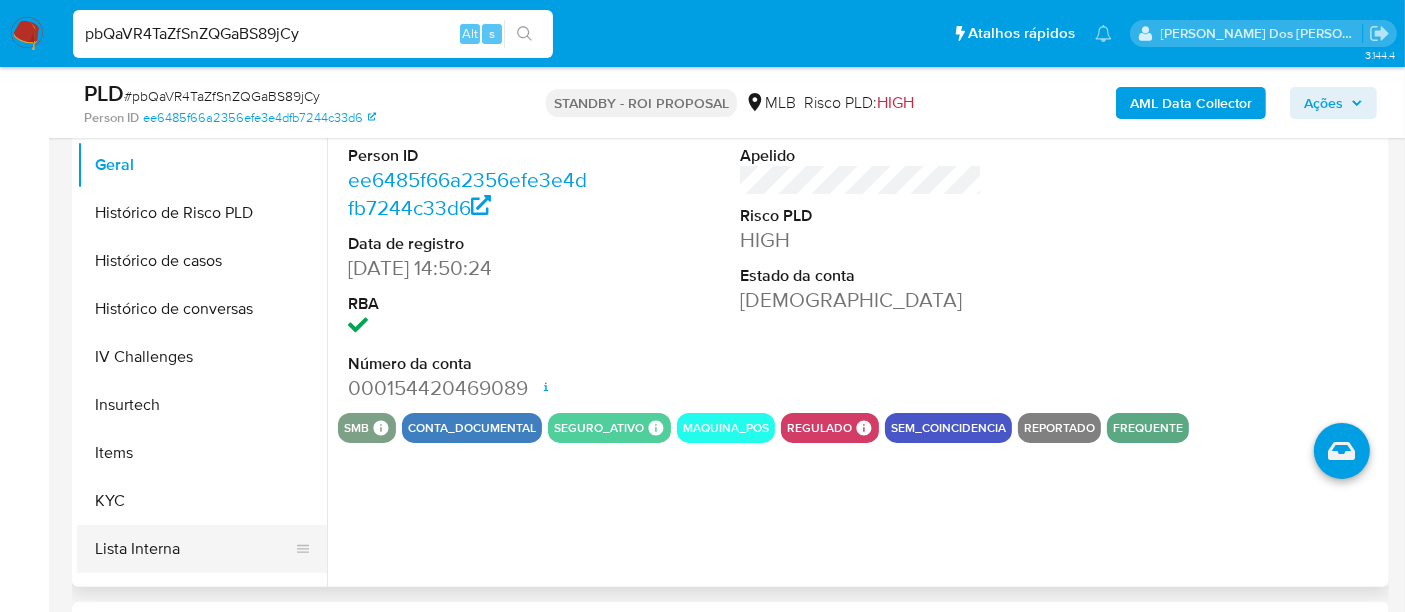 scroll, scrollTop: 733, scrollLeft: 0, axis: vertical 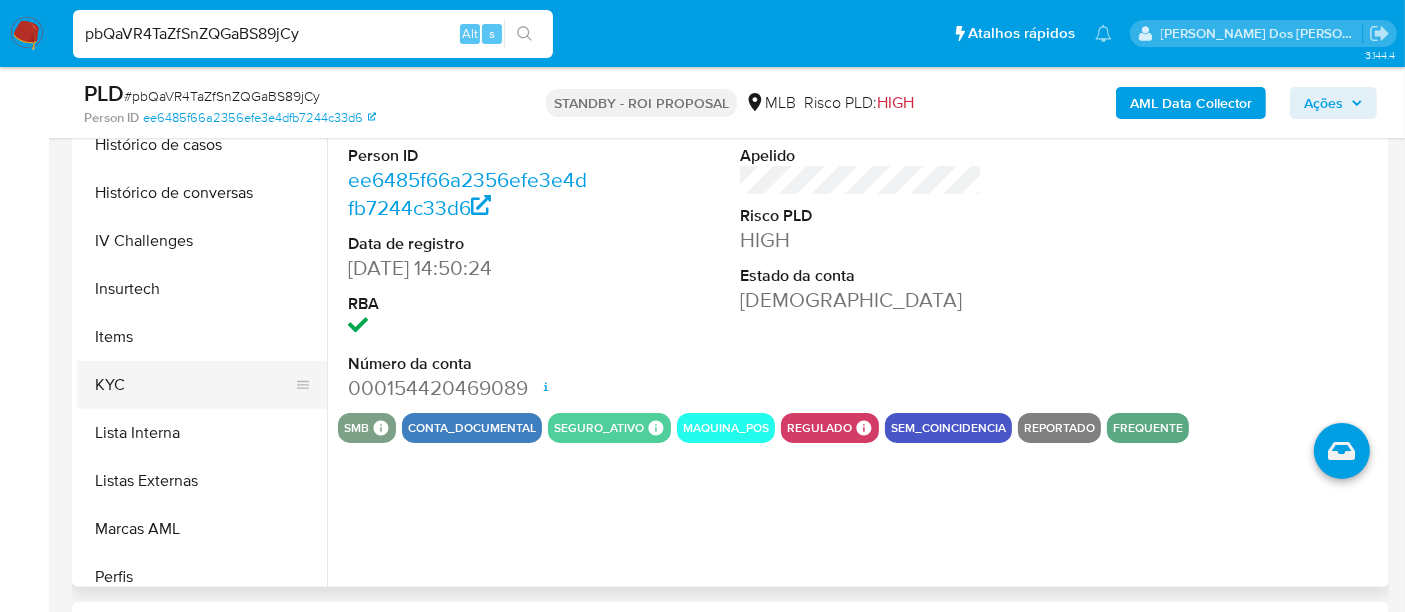 click on "KYC" at bounding box center (194, 385) 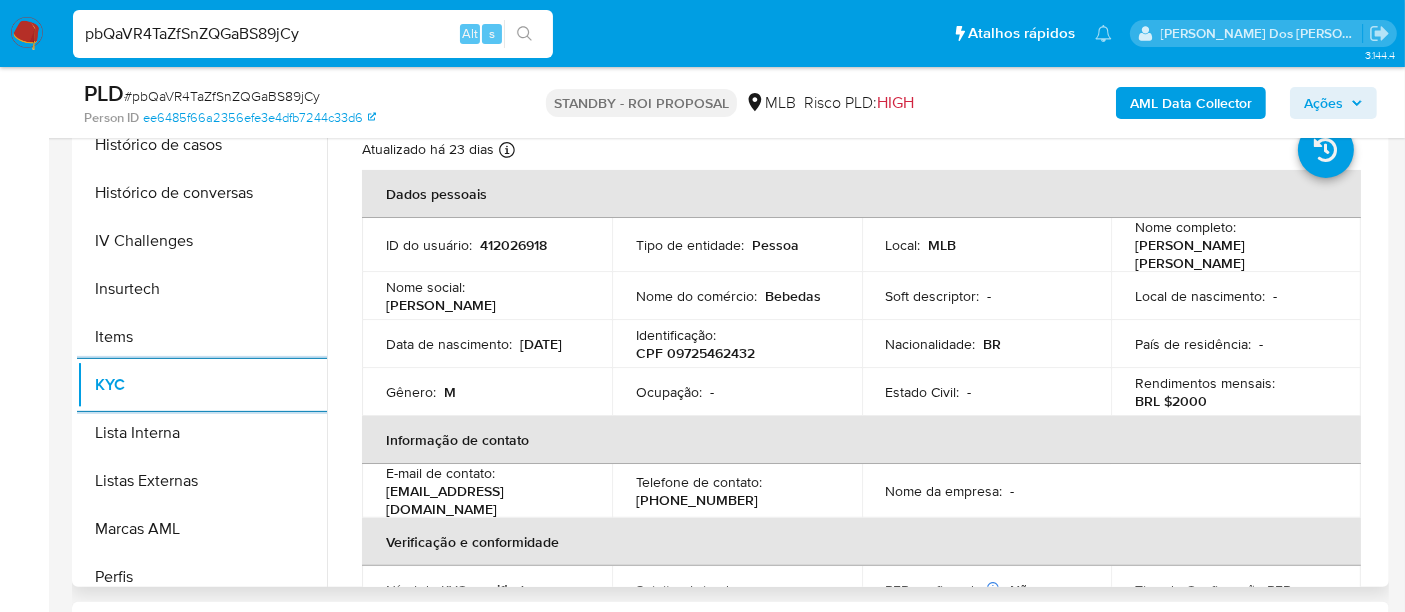 click on "Bebedas" at bounding box center [793, 296] 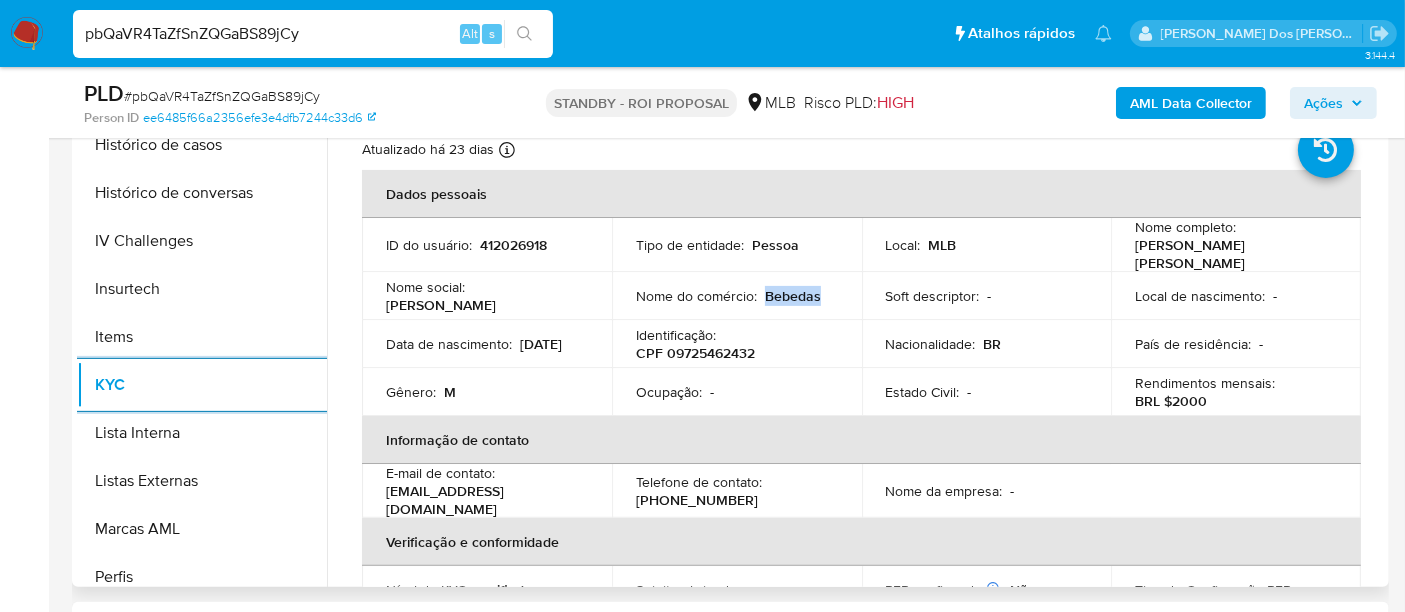 click on "Bebedas" at bounding box center (793, 296) 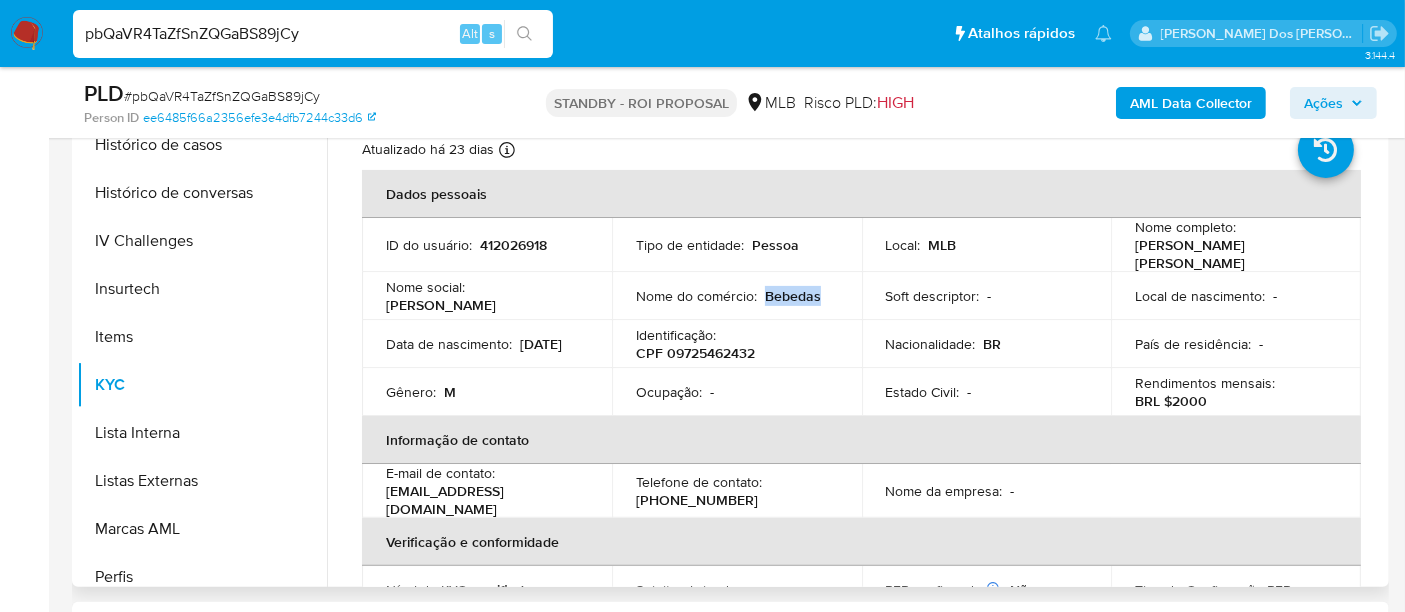 copy on "Bebedas" 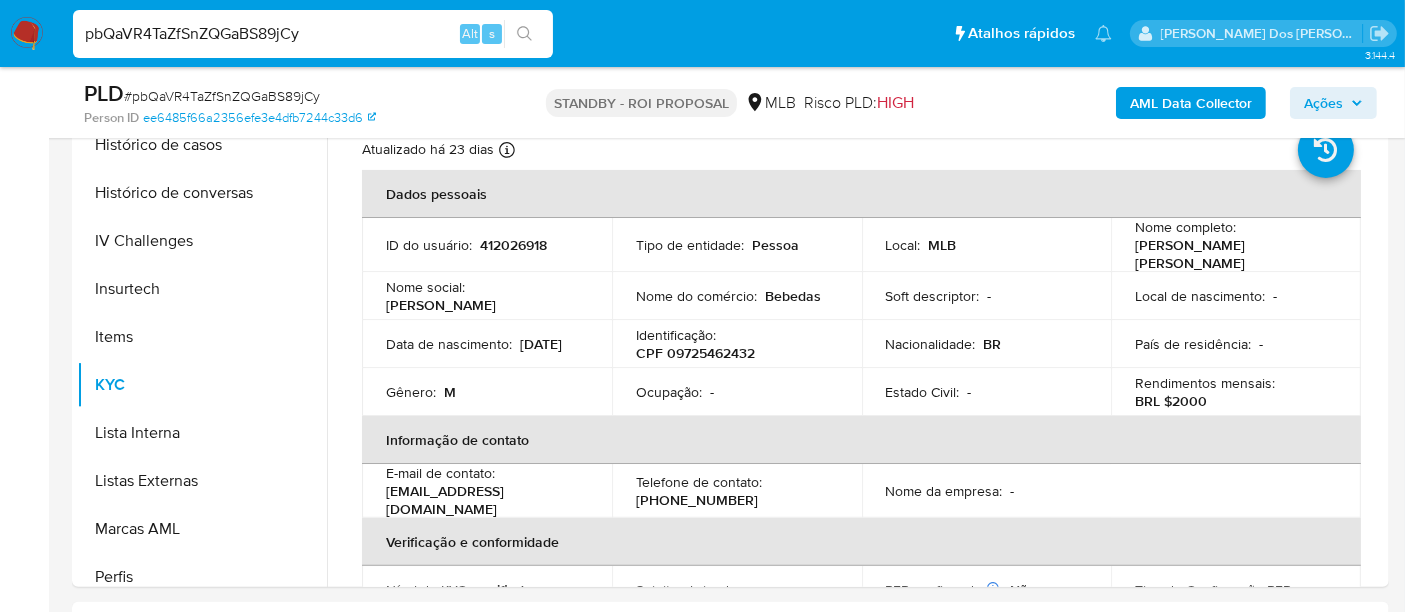 click on "pbQaVR4TaZfSnZQGaBS89jCy" at bounding box center [313, 34] 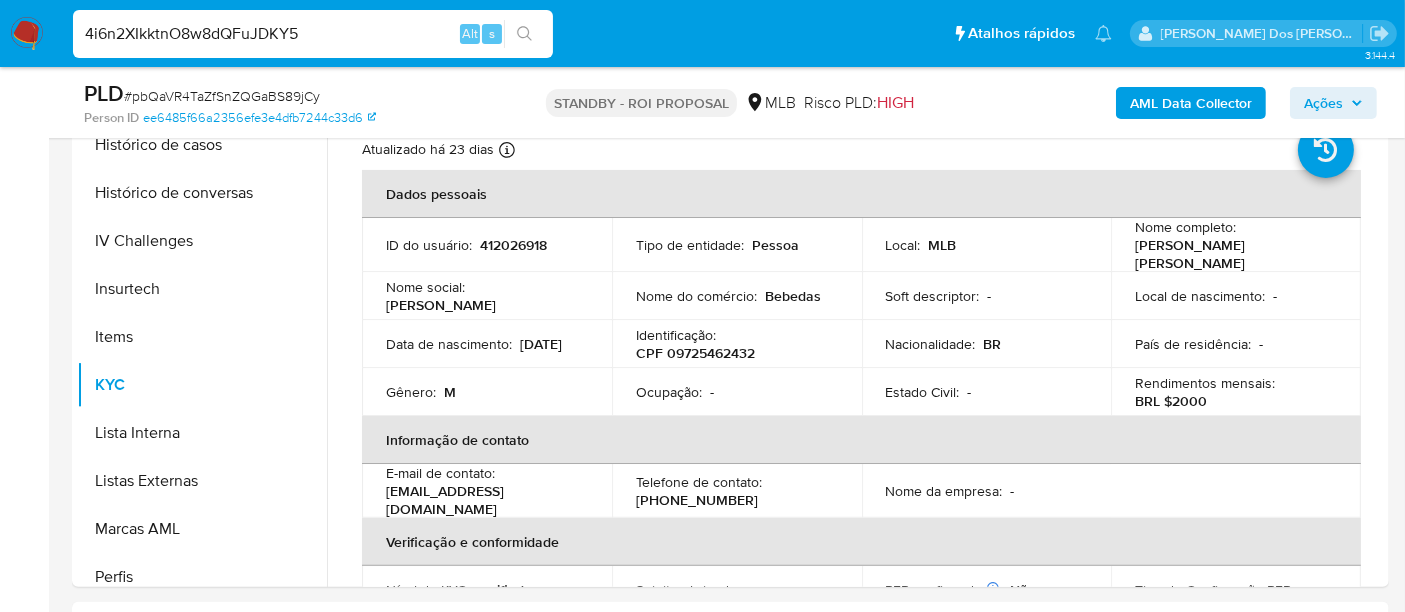type on "4i6n2XIkktnO8w8dQFuJDKY5" 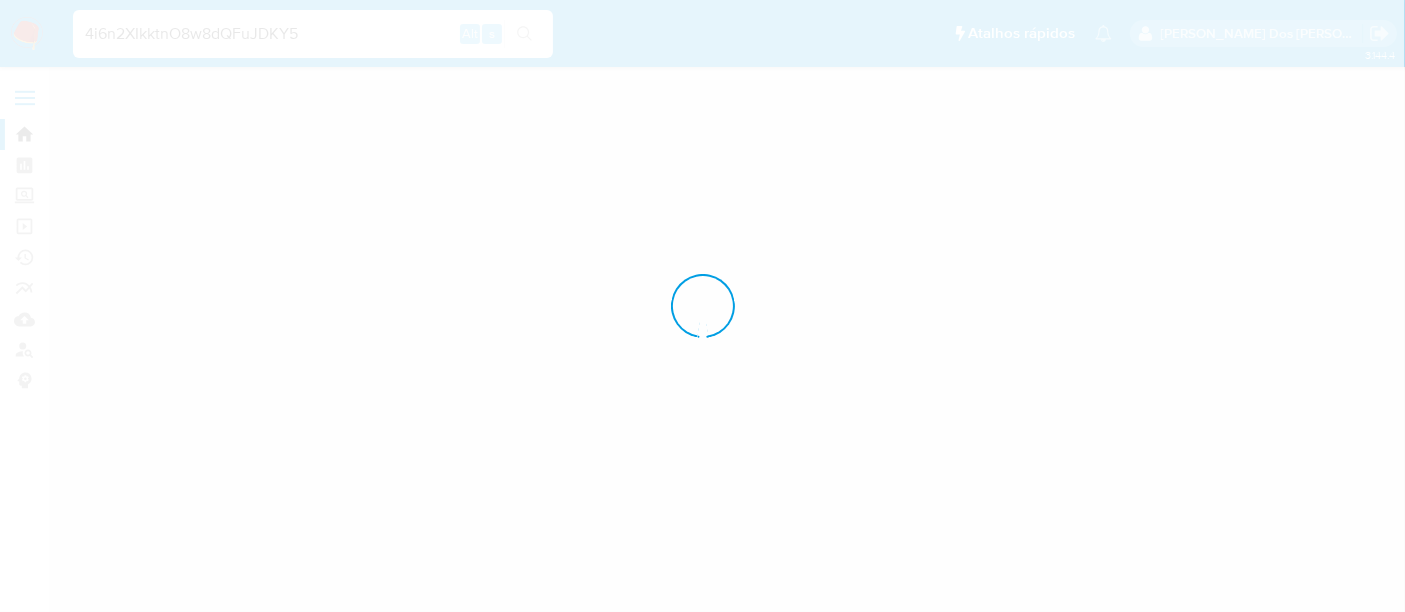 scroll, scrollTop: 0, scrollLeft: 0, axis: both 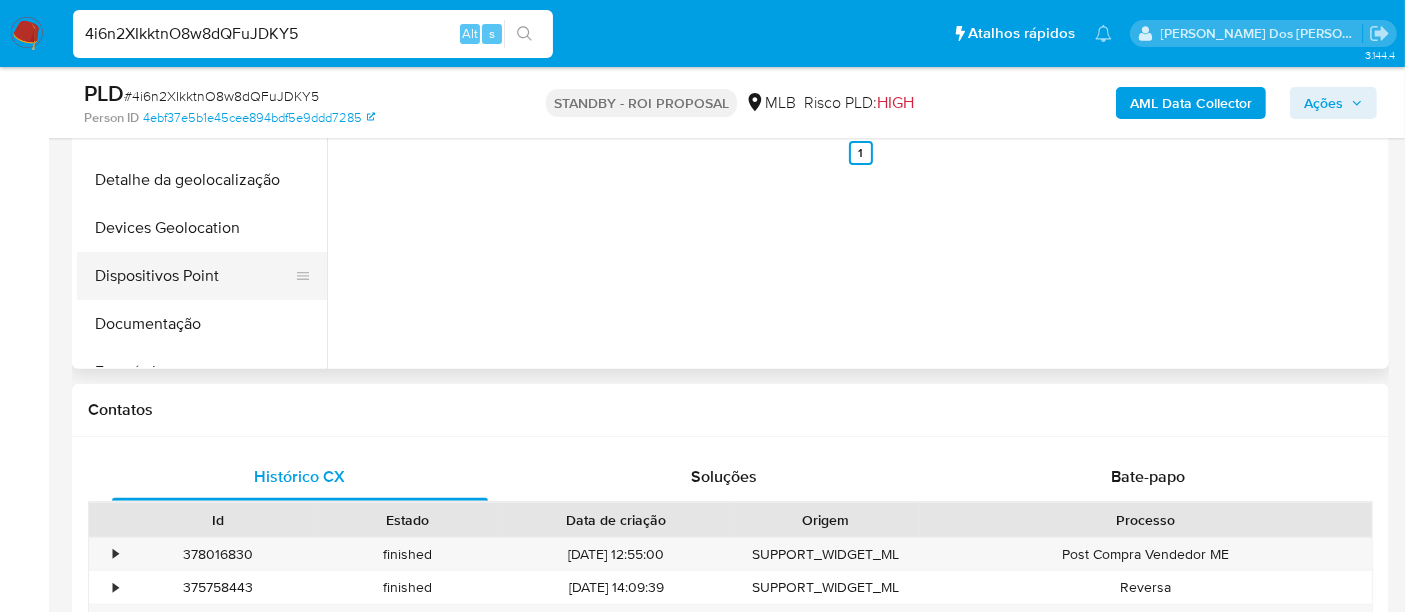 select on "10" 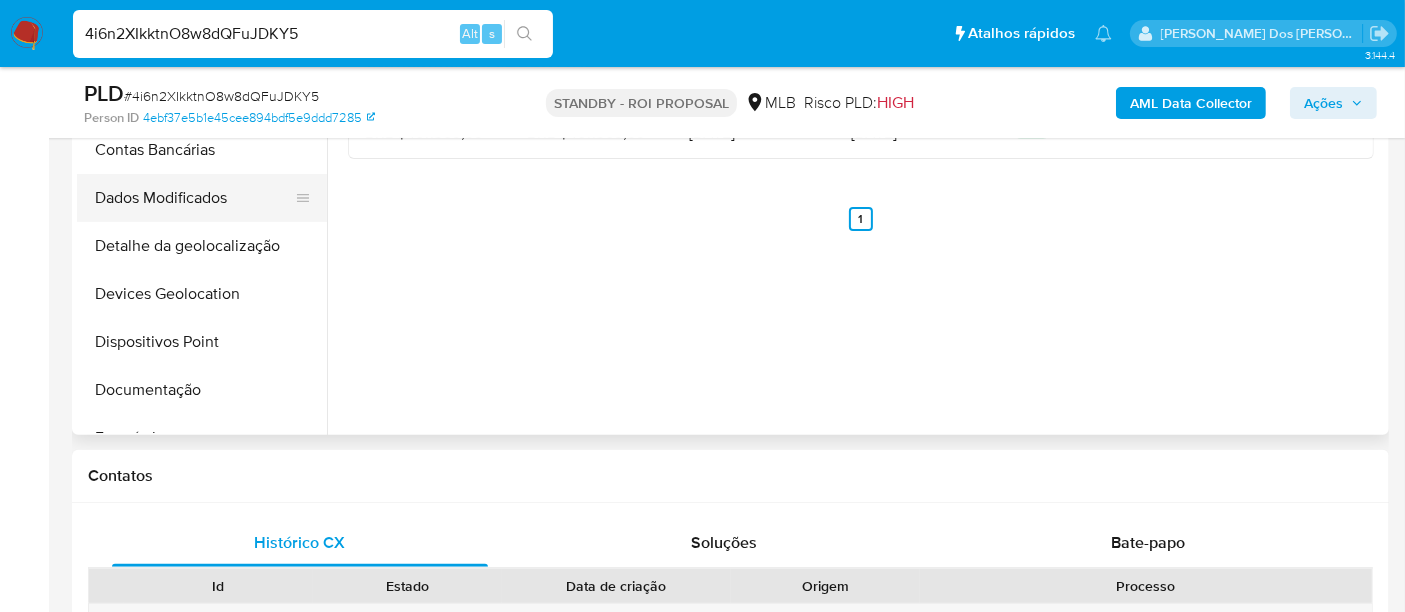 scroll, scrollTop: 444, scrollLeft: 0, axis: vertical 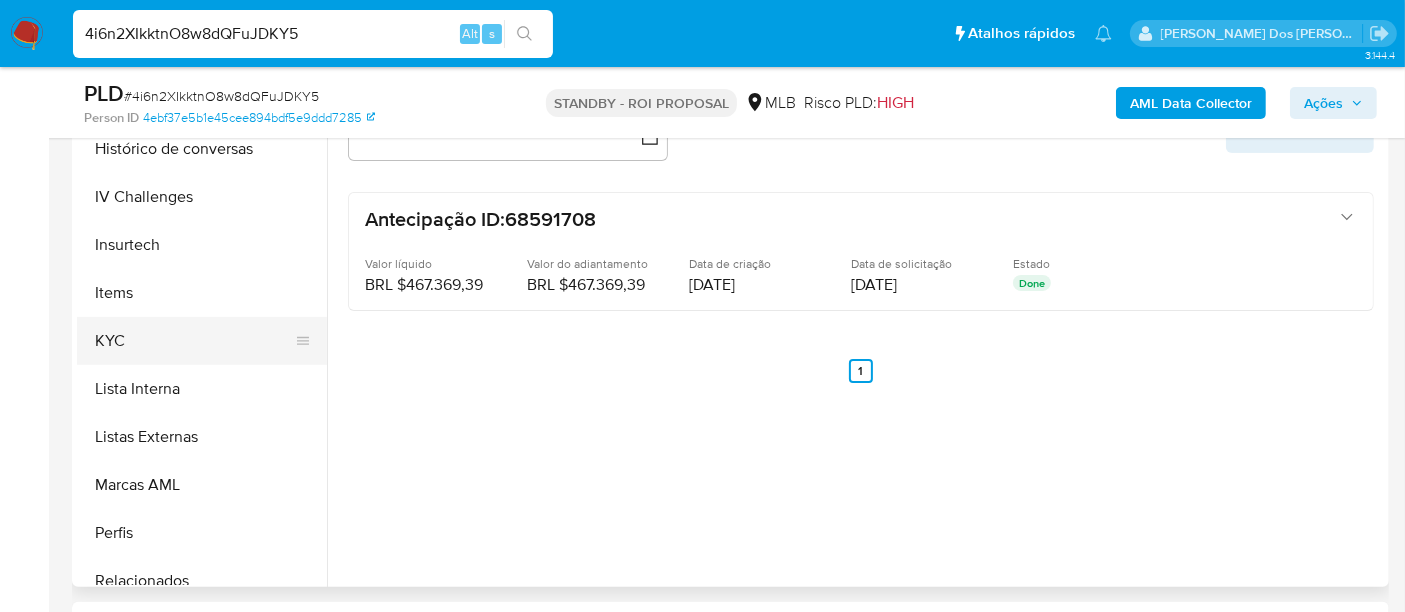 click on "KYC" at bounding box center (194, 341) 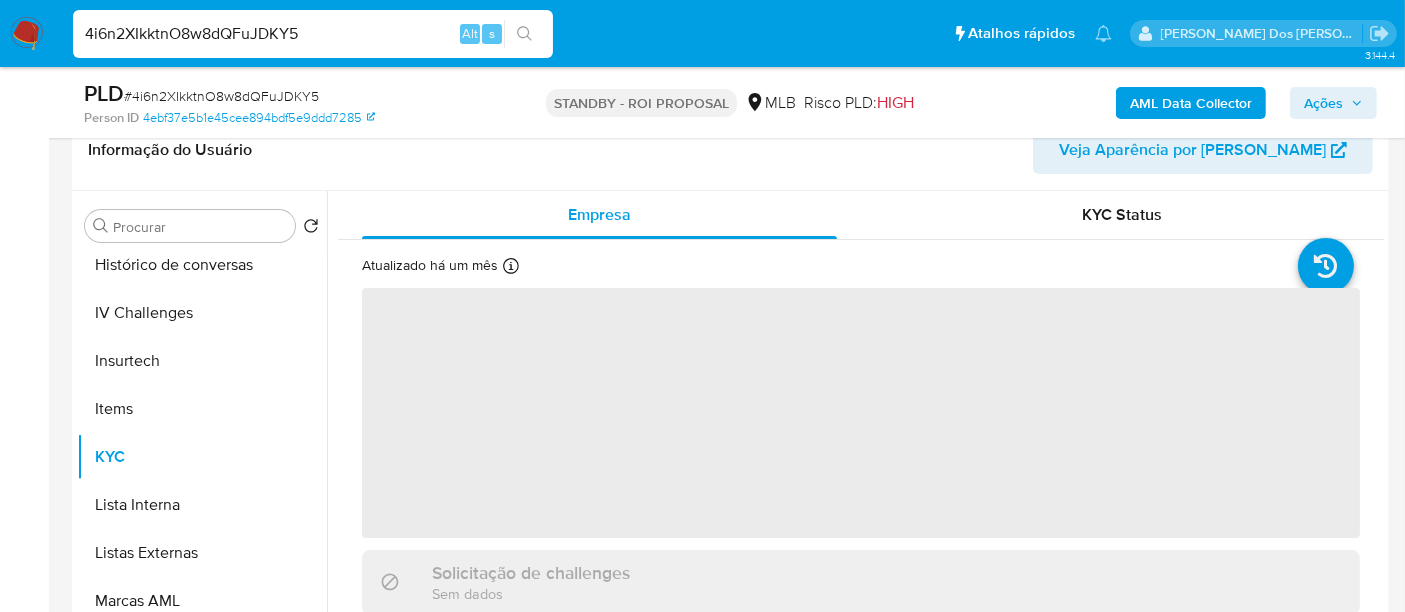 scroll, scrollTop: 222, scrollLeft: 0, axis: vertical 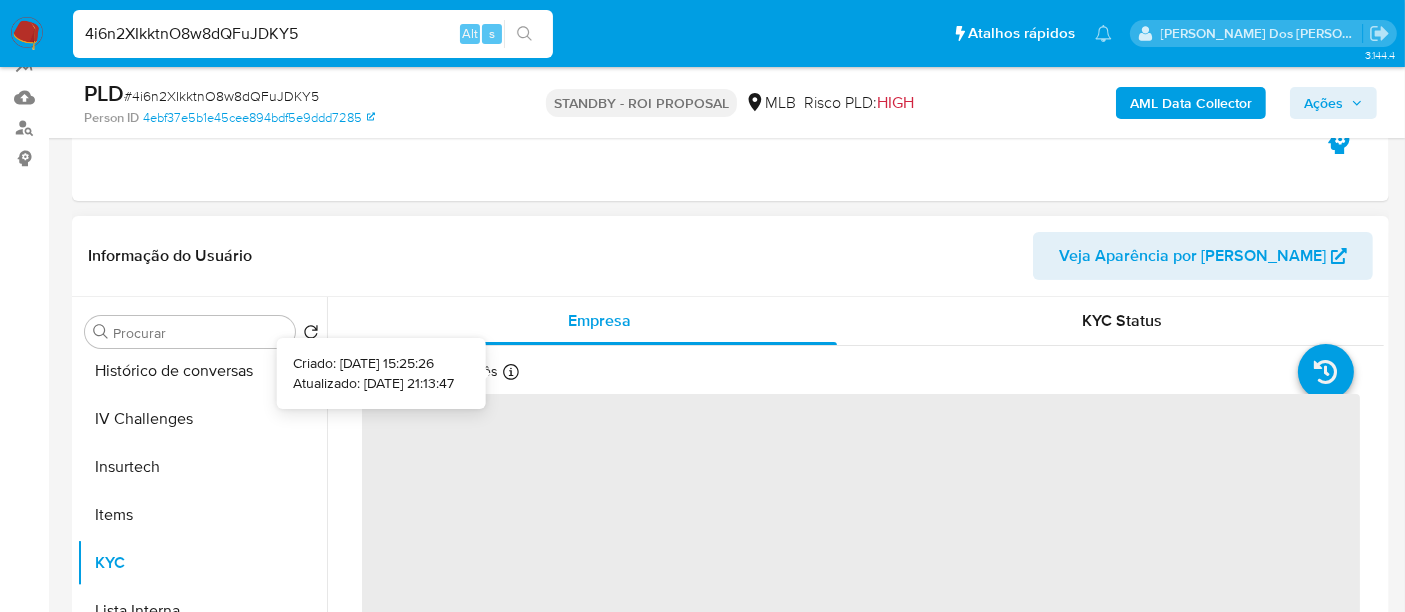 type 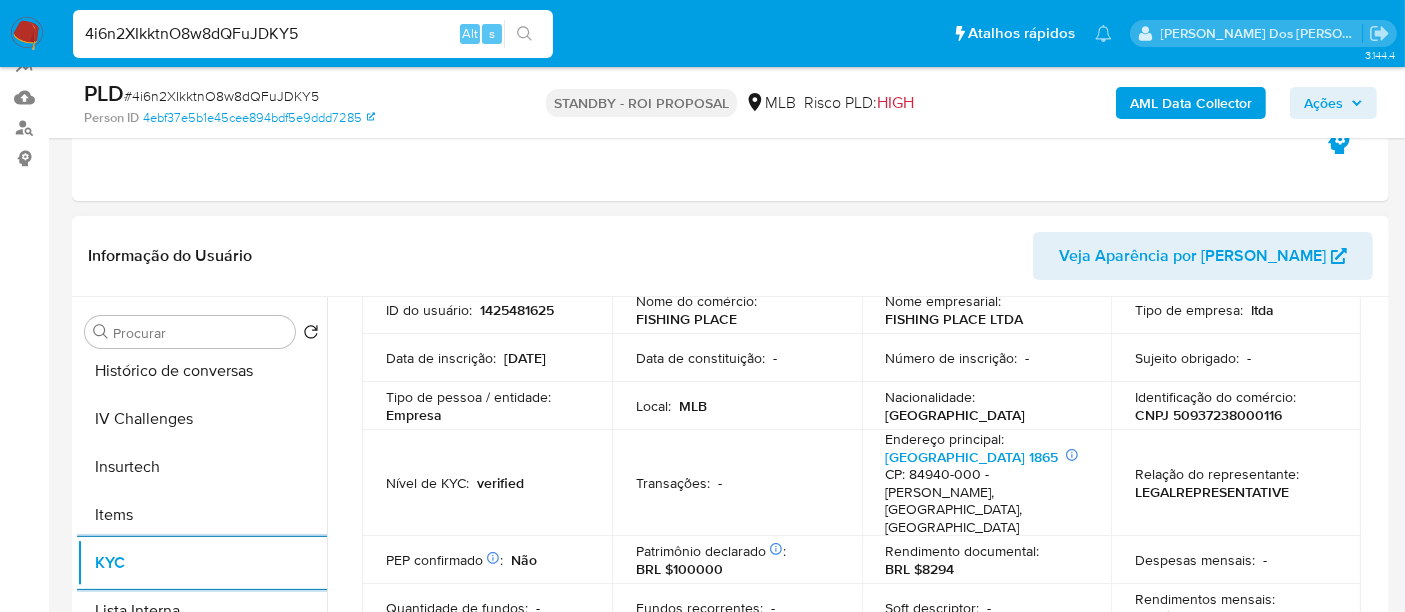 scroll, scrollTop: 222, scrollLeft: 0, axis: vertical 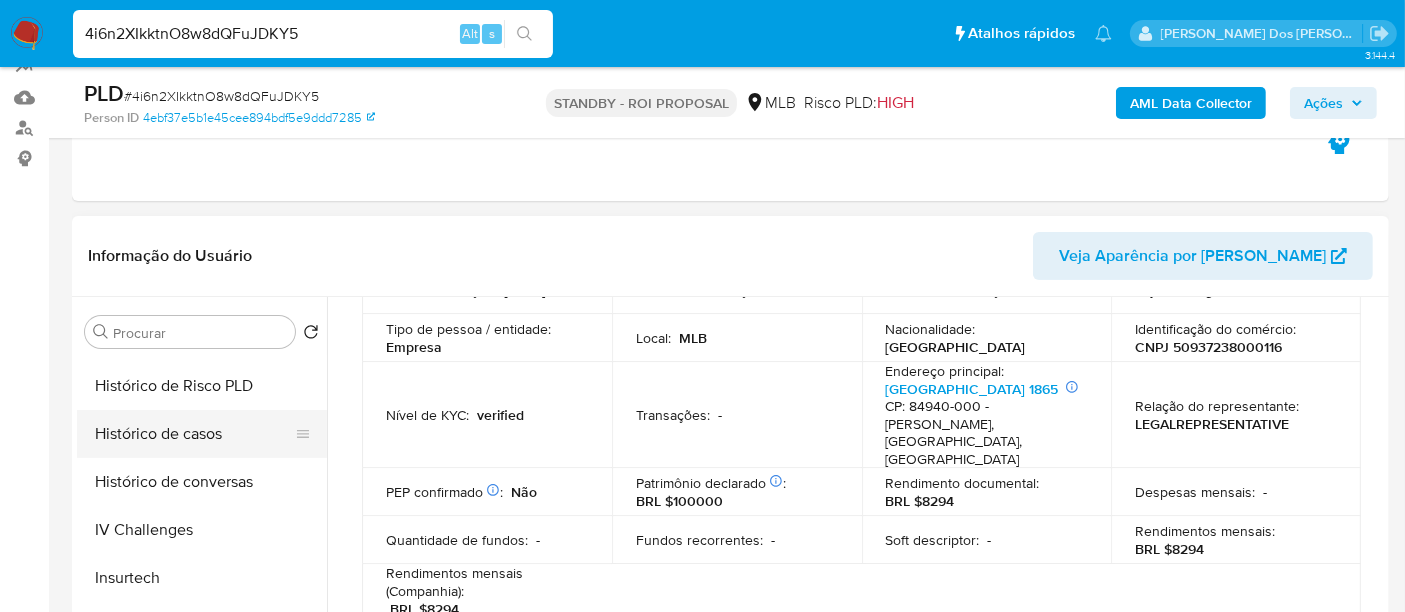 click on "Histórico de casos" at bounding box center (194, 434) 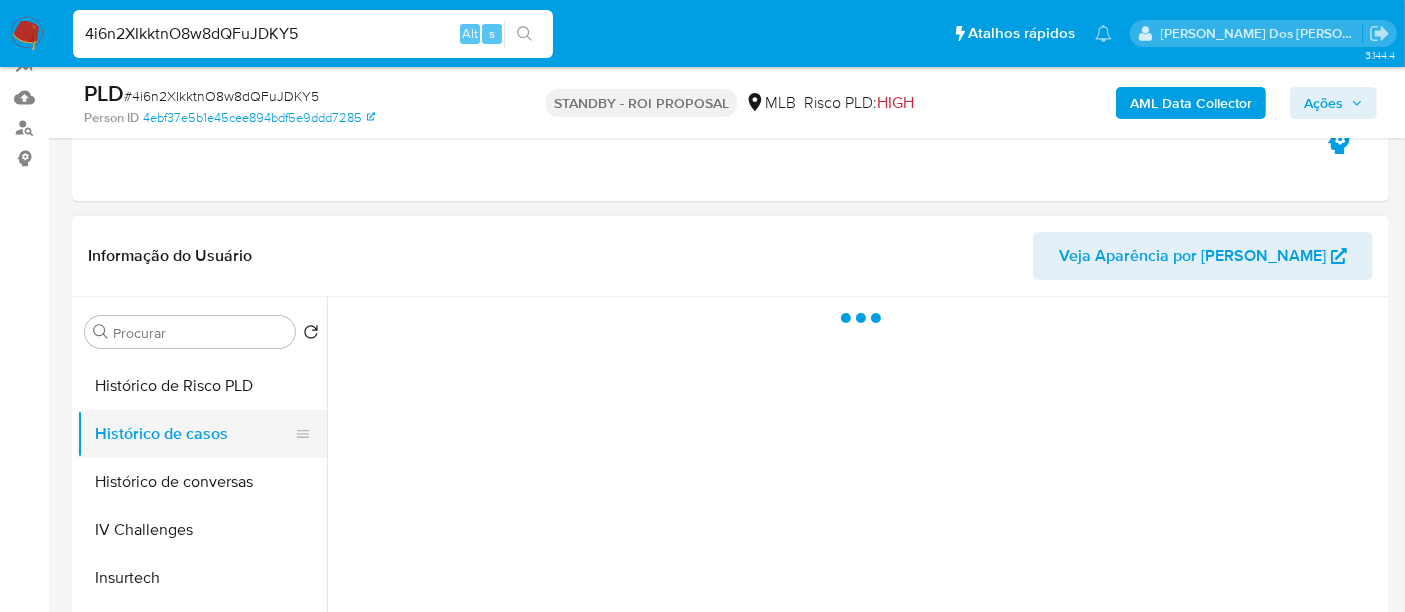 scroll, scrollTop: 0, scrollLeft: 0, axis: both 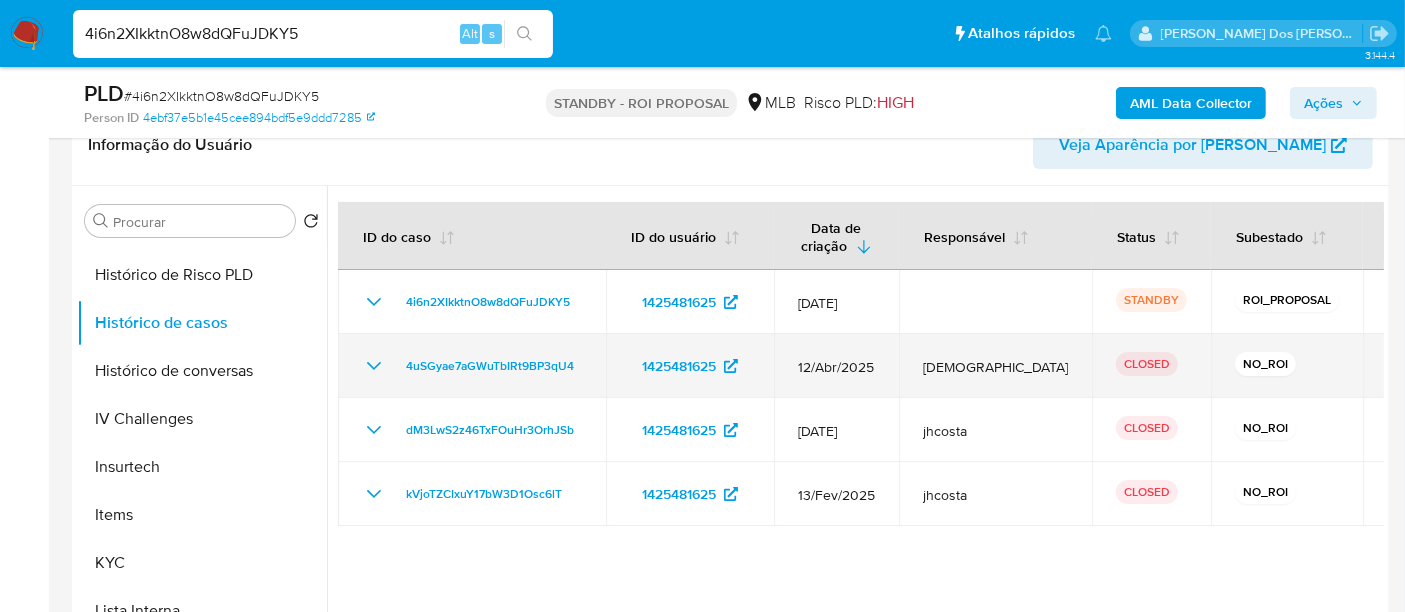 click 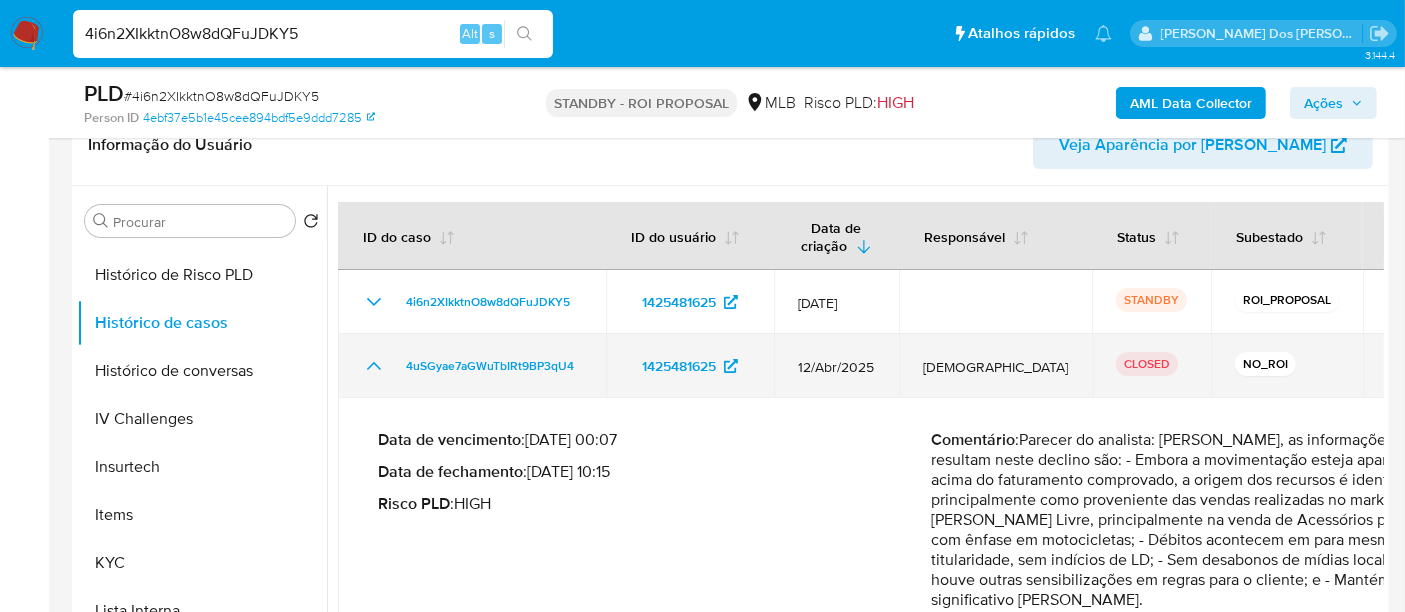 click 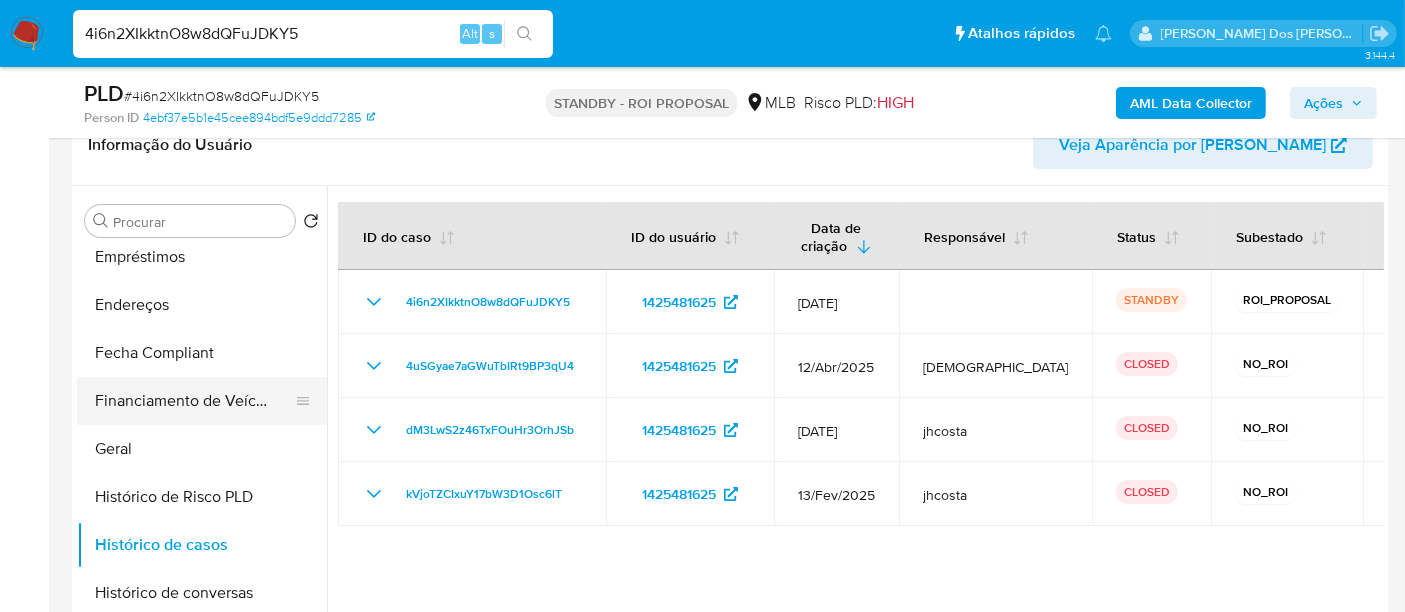 scroll, scrollTop: 333, scrollLeft: 0, axis: vertical 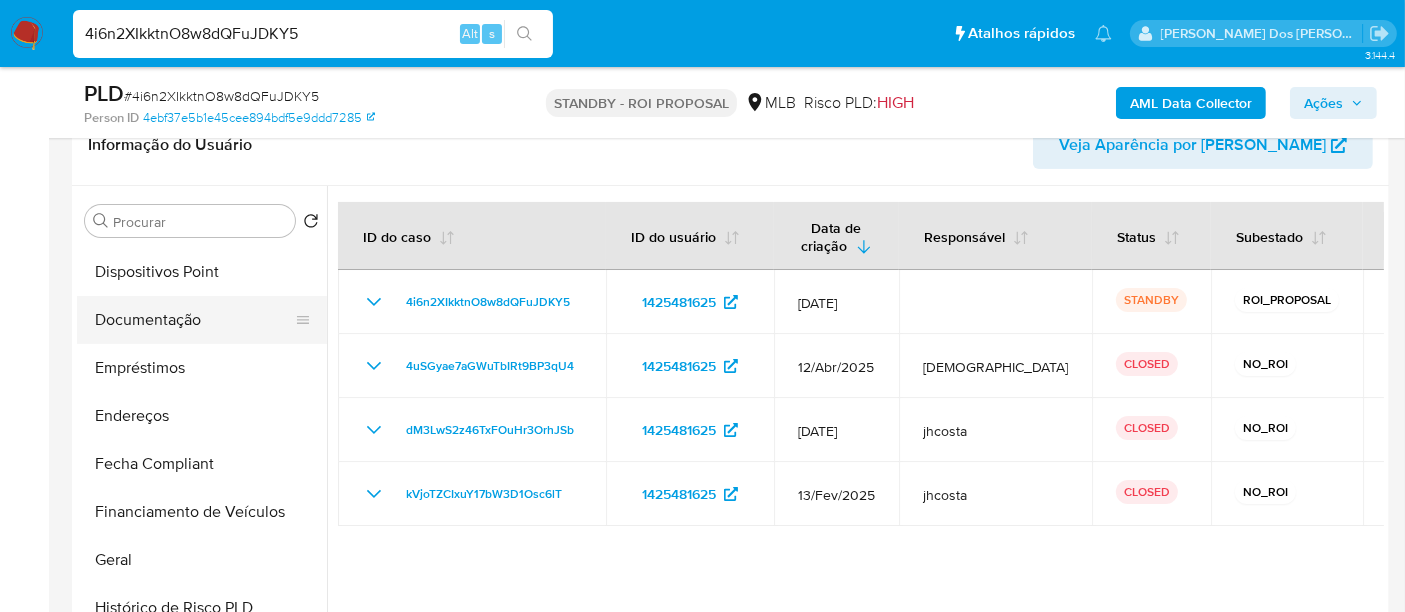 click on "Documentação" at bounding box center [194, 320] 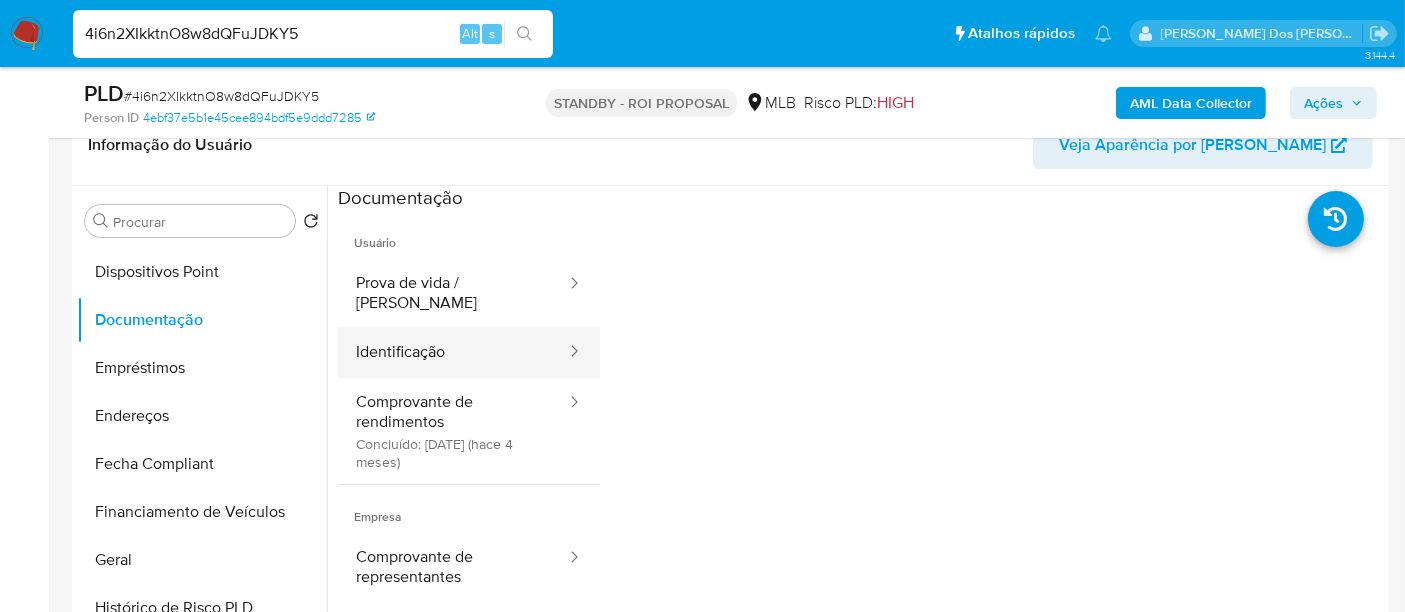 click on "Identificação" at bounding box center [453, 352] 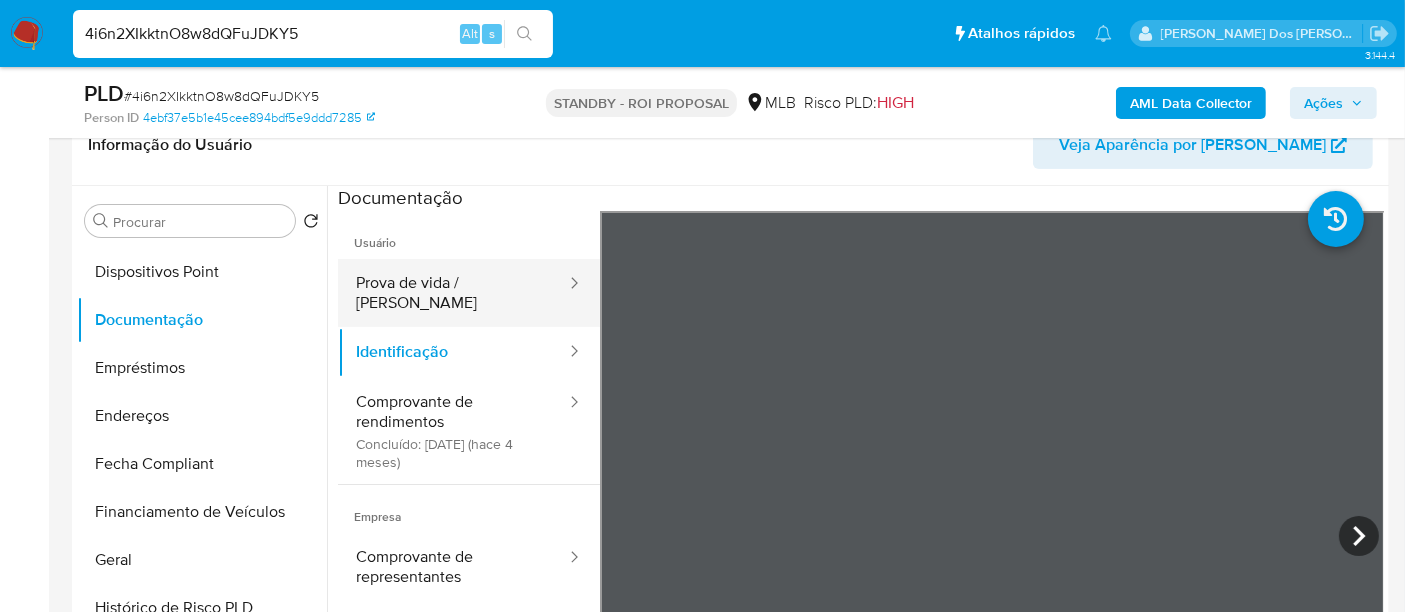 click on "Prova de vida / Selfie" at bounding box center [453, 293] 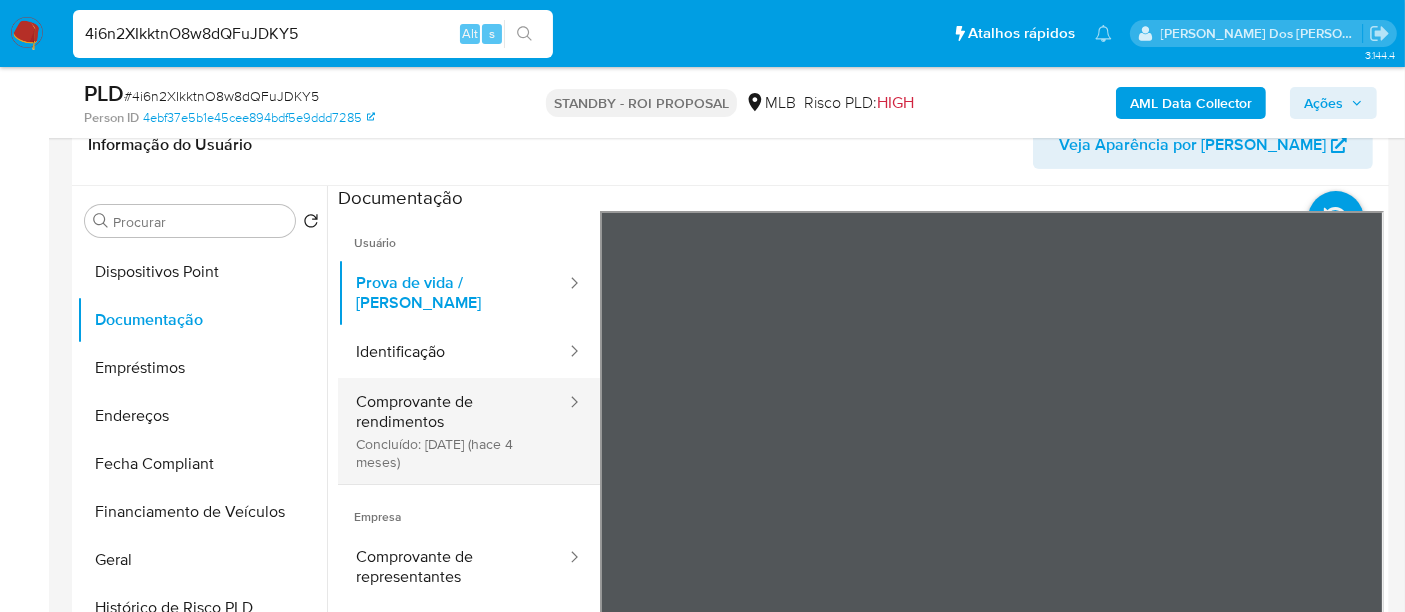 click on "Comprovante de rendimentos Concluído: 10/03/2025 (hace 4 meses)" at bounding box center [453, 431] 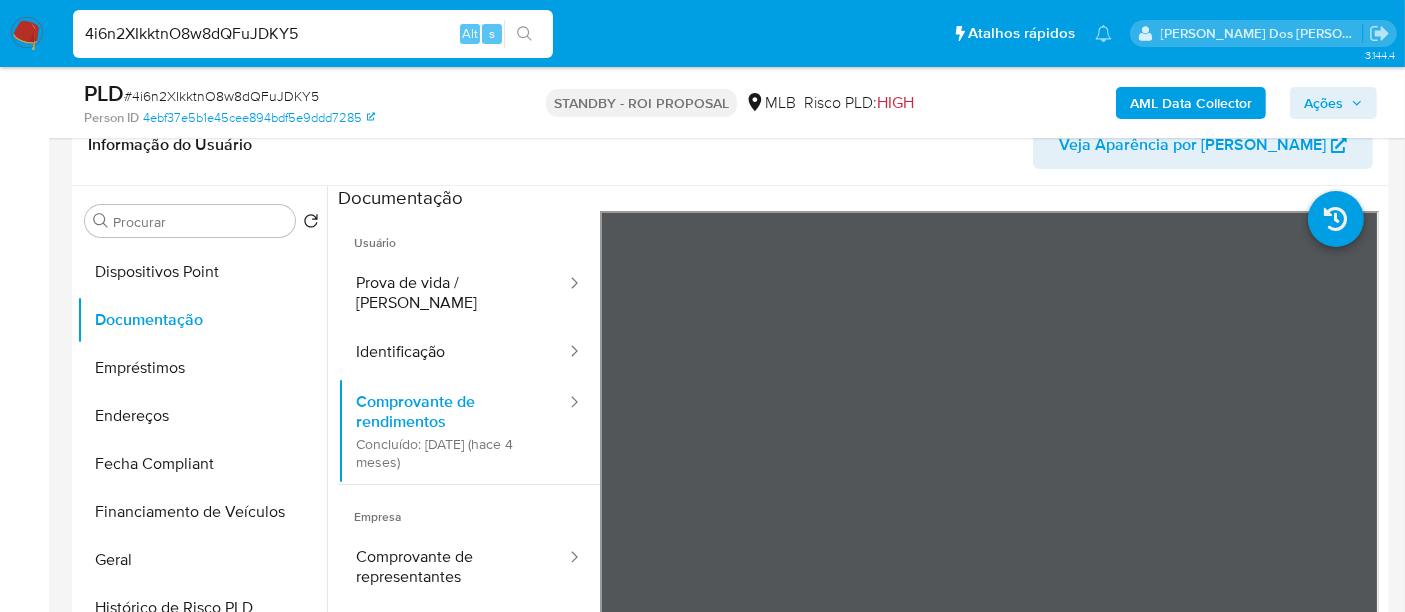 type 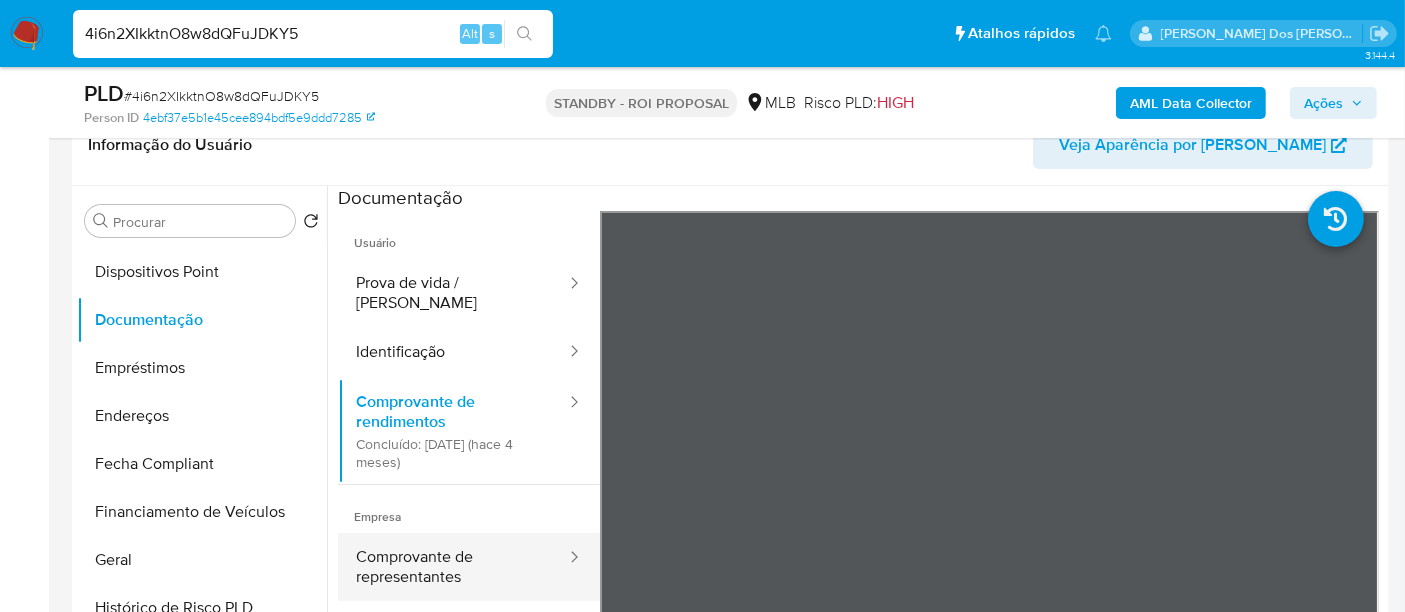 click on "Comprovante de representantes" at bounding box center (453, 567) 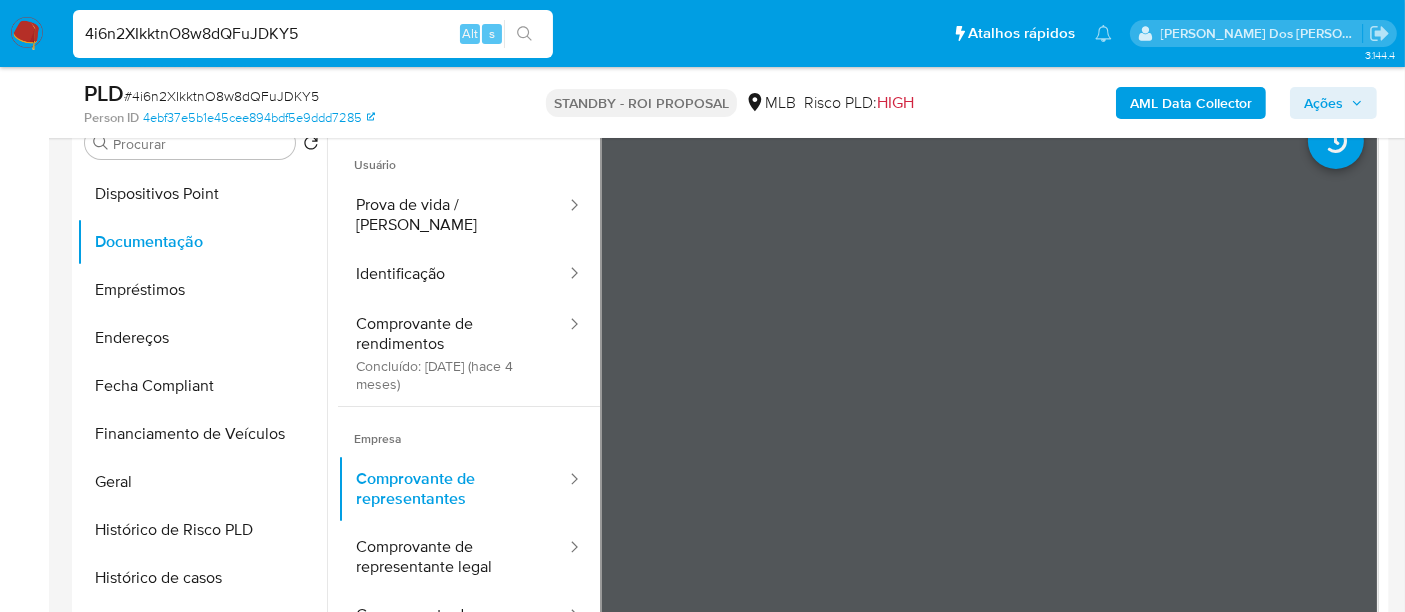 scroll, scrollTop: 444, scrollLeft: 0, axis: vertical 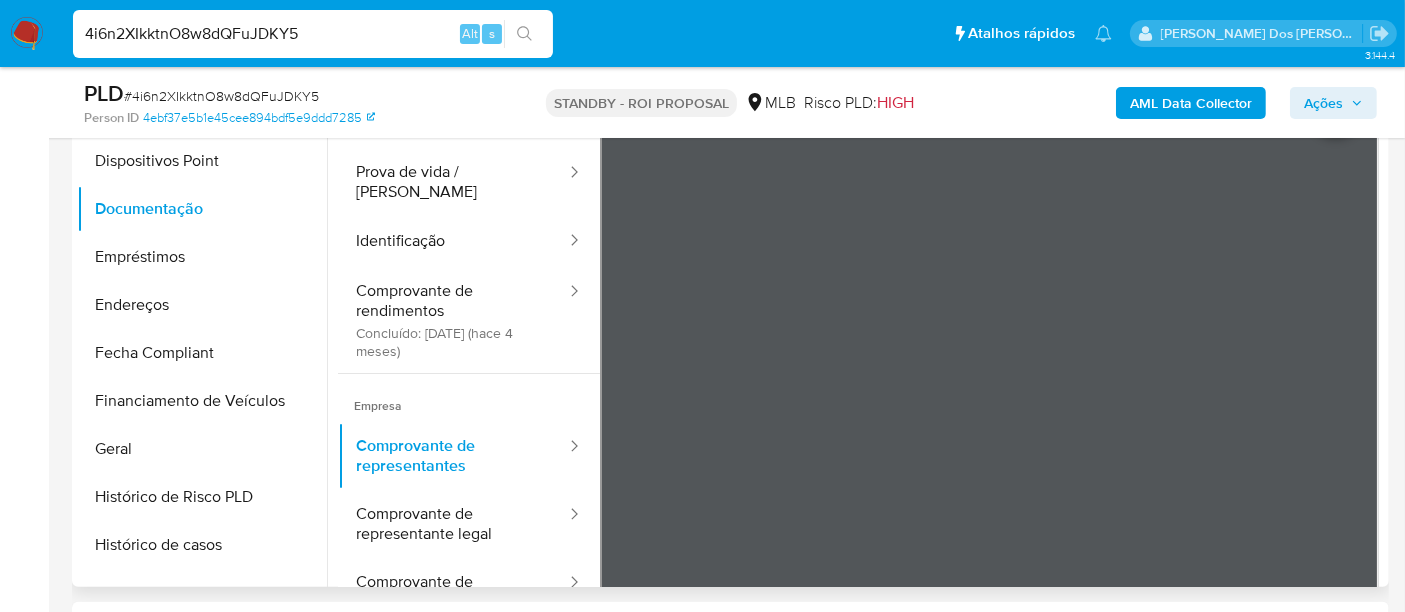type 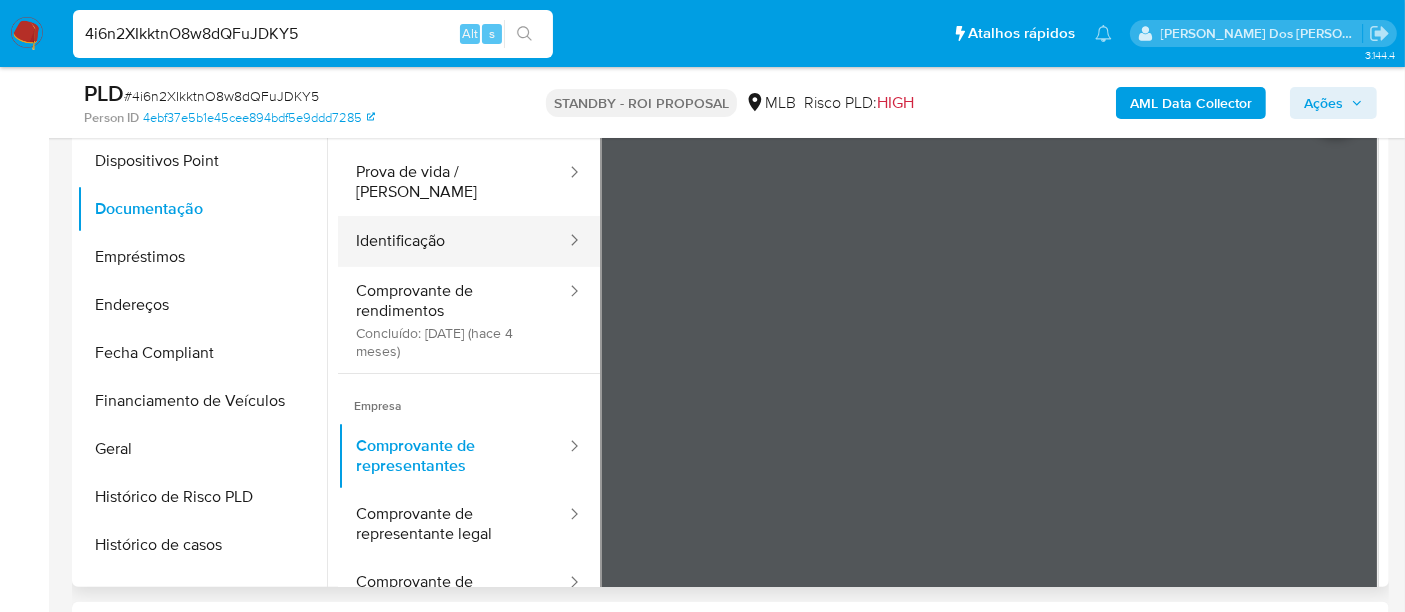 click on "Identificação" at bounding box center [453, 241] 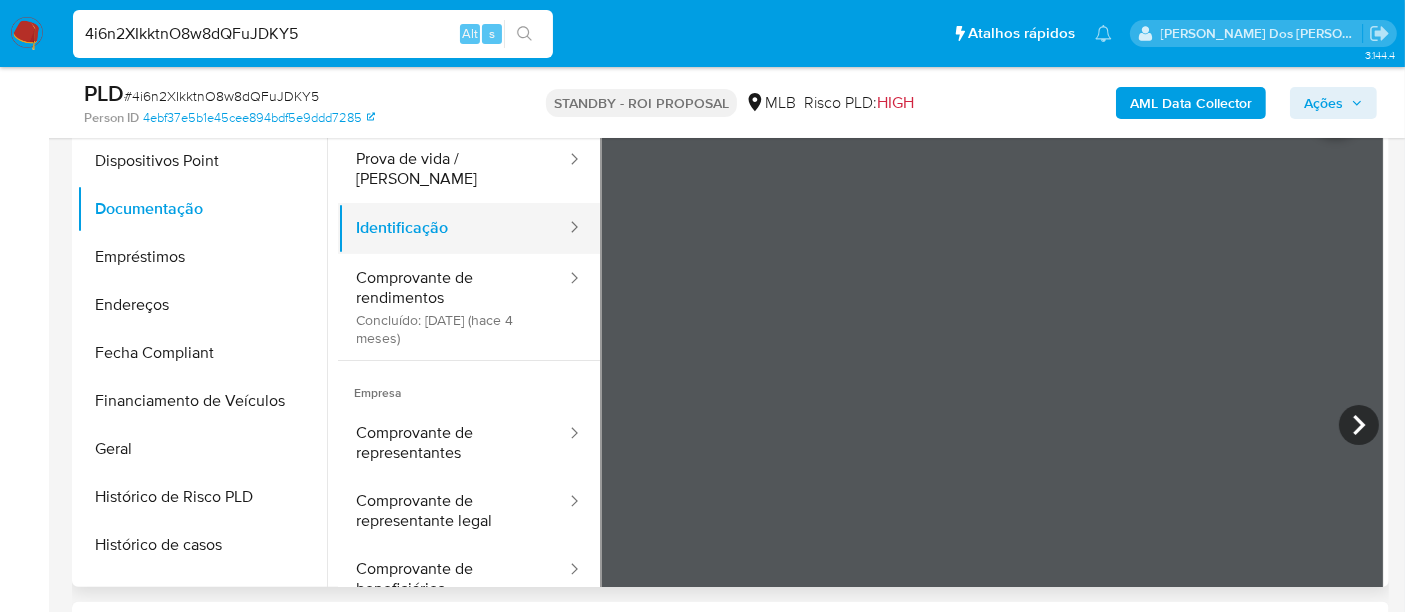 scroll, scrollTop: 0, scrollLeft: 0, axis: both 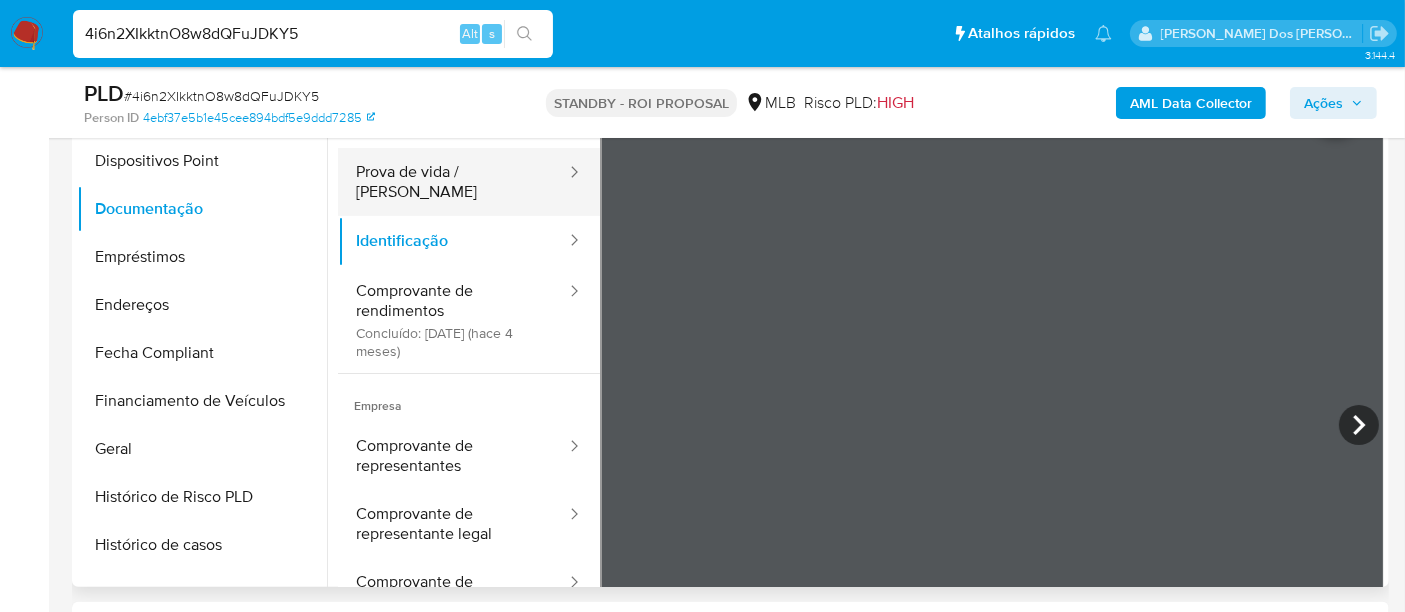 click on "Prova de vida / Selfie" at bounding box center (453, 182) 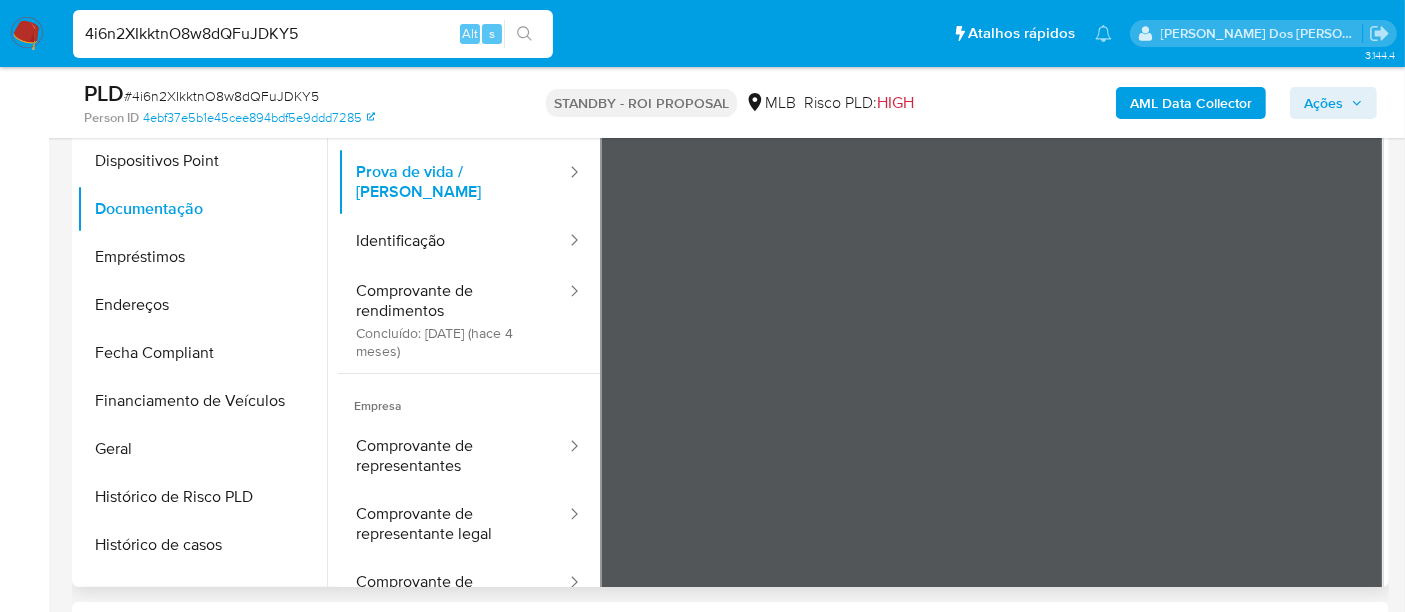 type 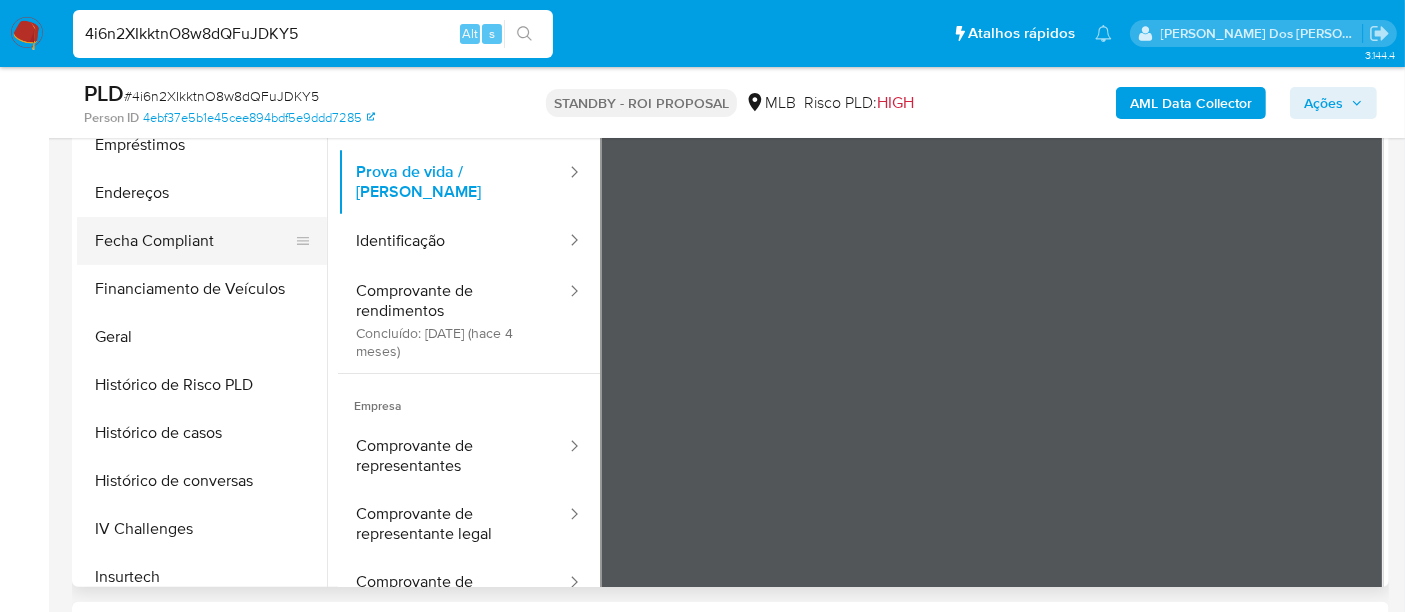 scroll, scrollTop: 555, scrollLeft: 0, axis: vertical 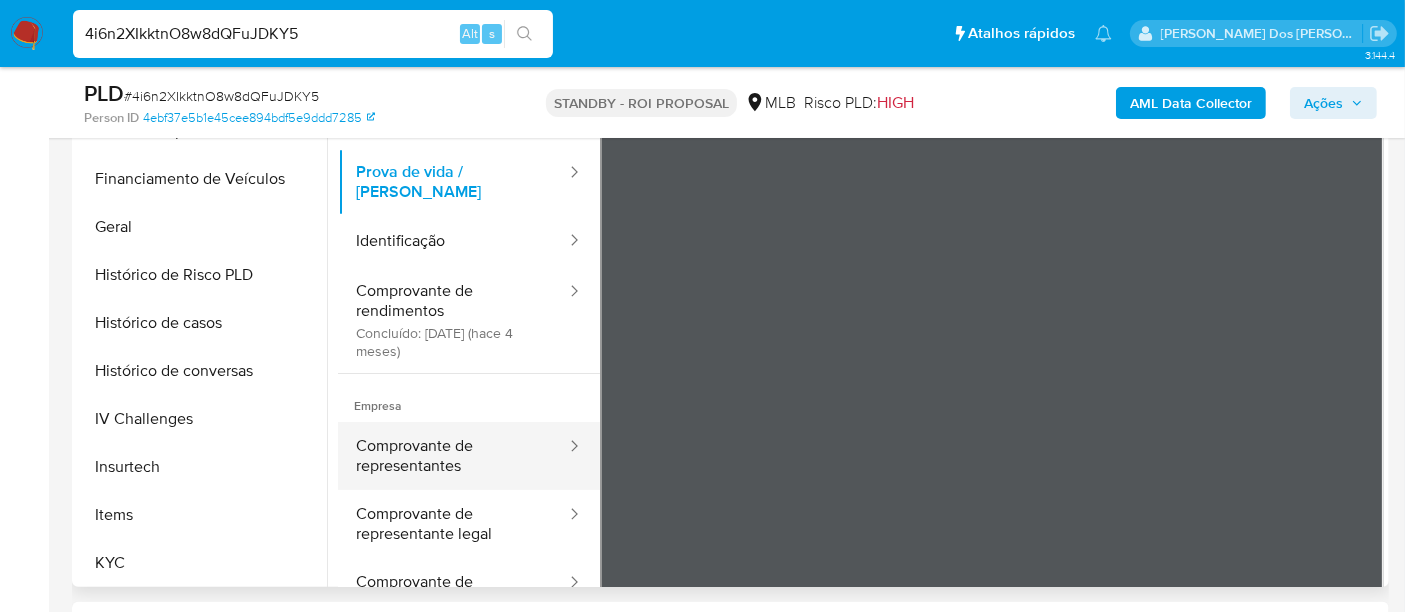 click on "Comprovante de representantes" at bounding box center (453, 456) 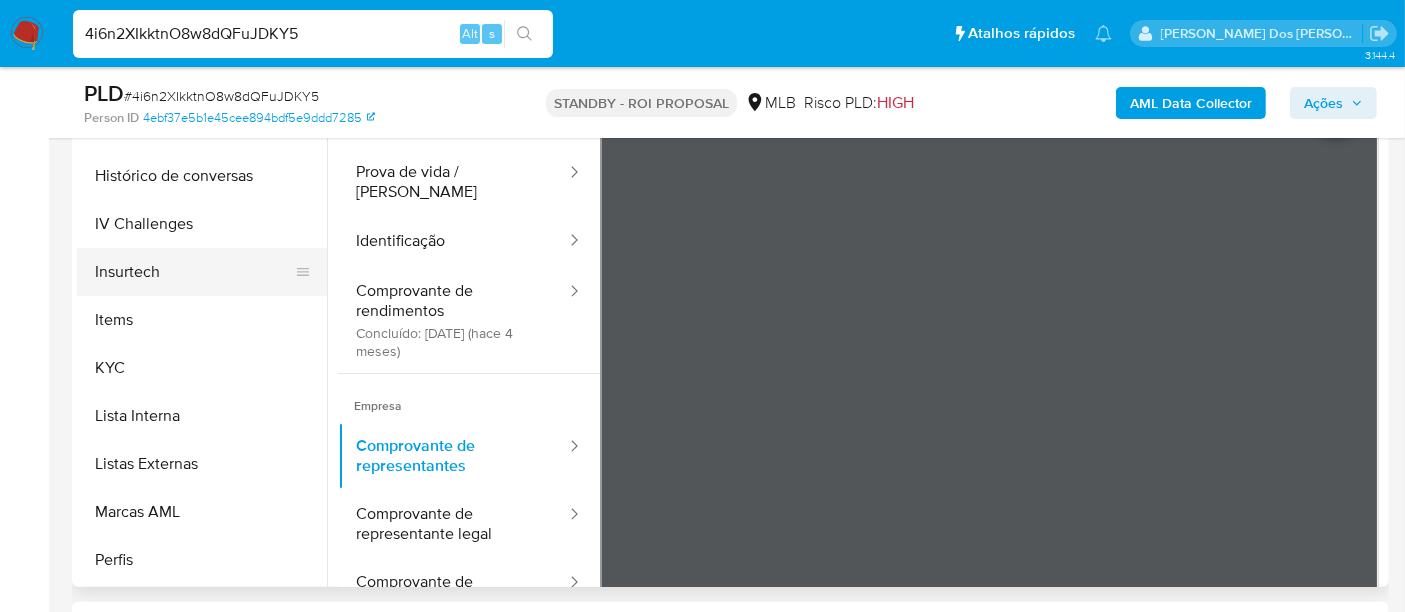 scroll, scrollTop: 844, scrollLeft: 0, axis: vertical 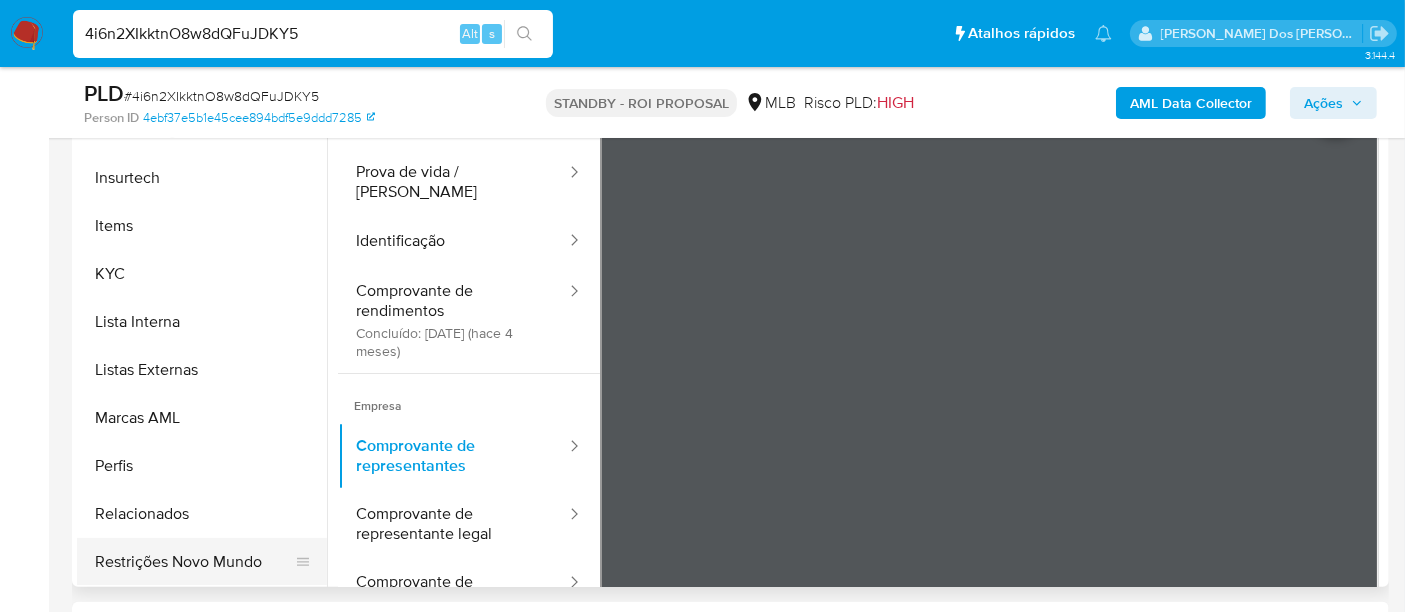 click on "Restrições Novo Mundo" at bounding box center (194, 562) 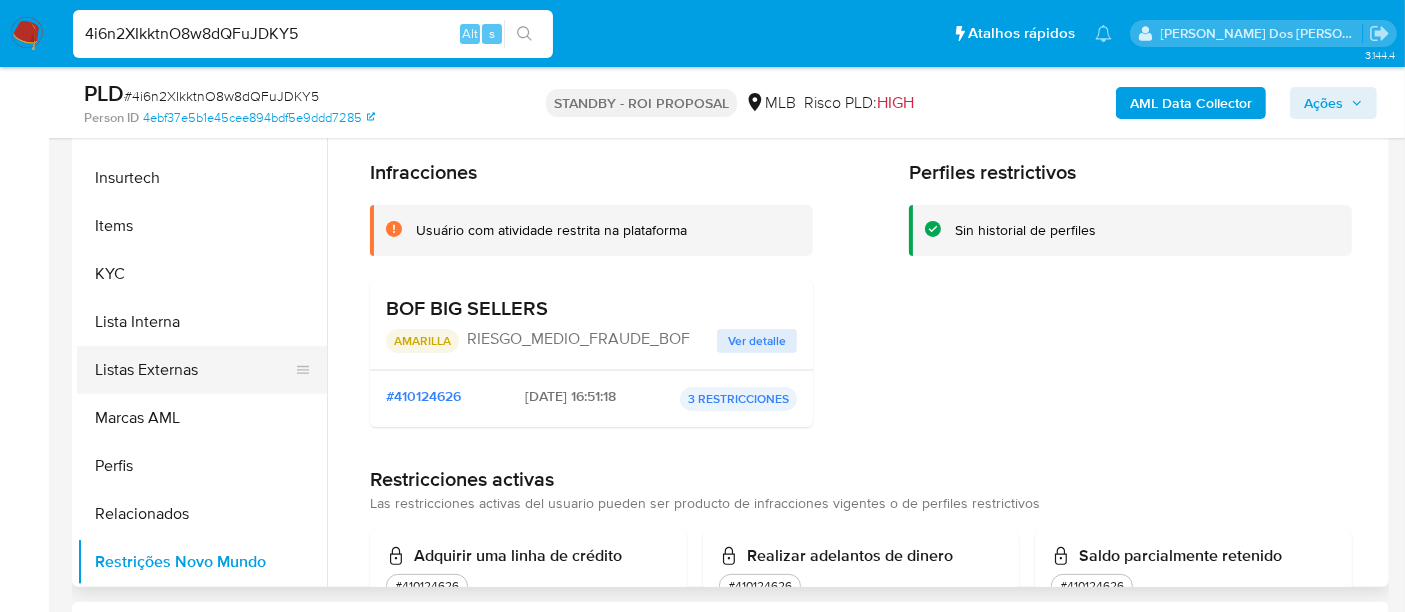 scroll, scrollTop: 622, scrollLeft: 0, axis: vertical 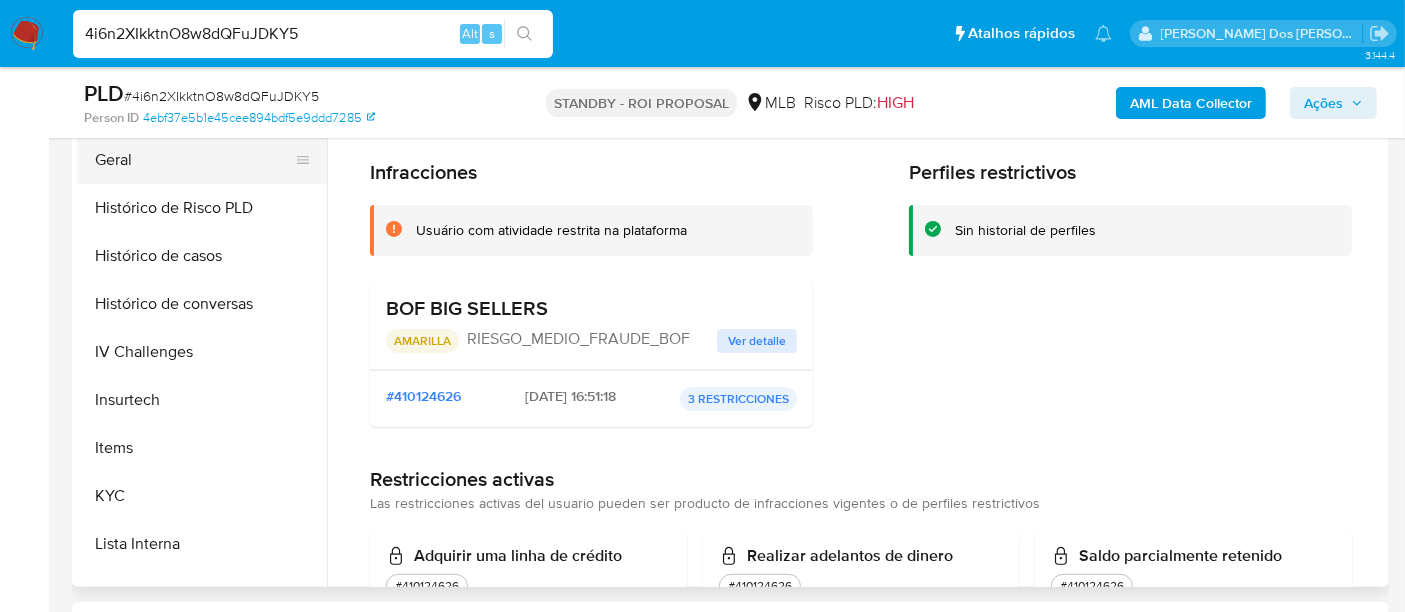 click on "Geral" at bounding box center (194, 160) 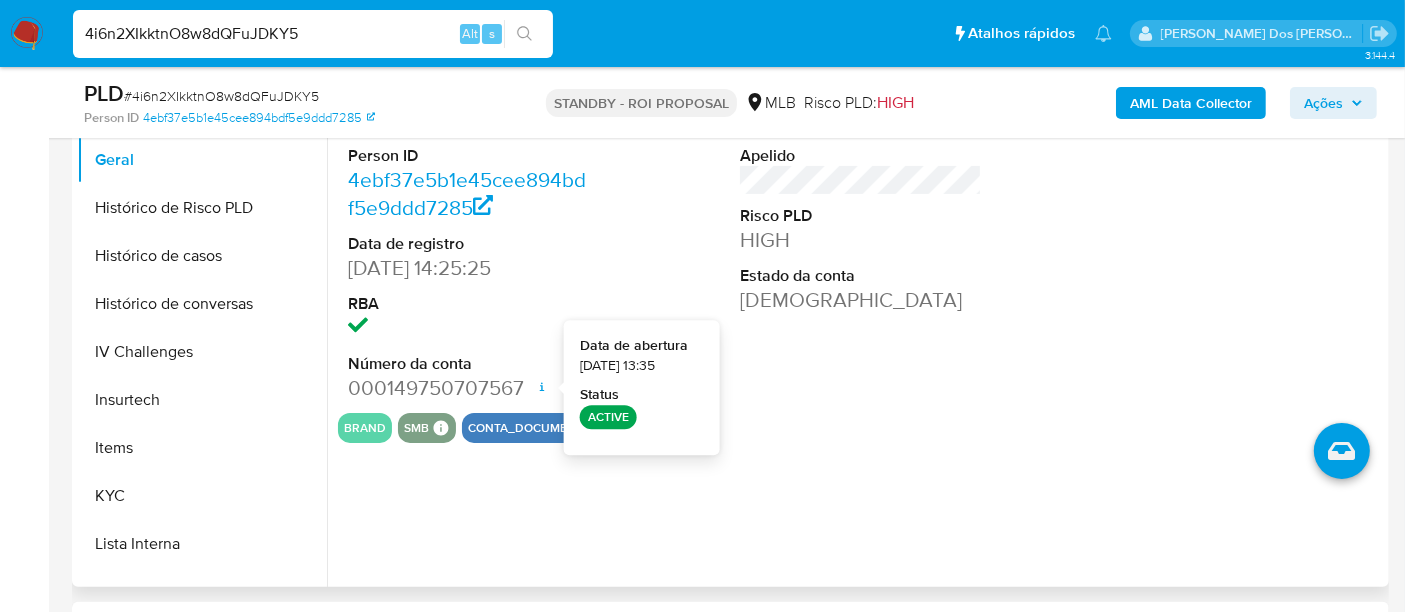 type 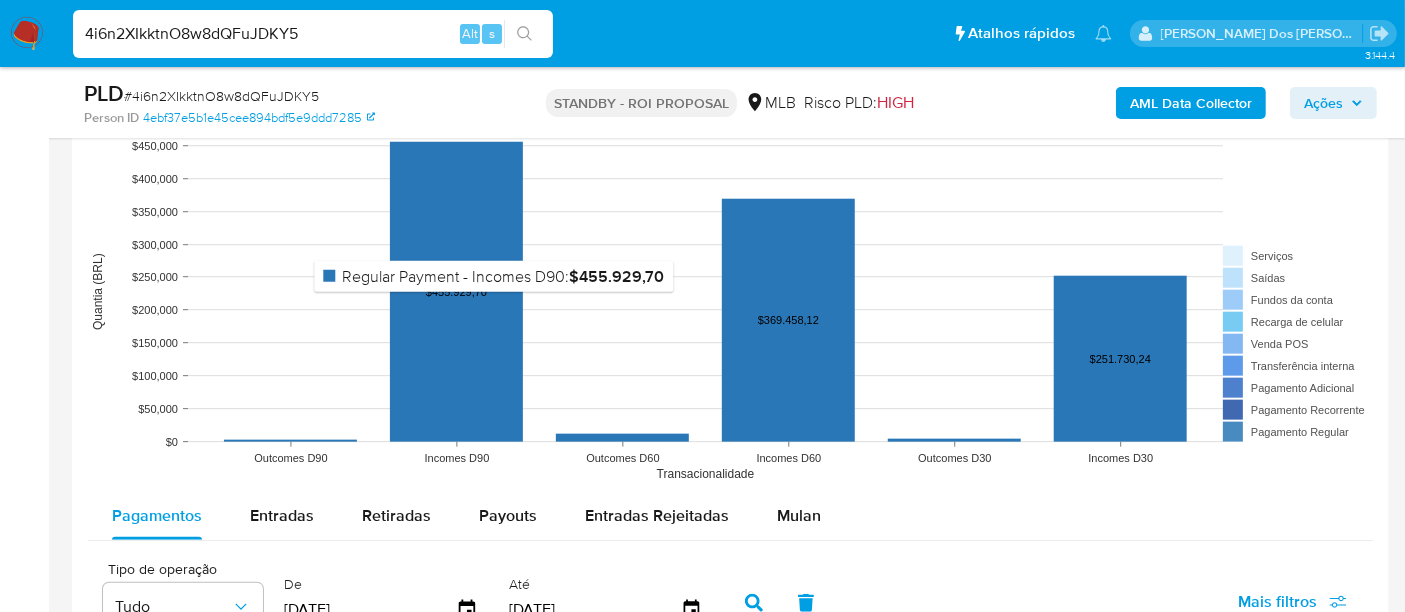 scroll, scrollTop: 1888, scrollLeft: 0, axis: vertical 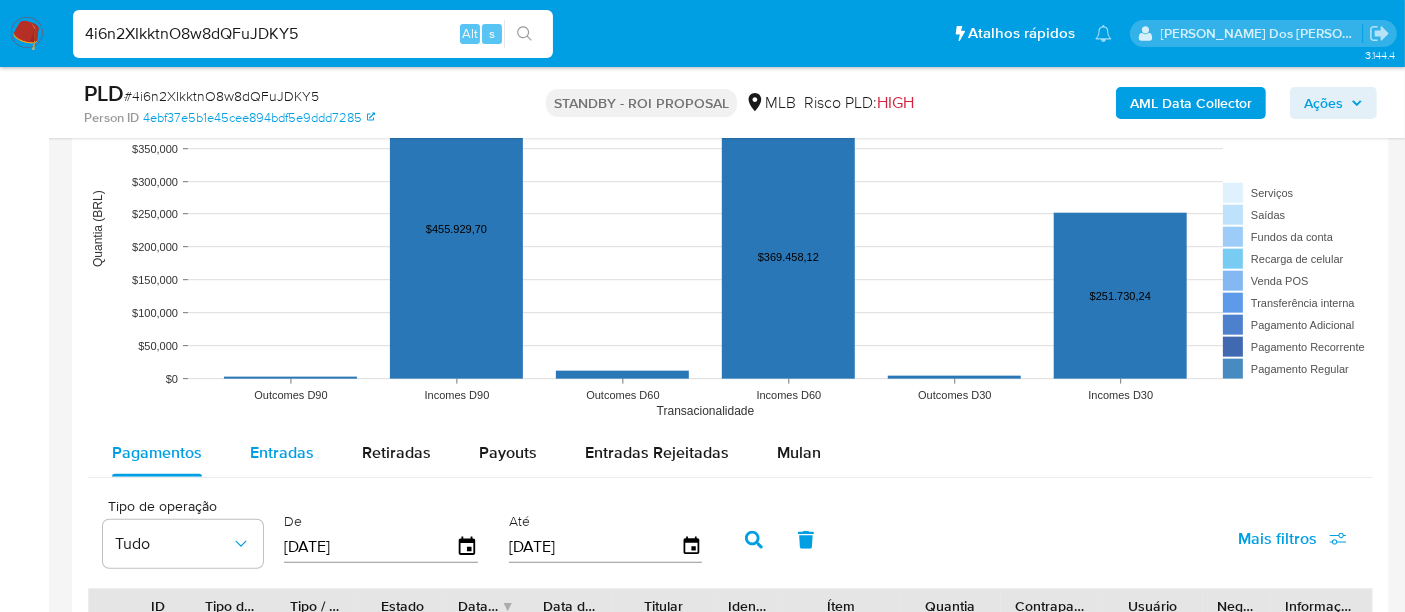 click on "Entradas" at bounding box center (282, 452) 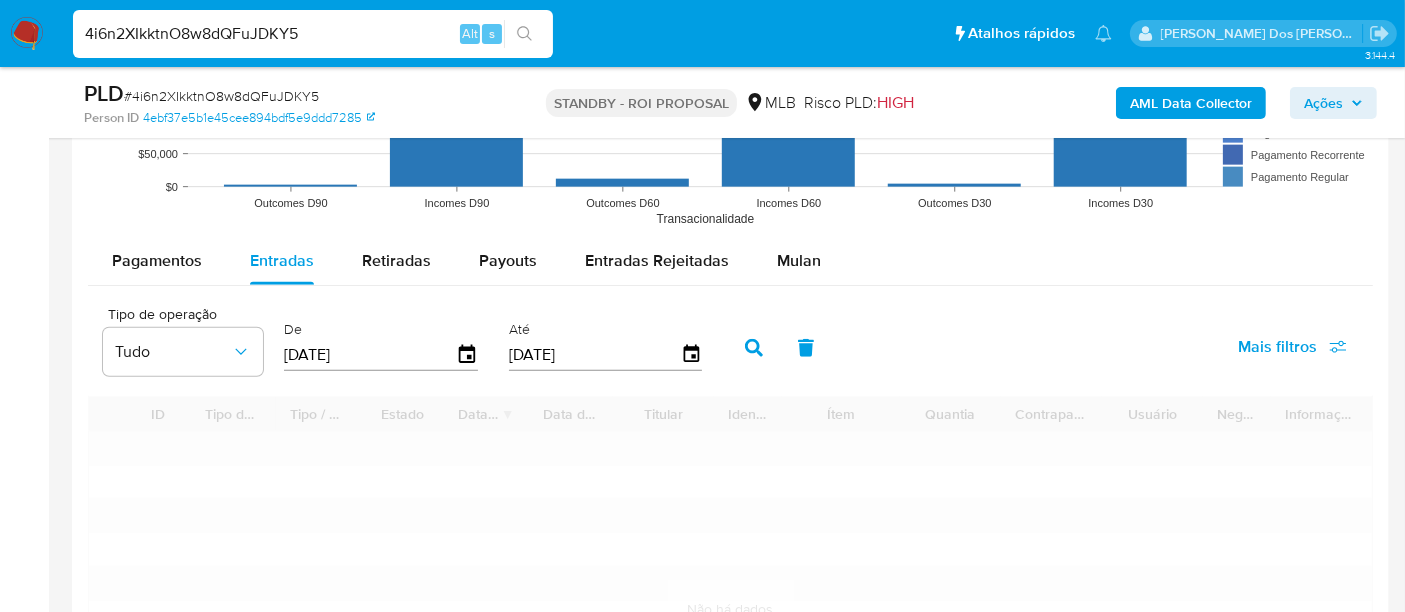 scroll, scrollTop: 2222, scrollLeft: 0, axis: vertical 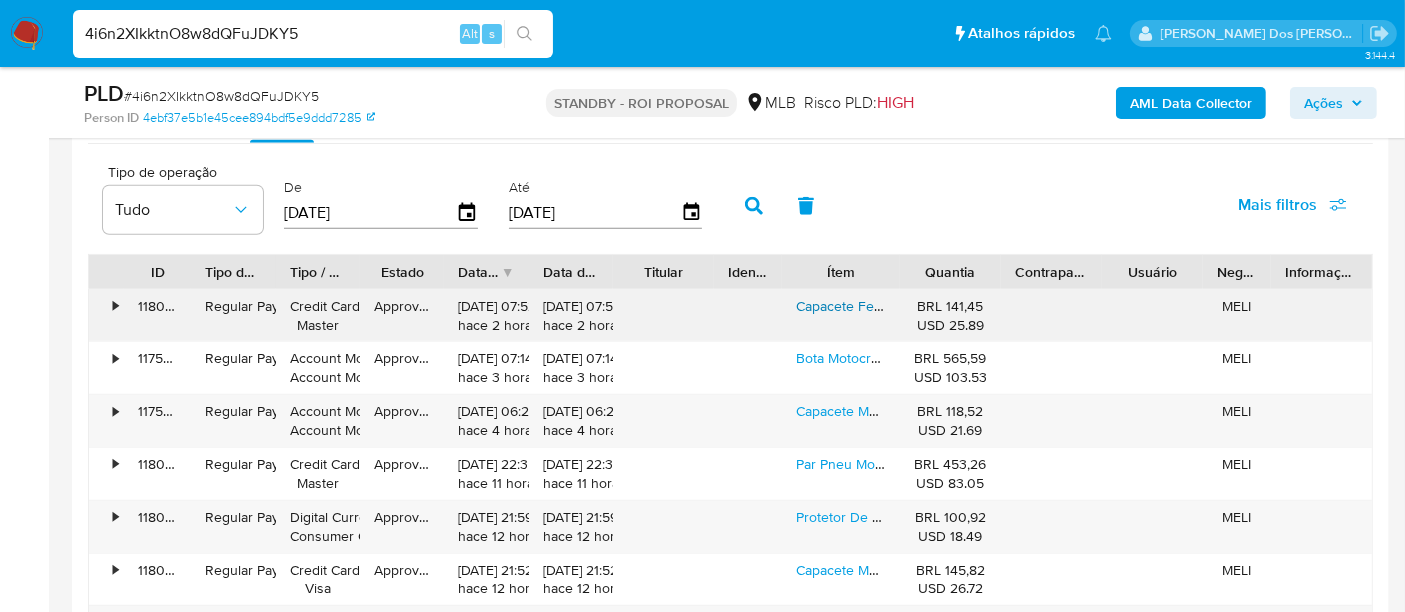 click on "Capacete Fechado Pro Tork R8 Viseira Fumê Masculino Feminino" at bounding box center [998, 306] 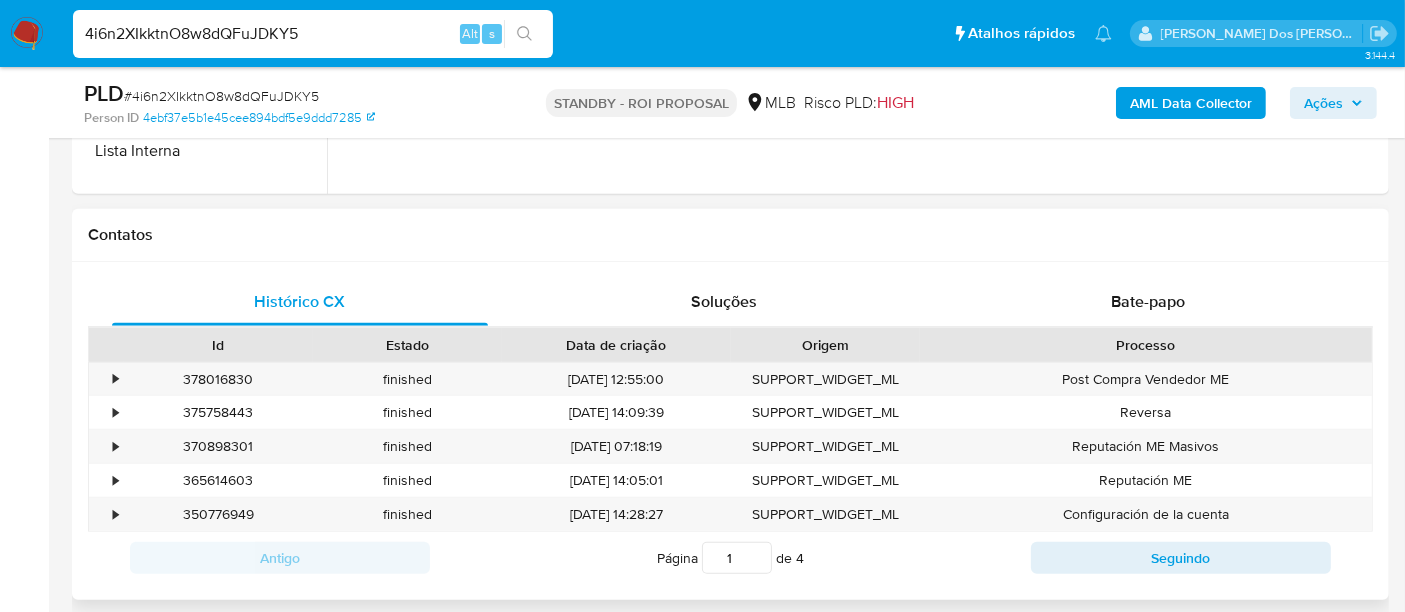 scroll, scrollTop: 666, scrollLeft: 0, axis: vertical 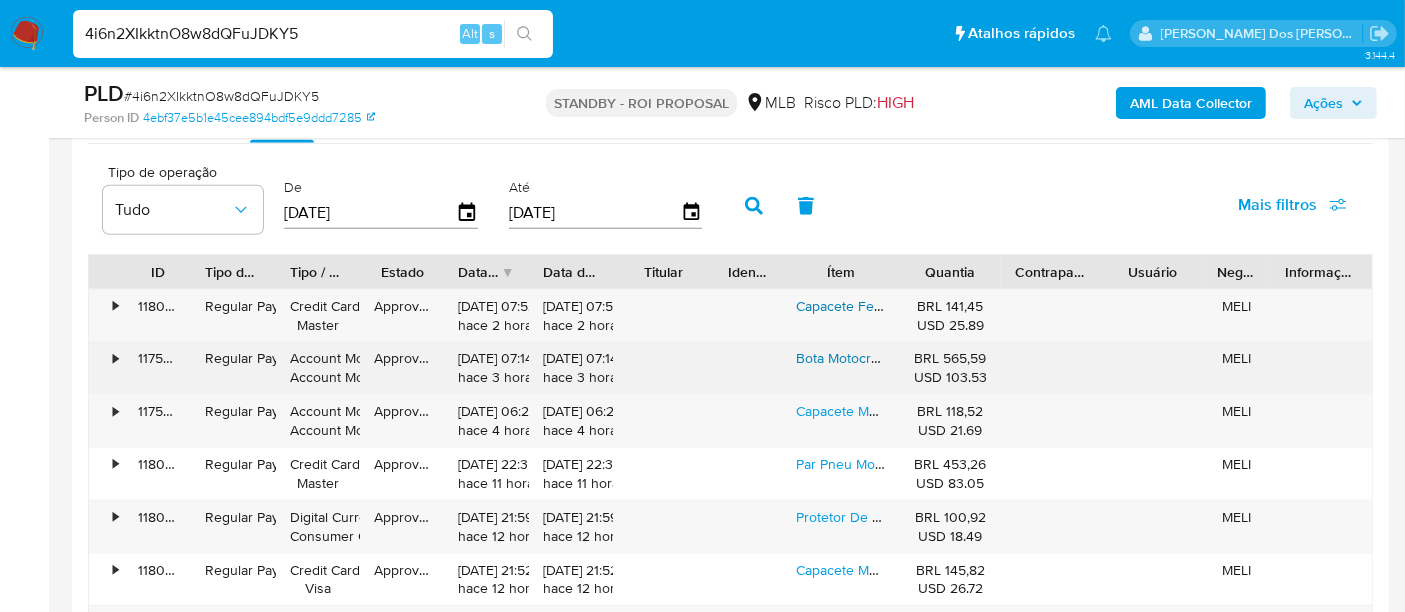 click on "Bota Motocross Trilha Enduro Resistente Articulada Jett Lite" at bounding box center [1023, 358] 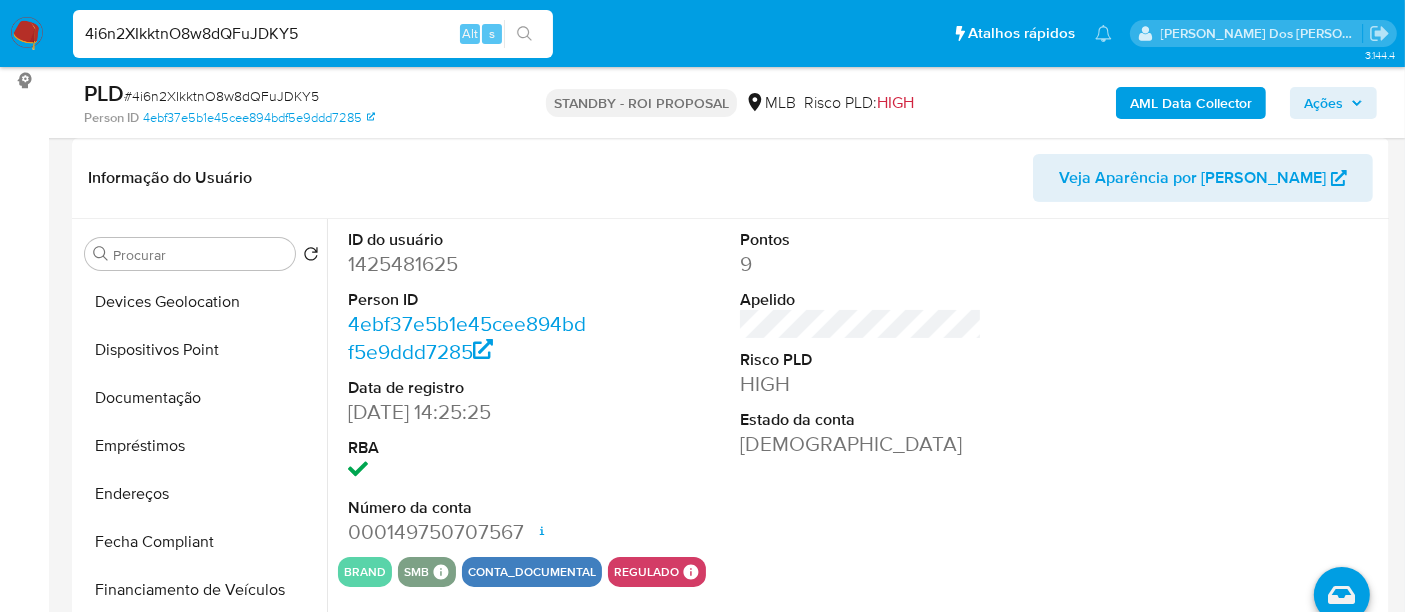 scroll, scrollTop: 333, scrollLeft: 0, axis: vertical 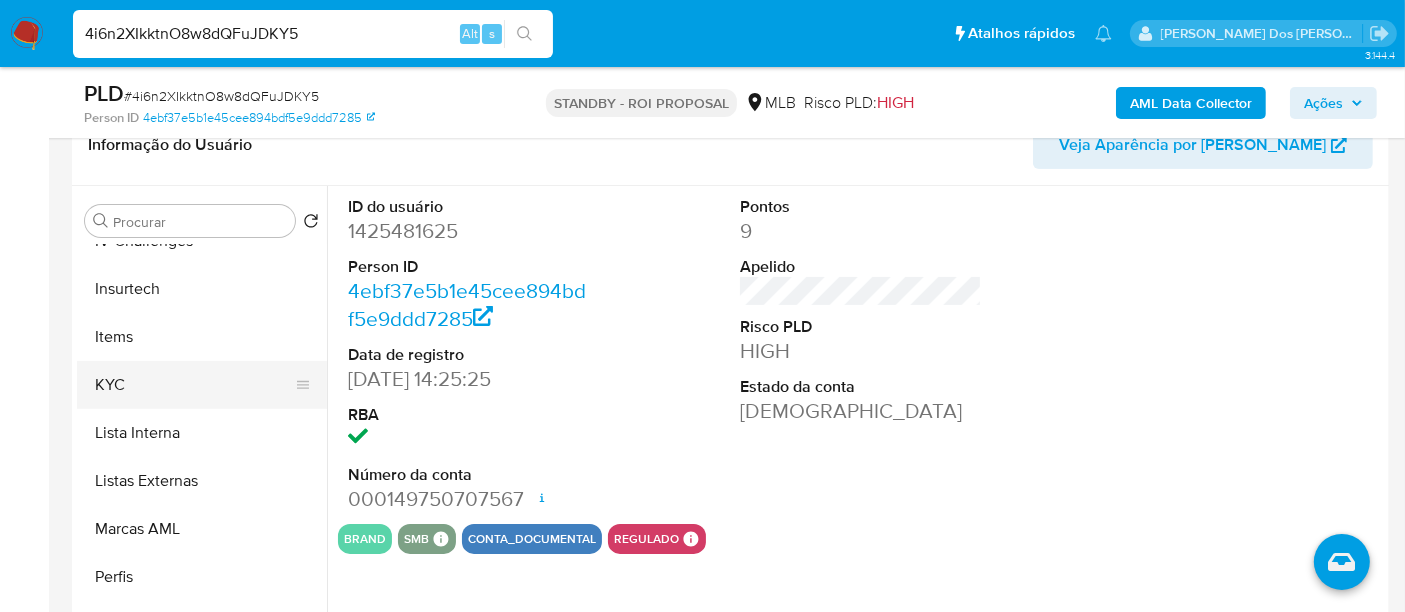 click on "KYC" at bounding box center (194, 385) 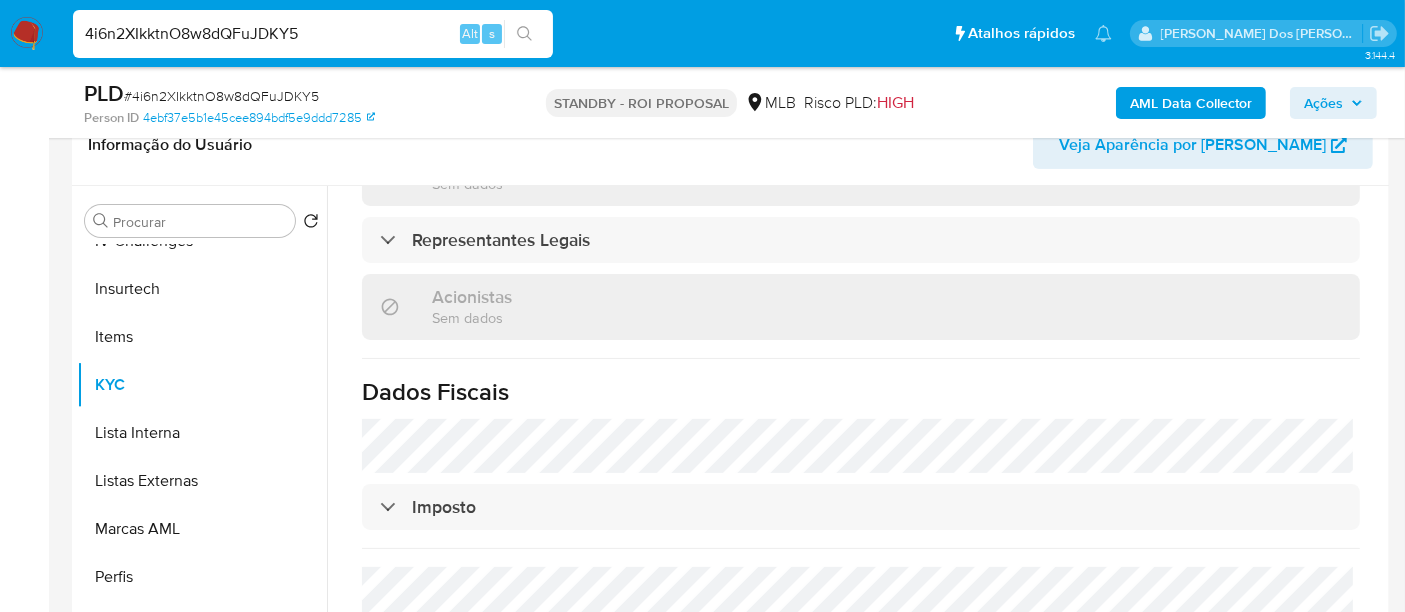 scroll, scrollTop: 1208, scrollLeft: 0, axis: vertical 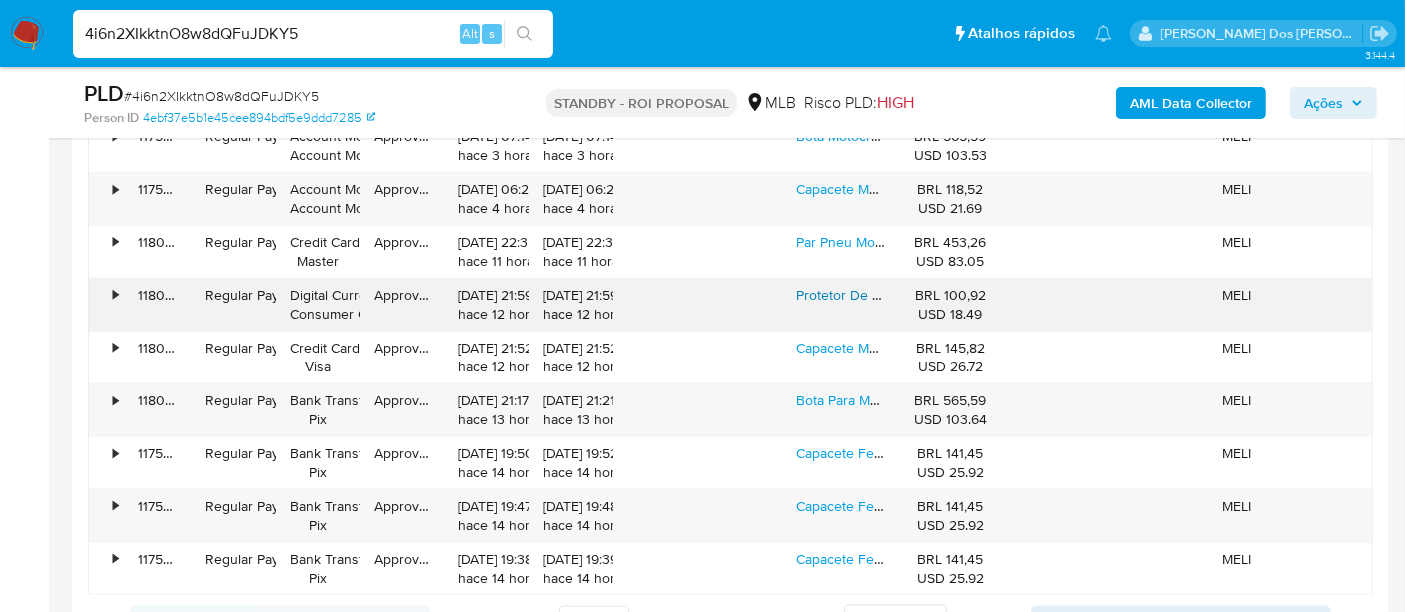 click on "Protetor De Motor Street Motos Titan Fan 125 150 2006 A 2013" at bounding box center [992, 295] 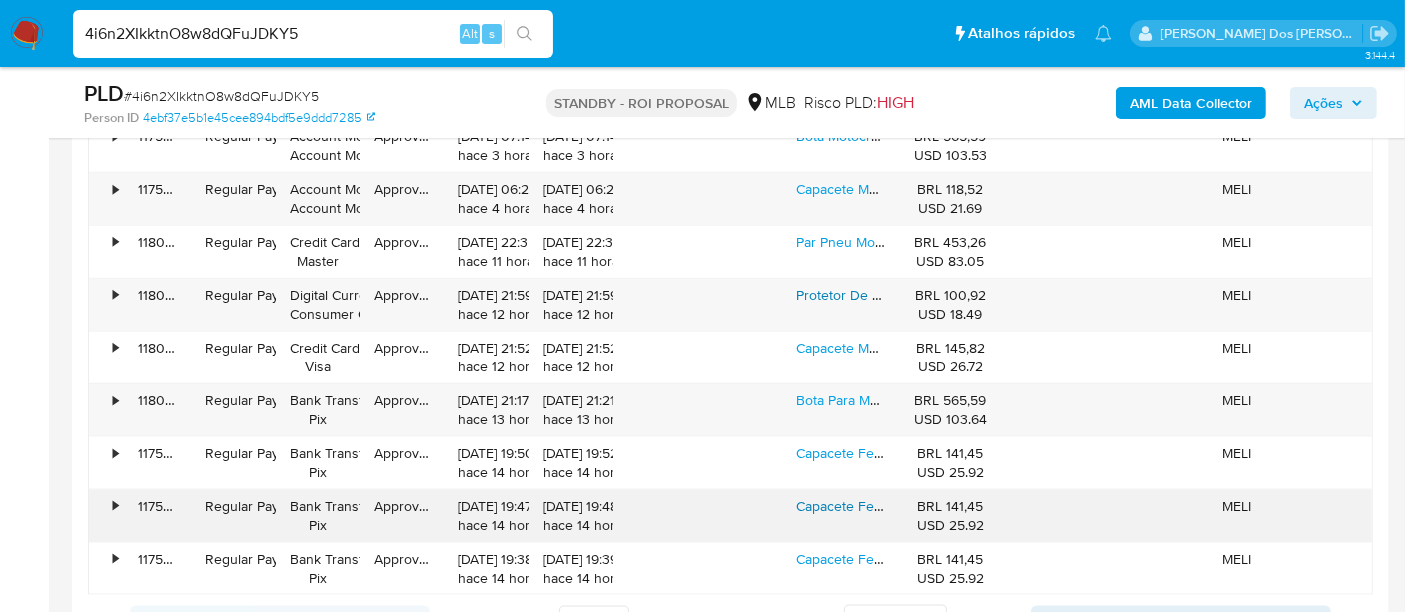 click on "Capacete Fechado Pro Tork R8 Viseira Fumê Masculino Feminino" at bounding box center (998, 506) 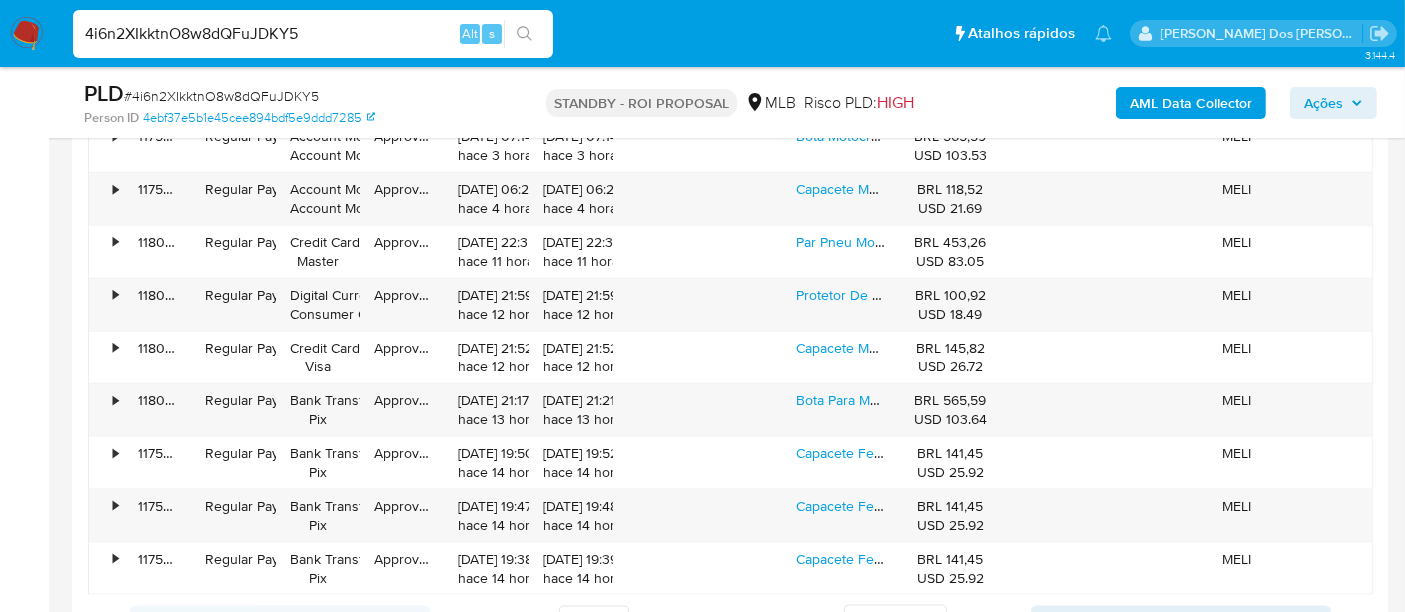click on "4i6n2XIkktnO8w8dQFuJDKY5" at bounding box center (313, 34) 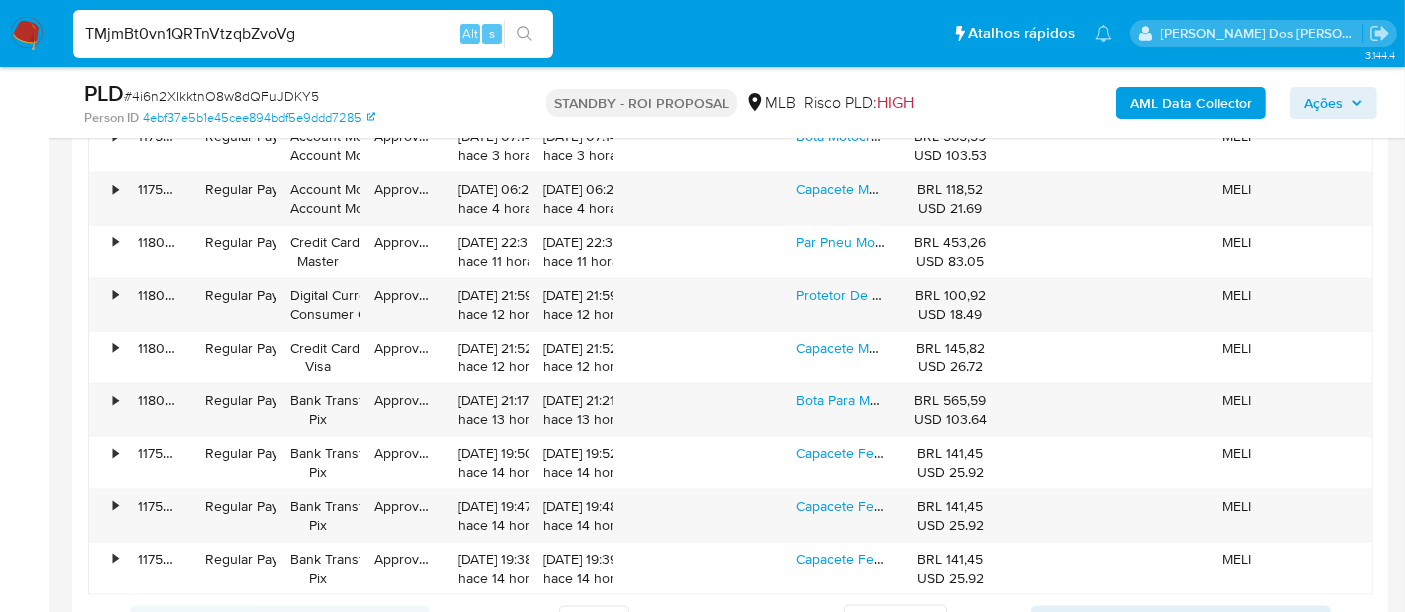 type on "TMjmBt0vn1QRTnVtzqbZvoVg" 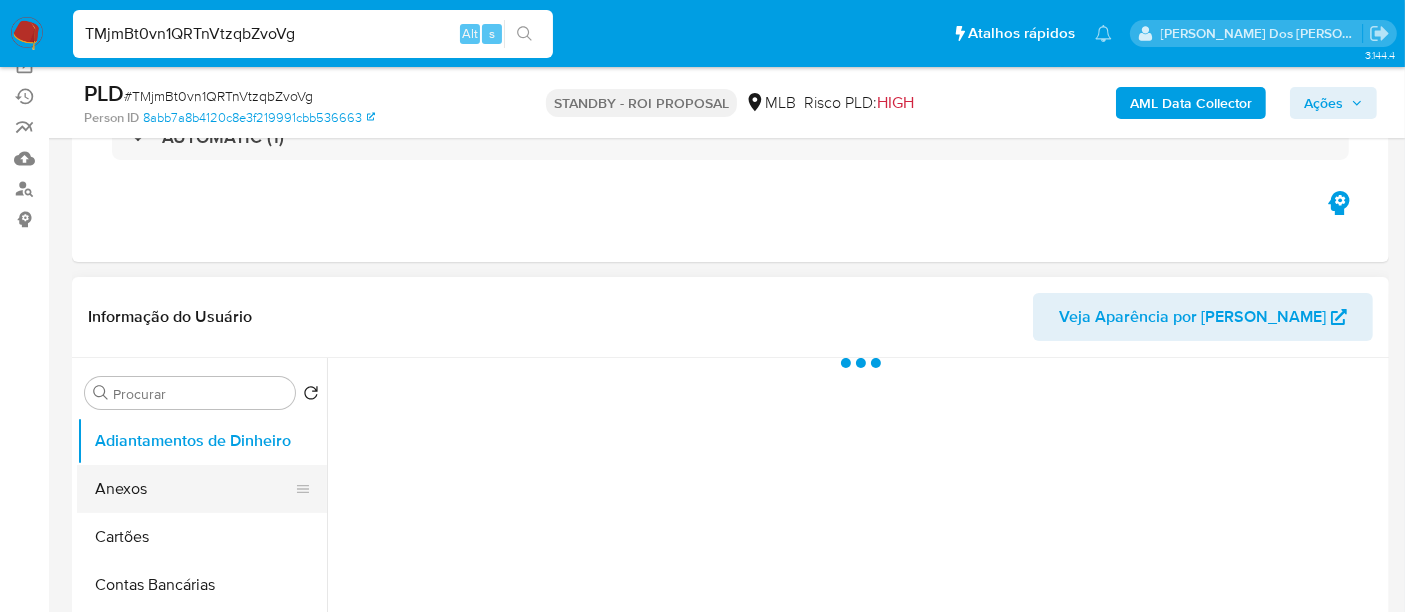 scroll, scrollTop: 333, scrollLeft: 0, axis: vertical 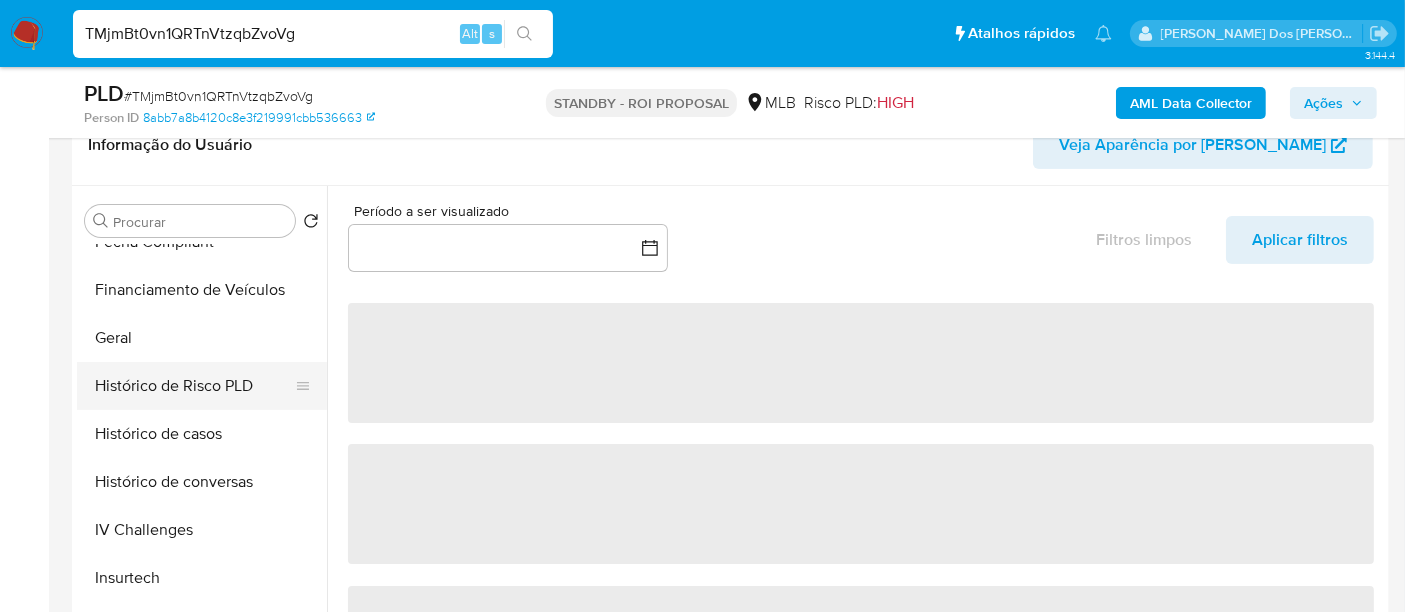 select on "10" 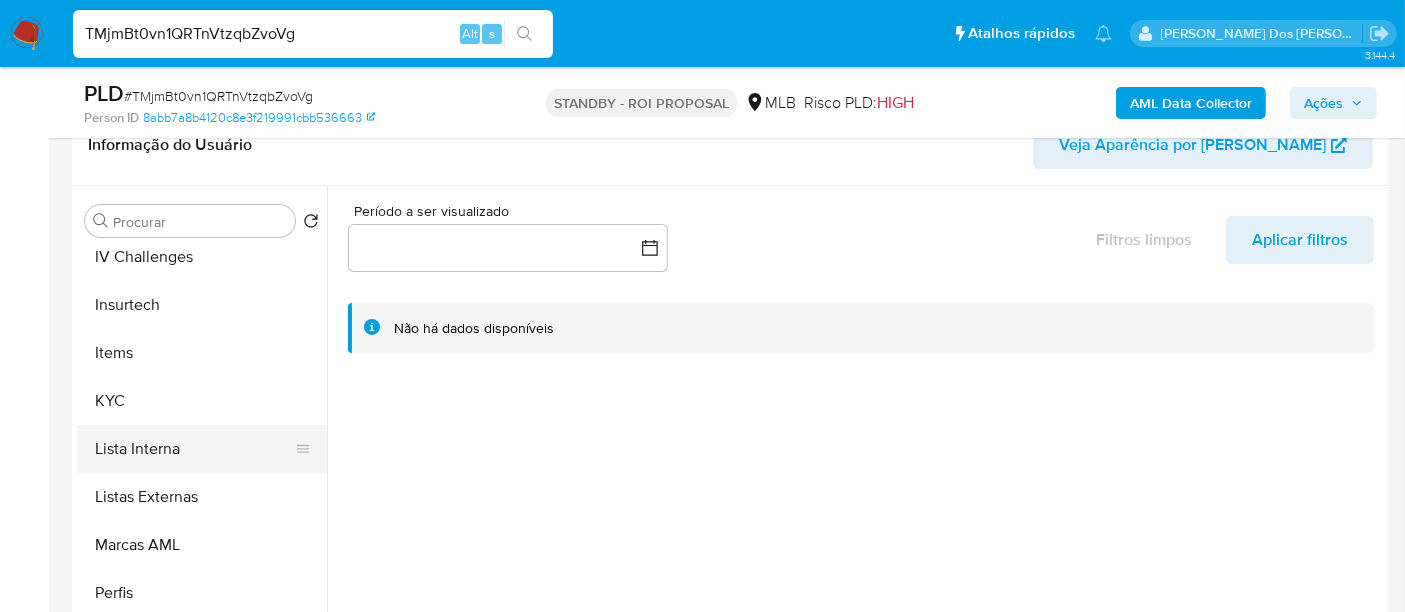 scroll, scrollTop: 844, scrollLeft: 0, axis: vertical 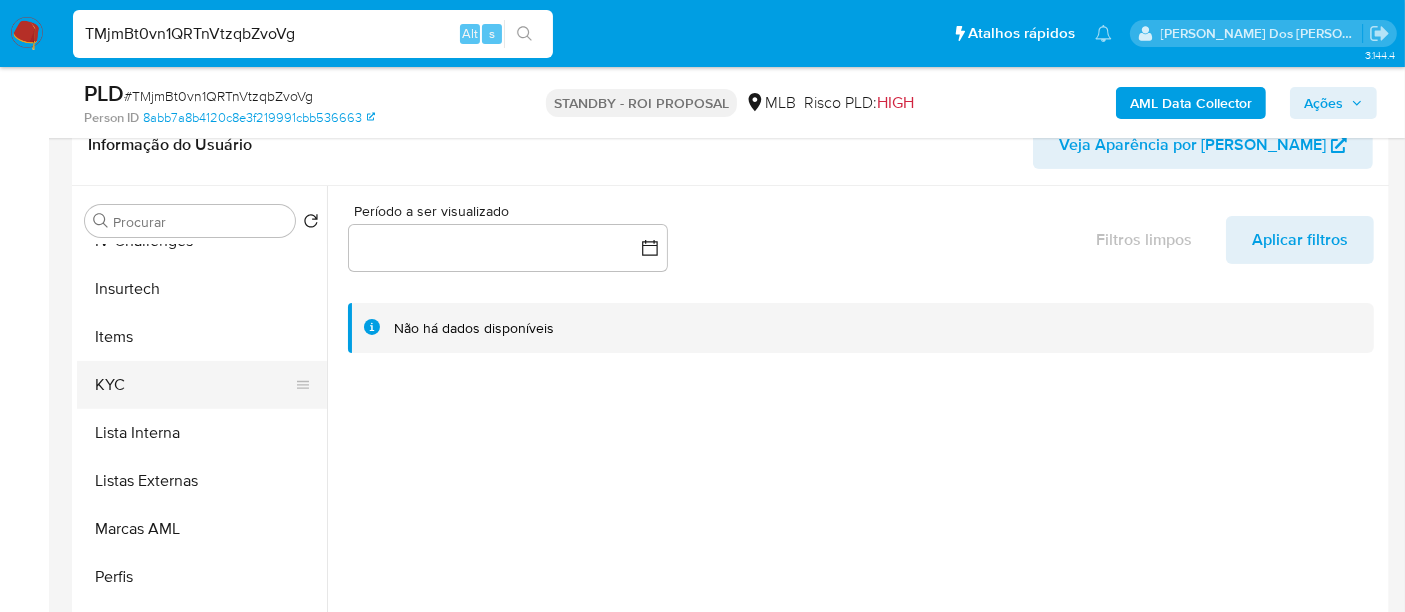 click on "KYC" at bounding box center [194, 385] 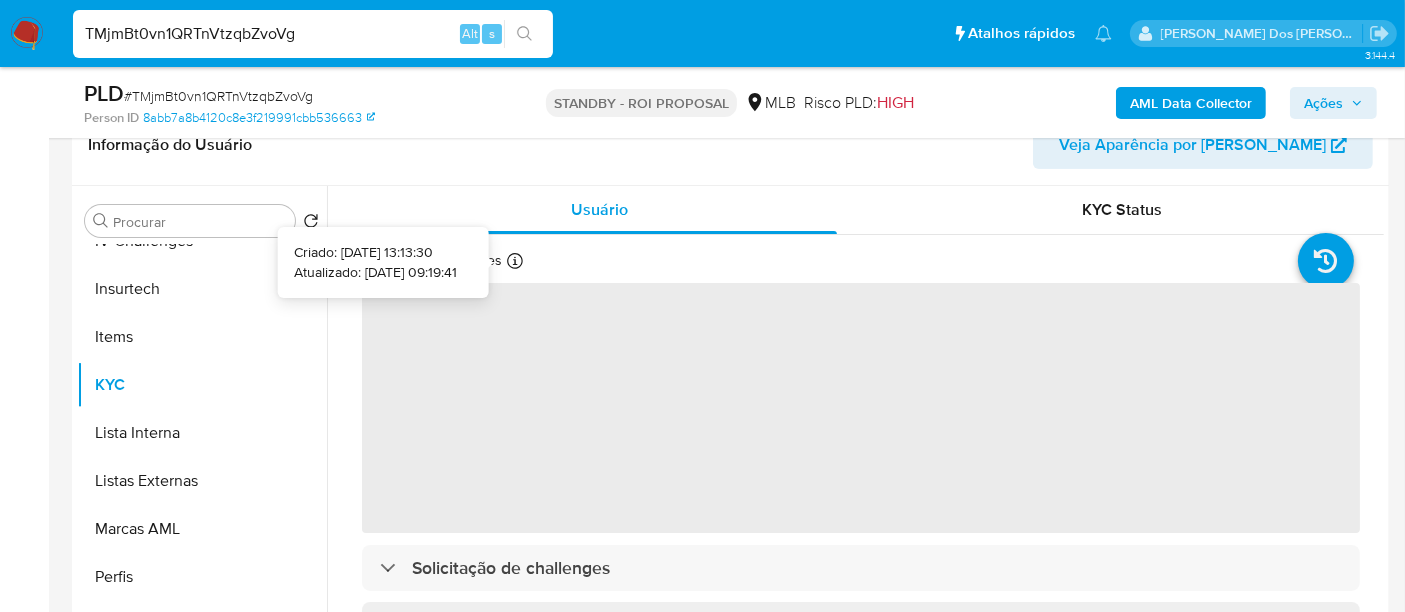 type 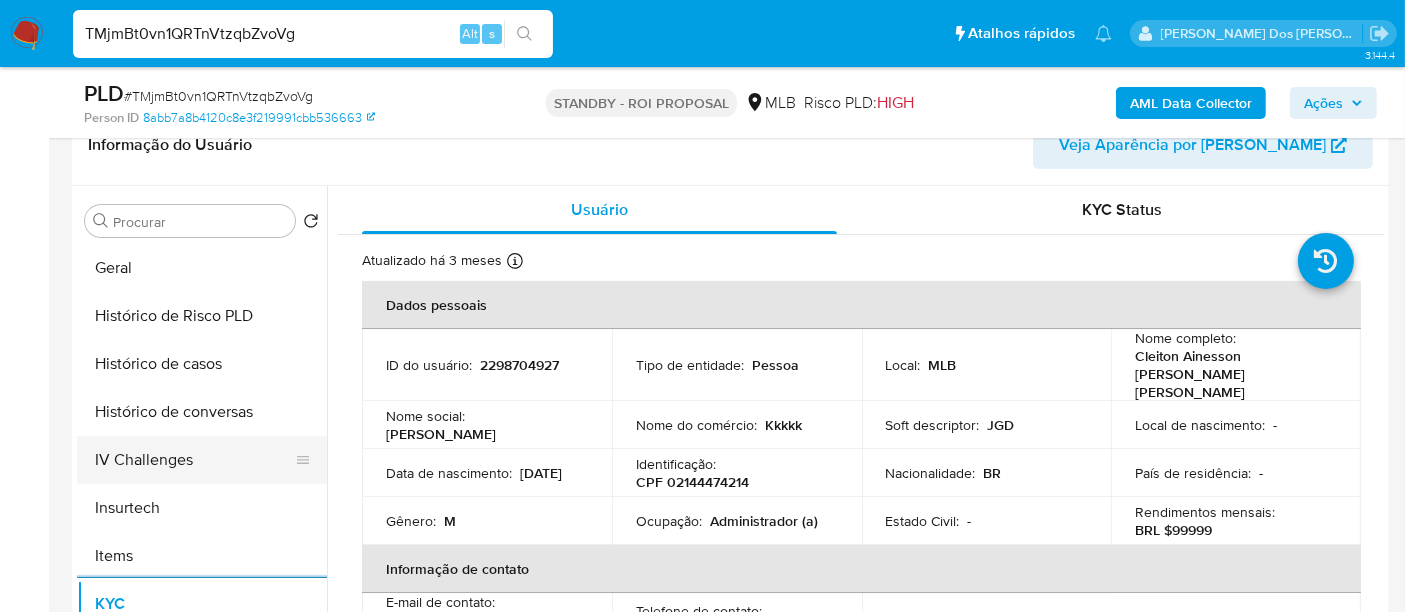 scroll, scrollTop: 622, scrollLeft: 0, axis: vertical 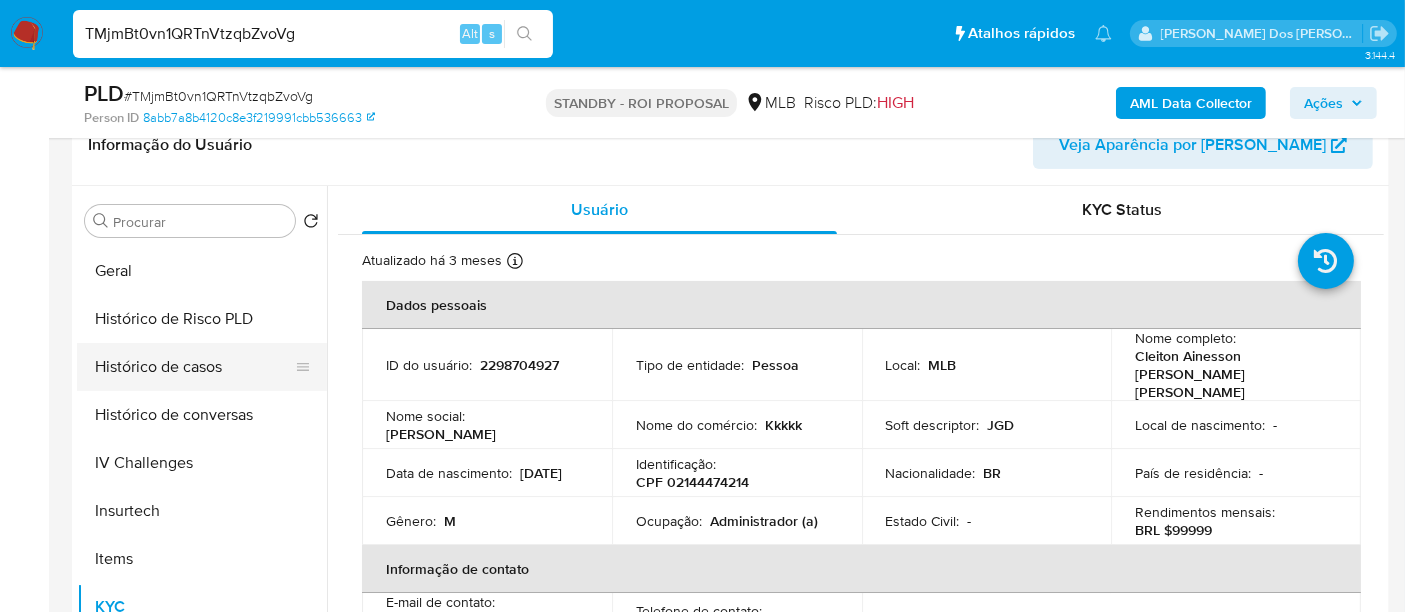 click on "Histórico de casos" at bounding box center (194, 367) 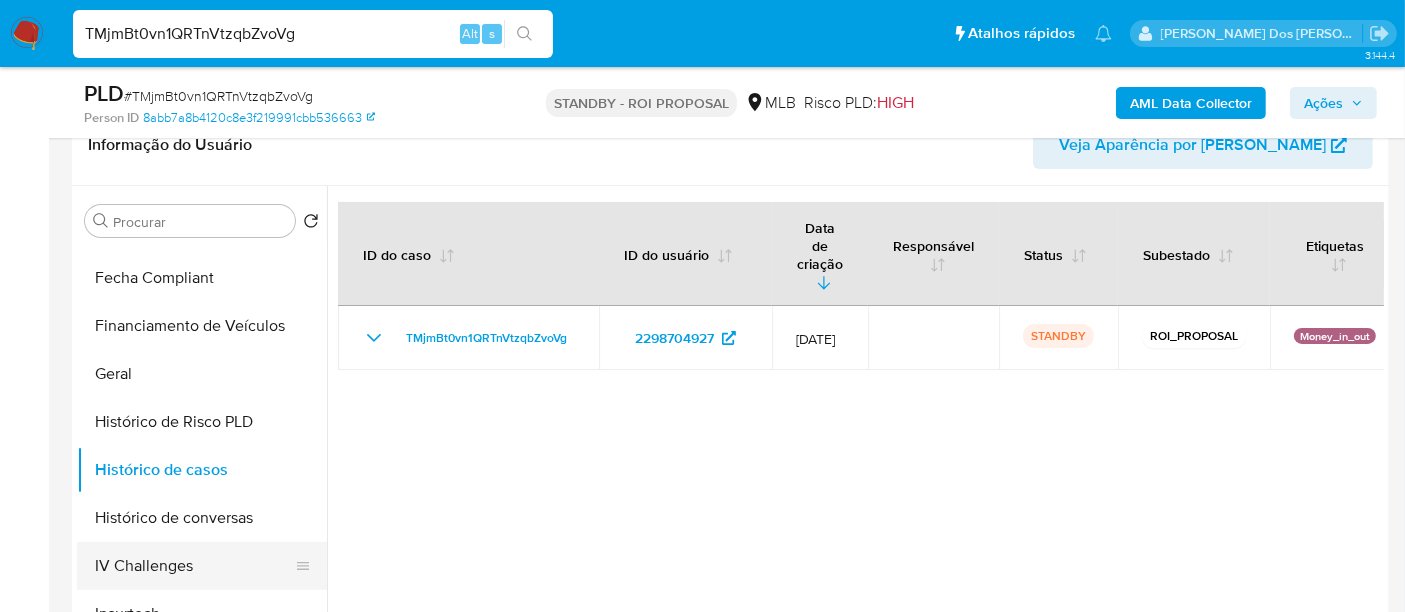 scroll, scrollTop: 400, scrollLeft: 0, axis: vertical 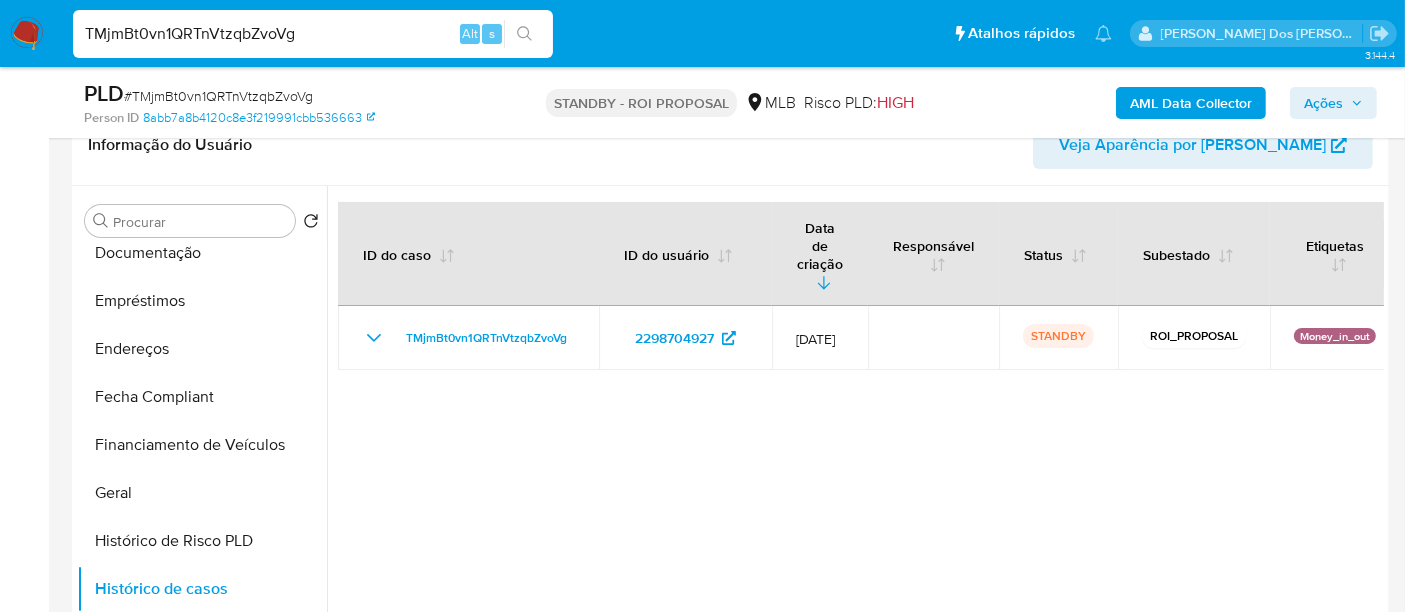 click on "Procurar   Retornar ao pedido padrão Adiantamentos de Dinheiro Anexos Cartões Contas Bancárias Dados Modificados Detalhe da geolocalização Devices Geolocation Dispositivos Point Documentação Empréstimos Endereços Fecha Compliant Financiamento de Veículos Geral Histórico de Risco PLD Histórico de casos Histórico de conversas IV Challenges Insurtech Items KYC Lista Interna Listas Externas Marcas AML Perfis Relacionados Restrições Novo Mundo" at bounding box center [202, 443] 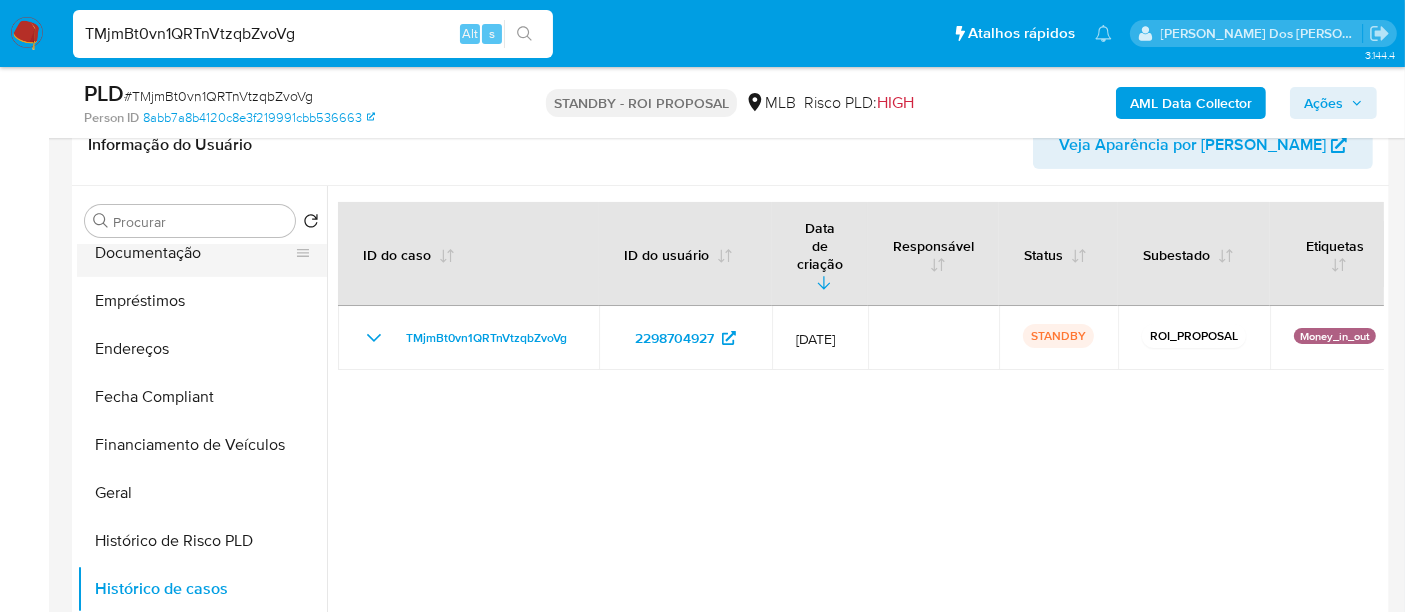 click on "Documentação" at bounding box center (194, 253) 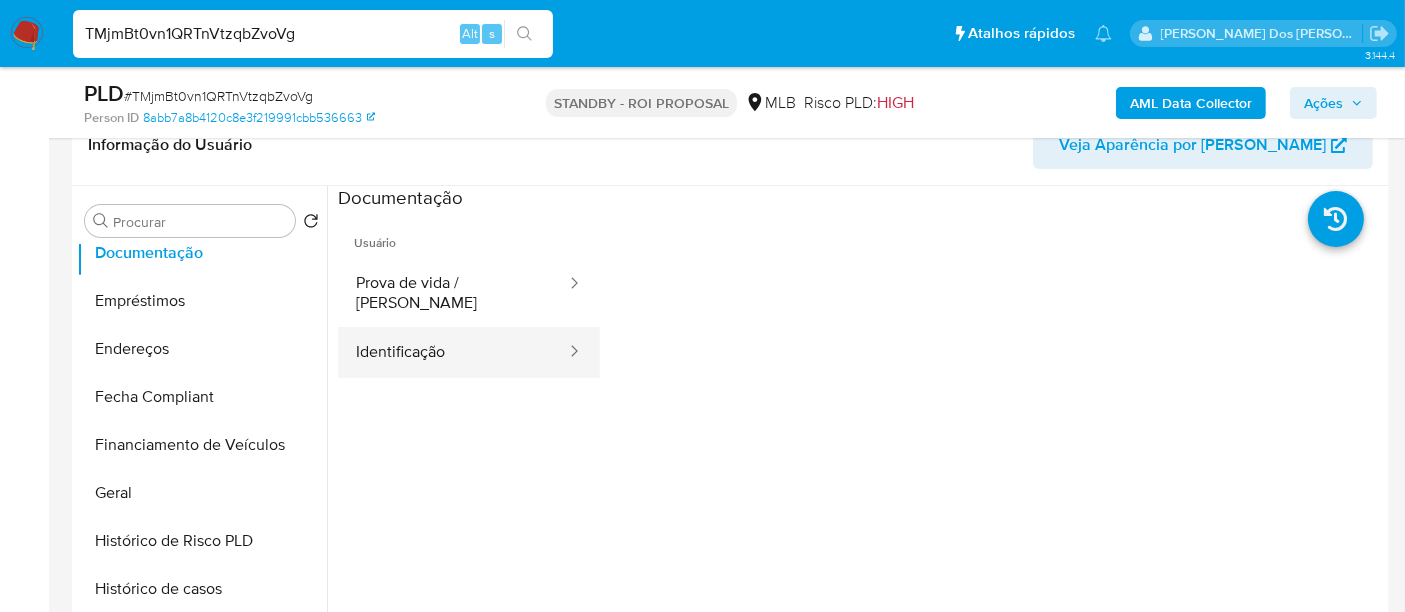 click on "Identificação" at bounding box center (453, 352) 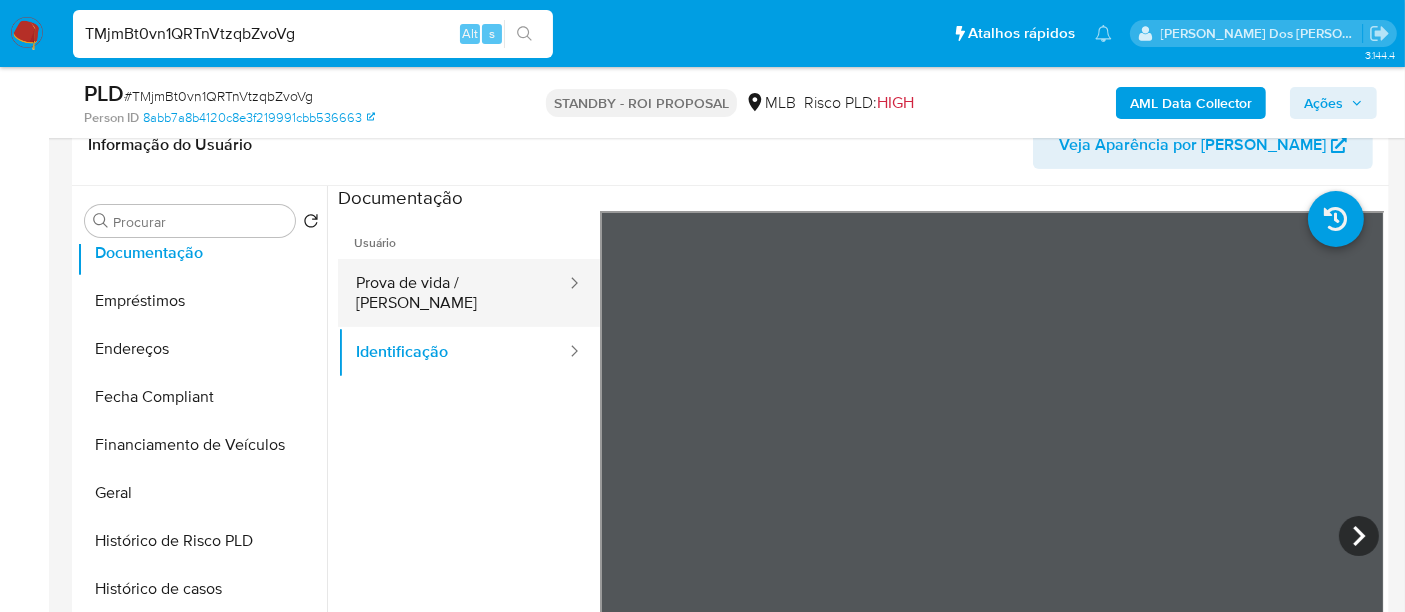 click on "Prova de vida / Selfie" at bounding box center (453, 293) 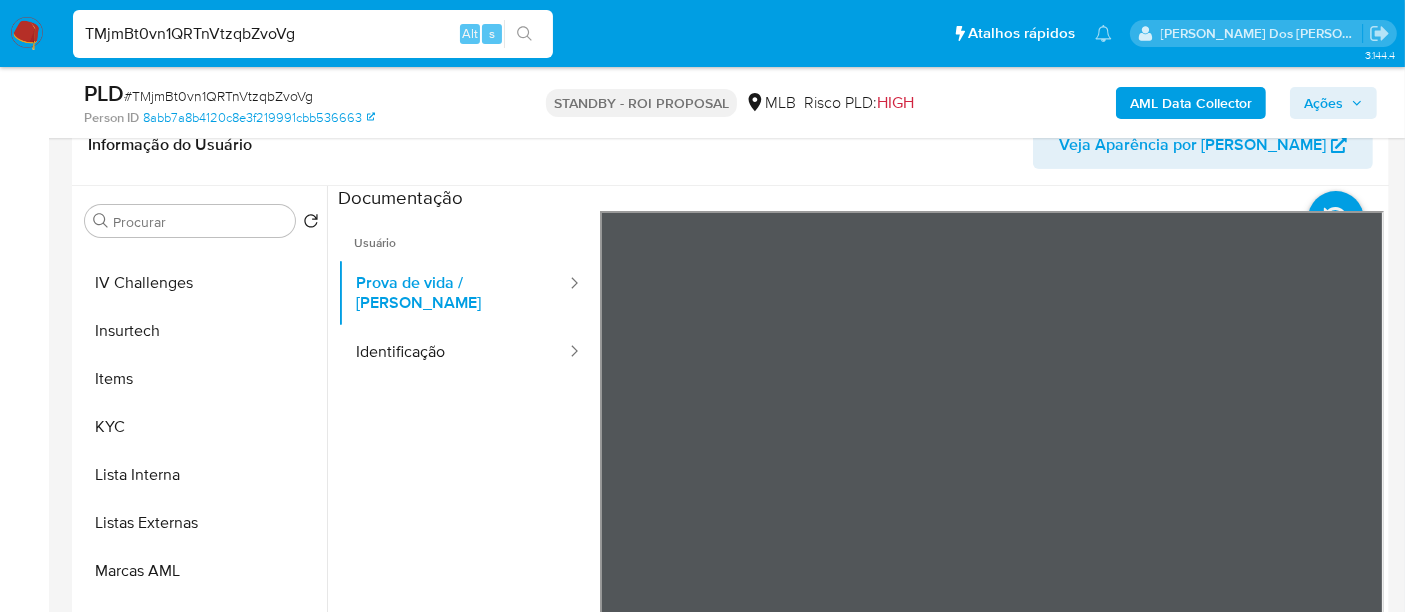 scroll, scrollTop: 844, scrollLeft: 0, axis: vertical 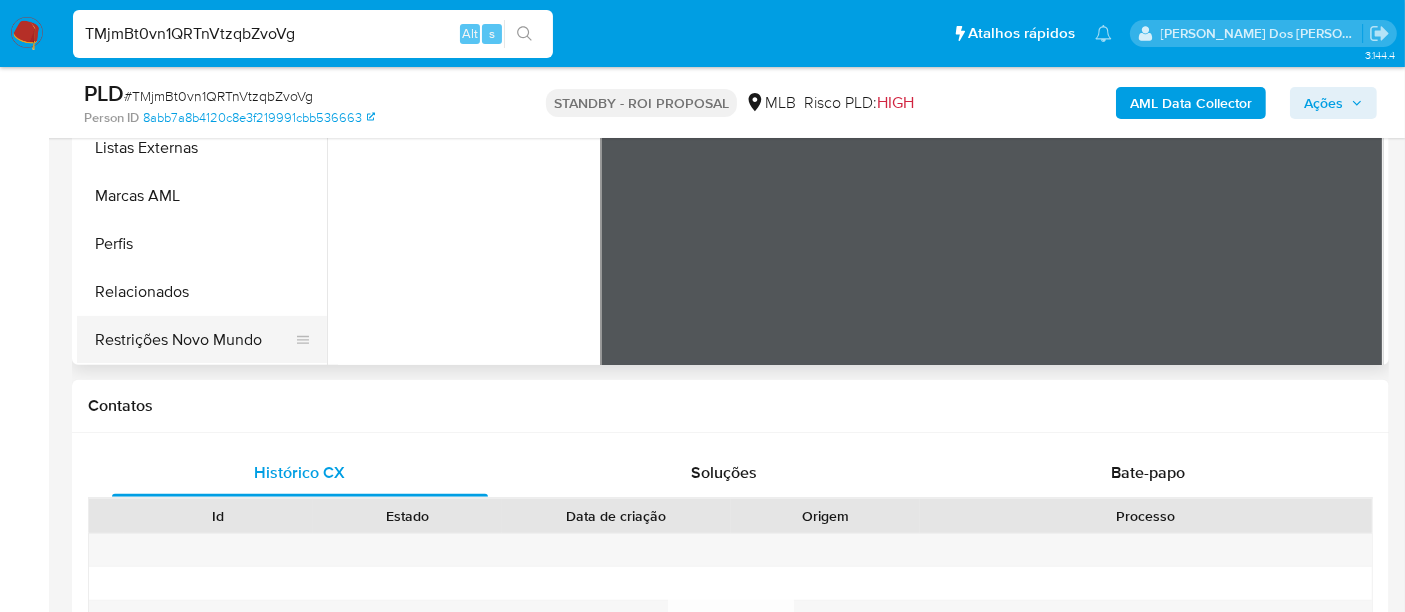click on "Restrições Novo Mundo" at bounding box center [194, 340] 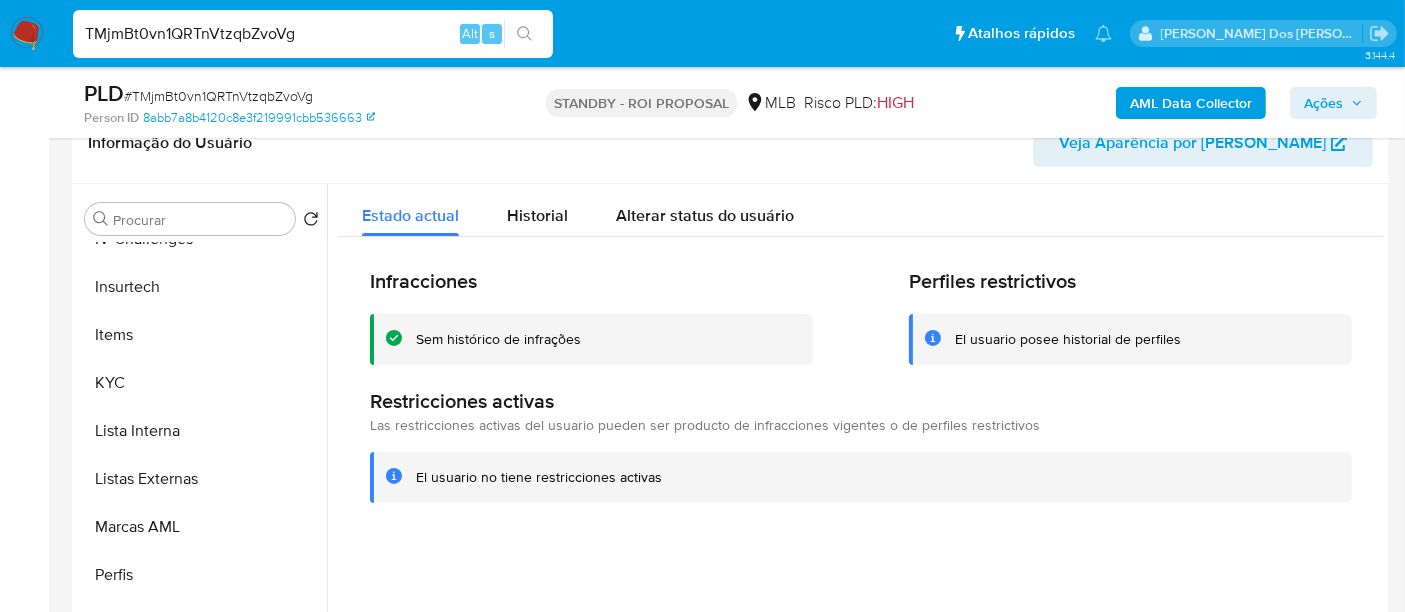 scroll, scrollTop: 333, scrollLeft: 0, axis: vertical 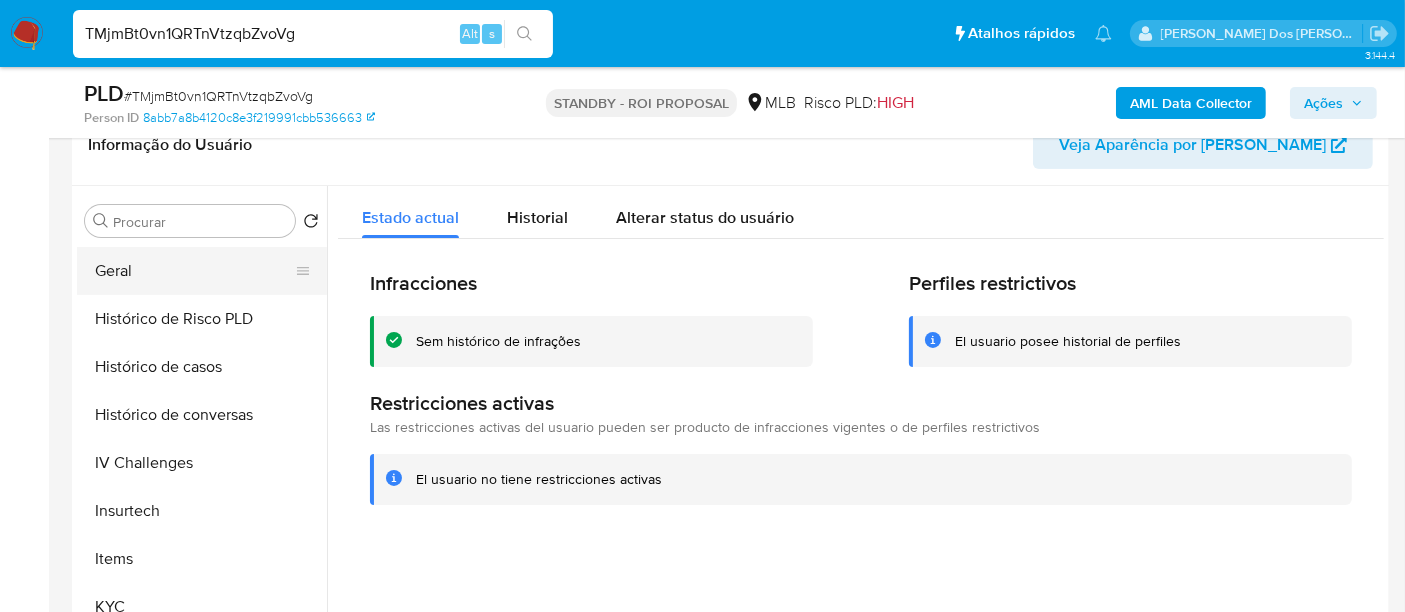 click on "Geral" at bounding box center [194, 271] 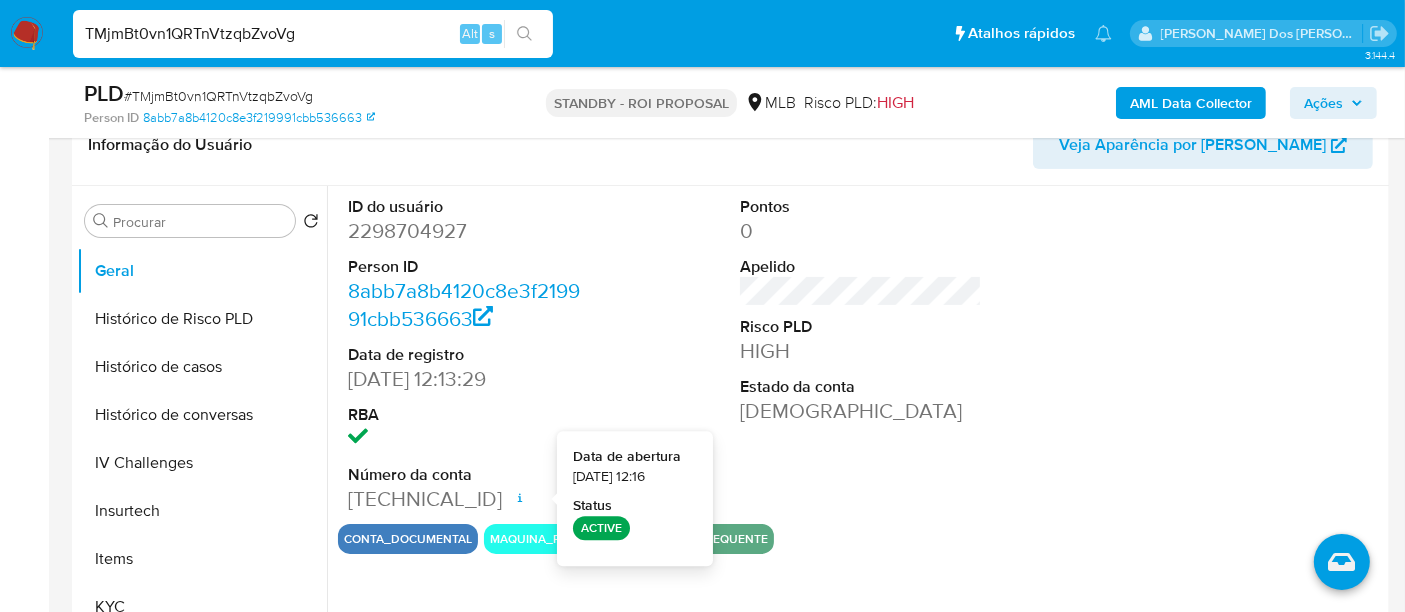 type 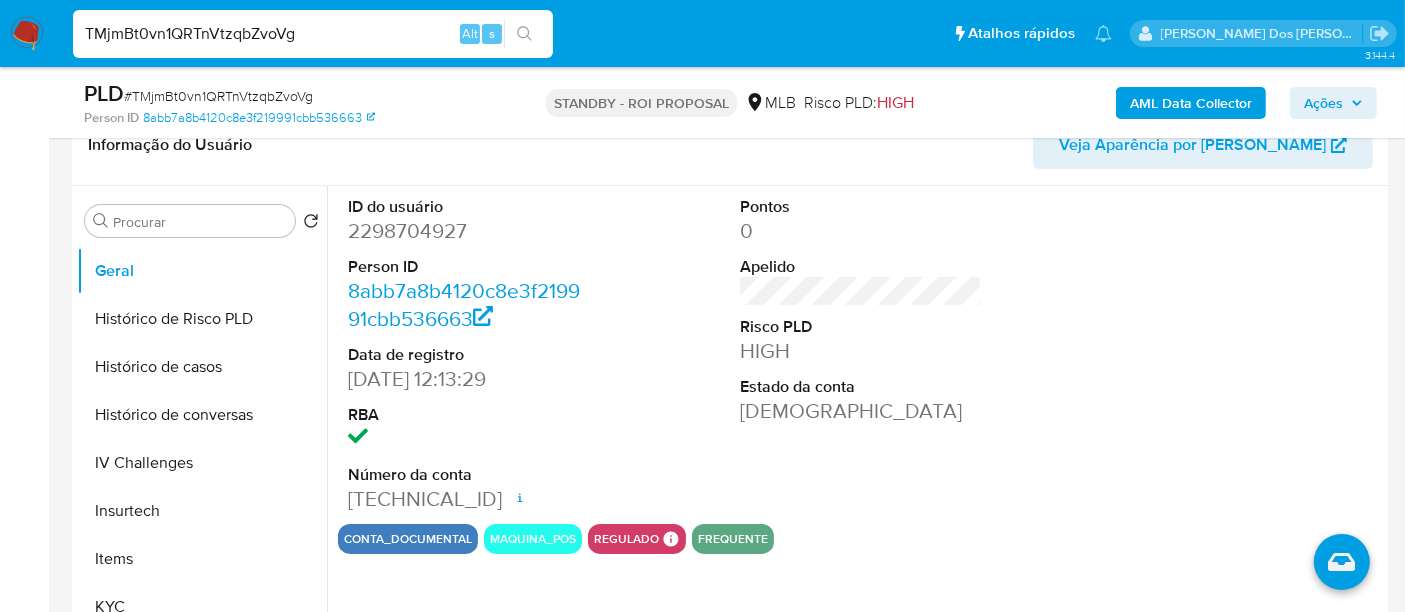 click on "TMjmBt0vn1QRTnVtzqbZvoVg" at bounding box center (313, 34) 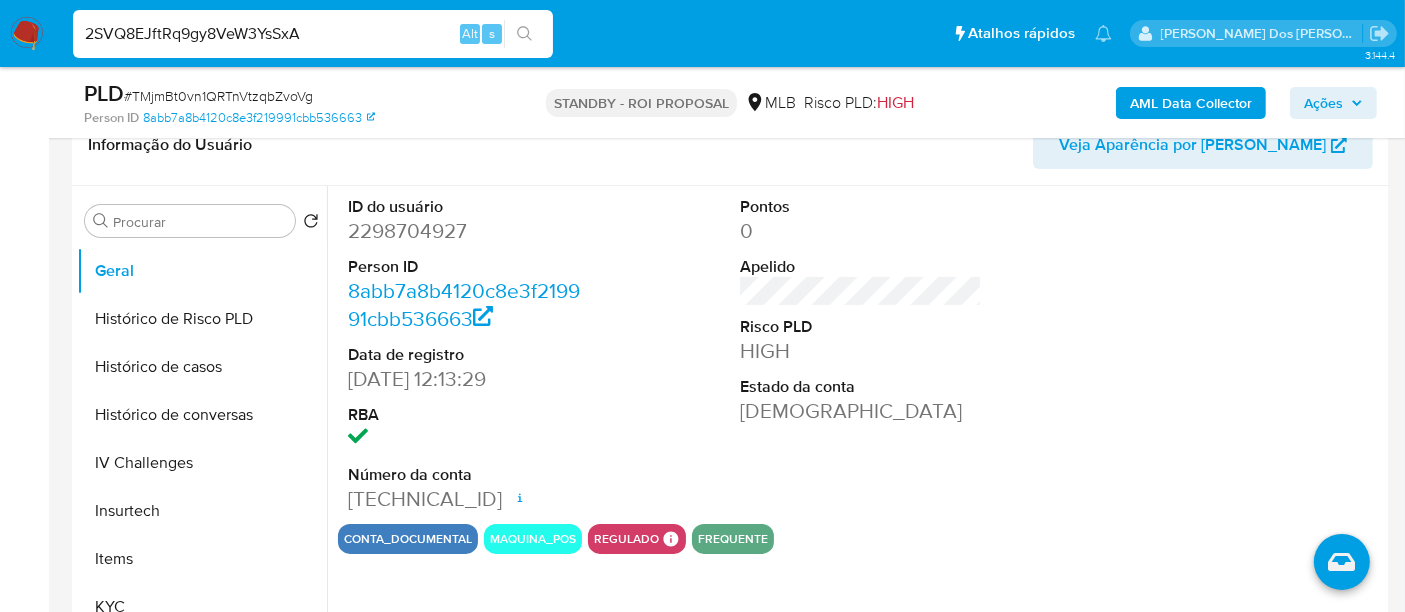 type on "2SVQ8EJftRq9gy8VeW3YsSxA" 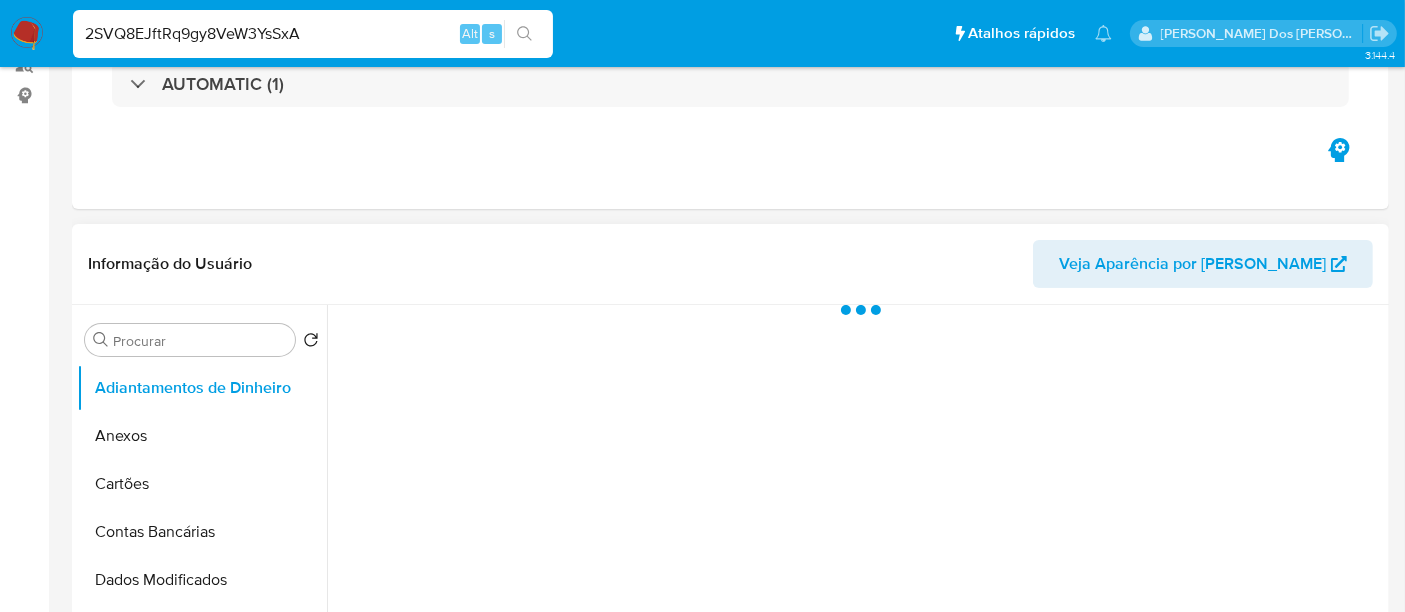 scroll, scrollTop: 444, scrollLeft: 0, axis: vertical 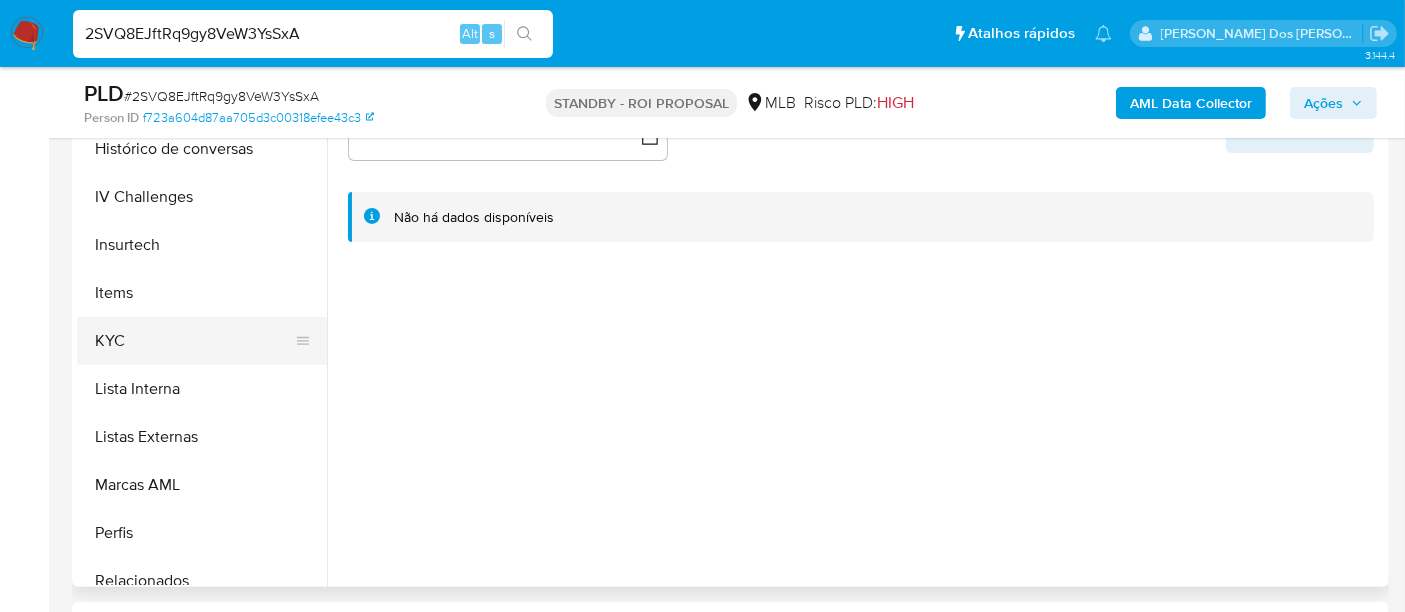 select on "10" 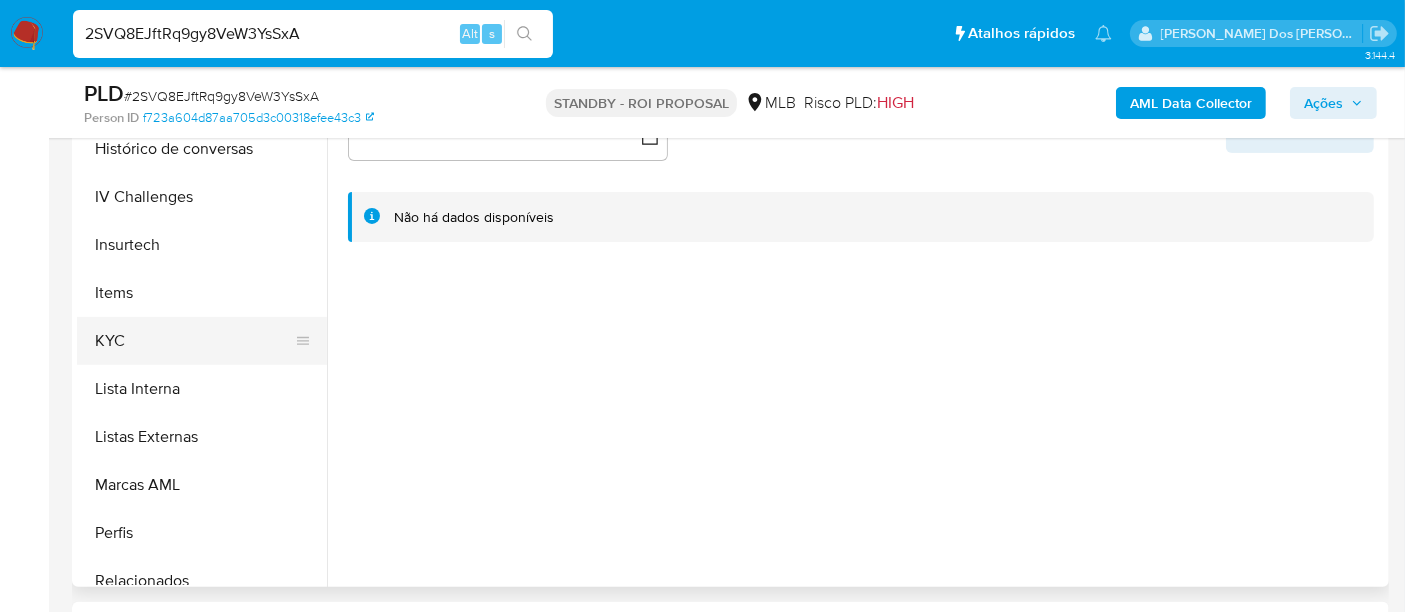 scroll, scrollTop: 844, scrollLeft: 0, axis: vertical 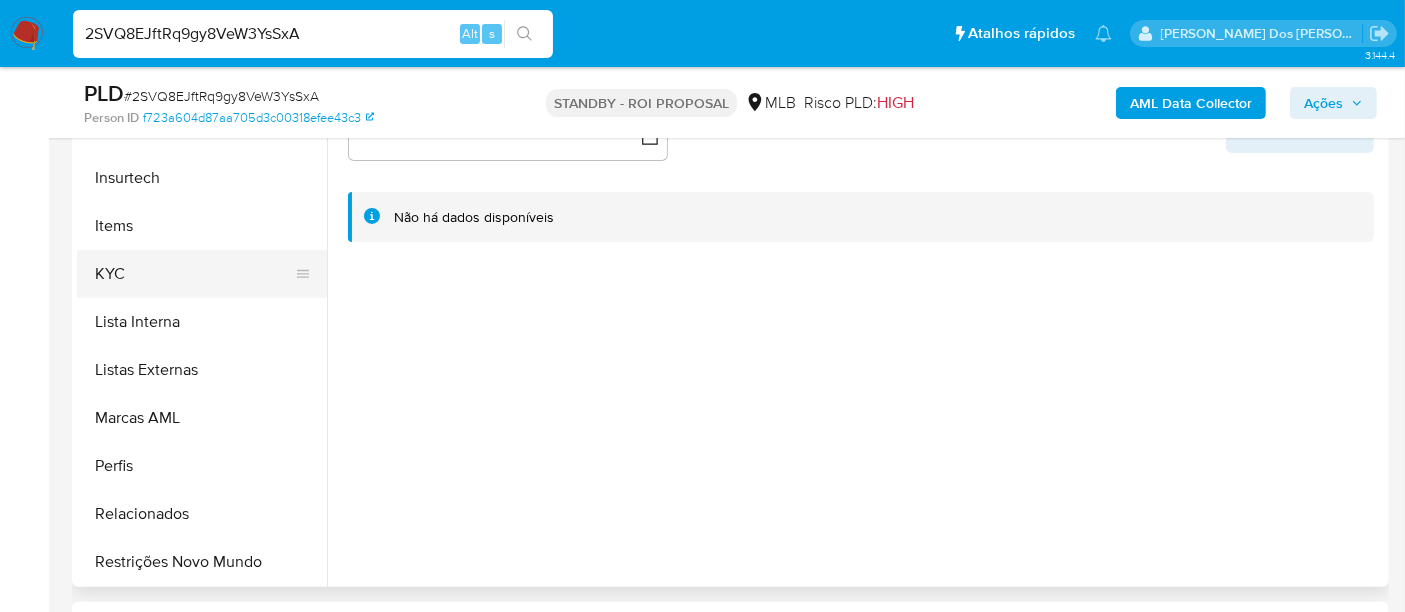 click on "KYC" at bounding box center [194, 274] 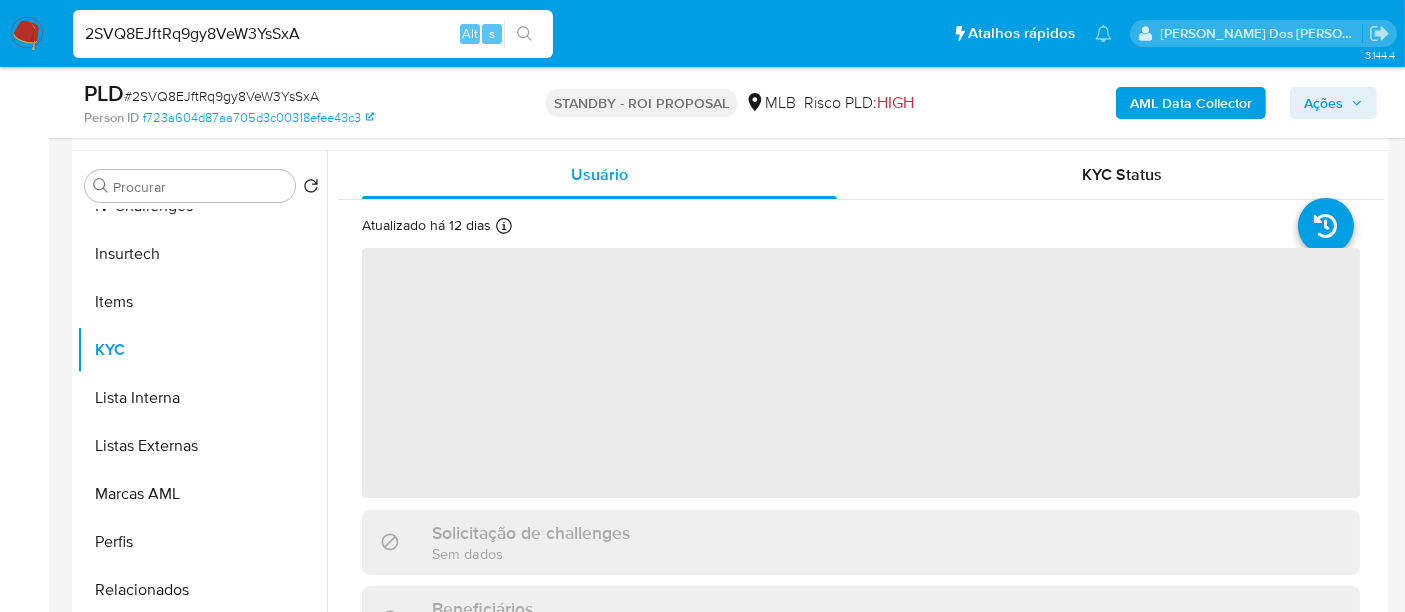 scroll, scrollTop: 333, scrollLeft: 0, axis: vertical 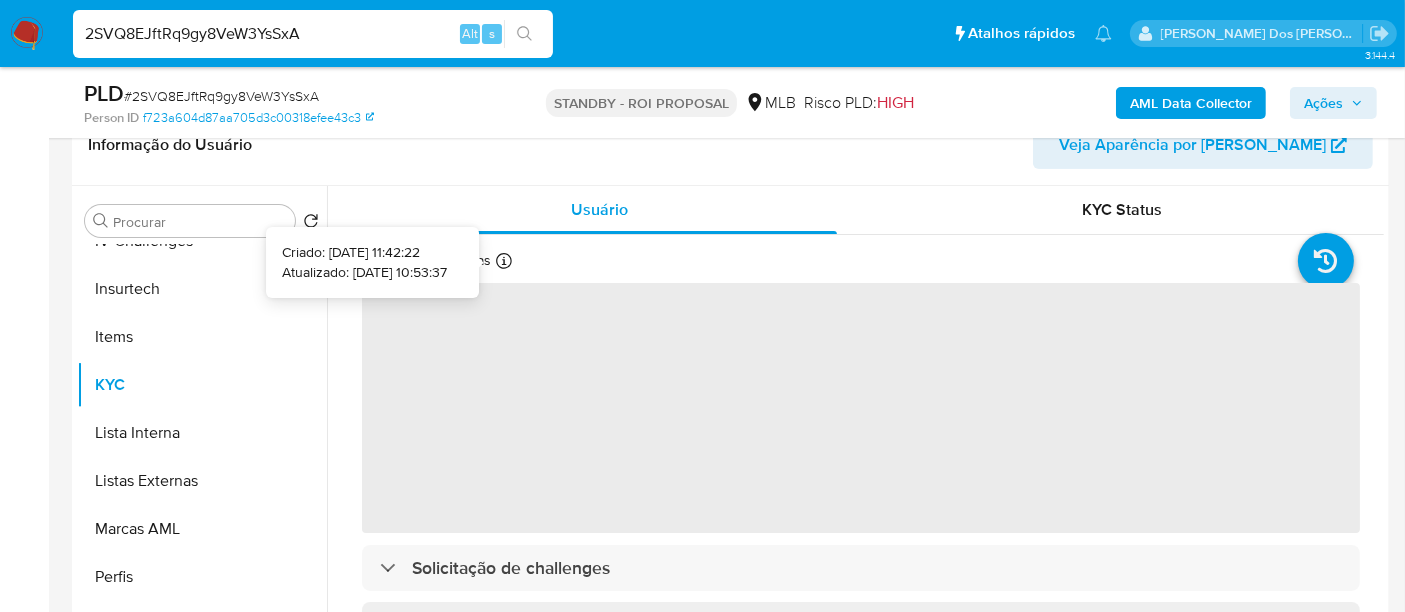 type 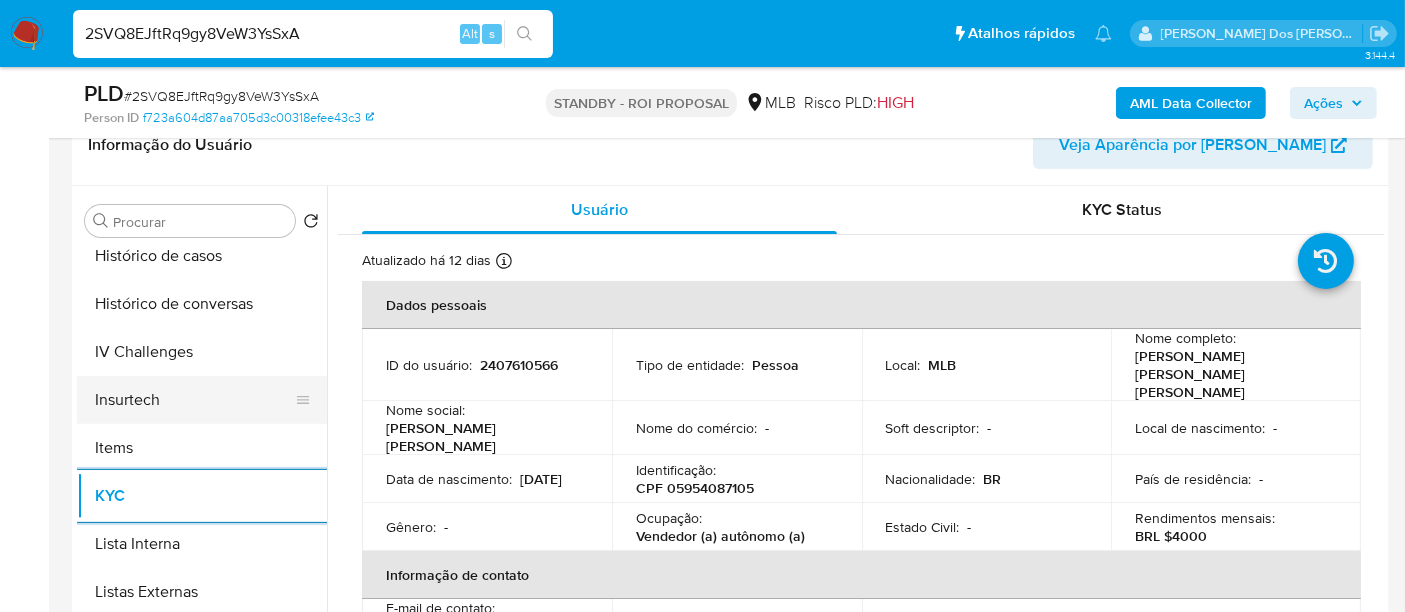 scroll, scrollTop: 622, scrollLeft: 0, axis: vertical 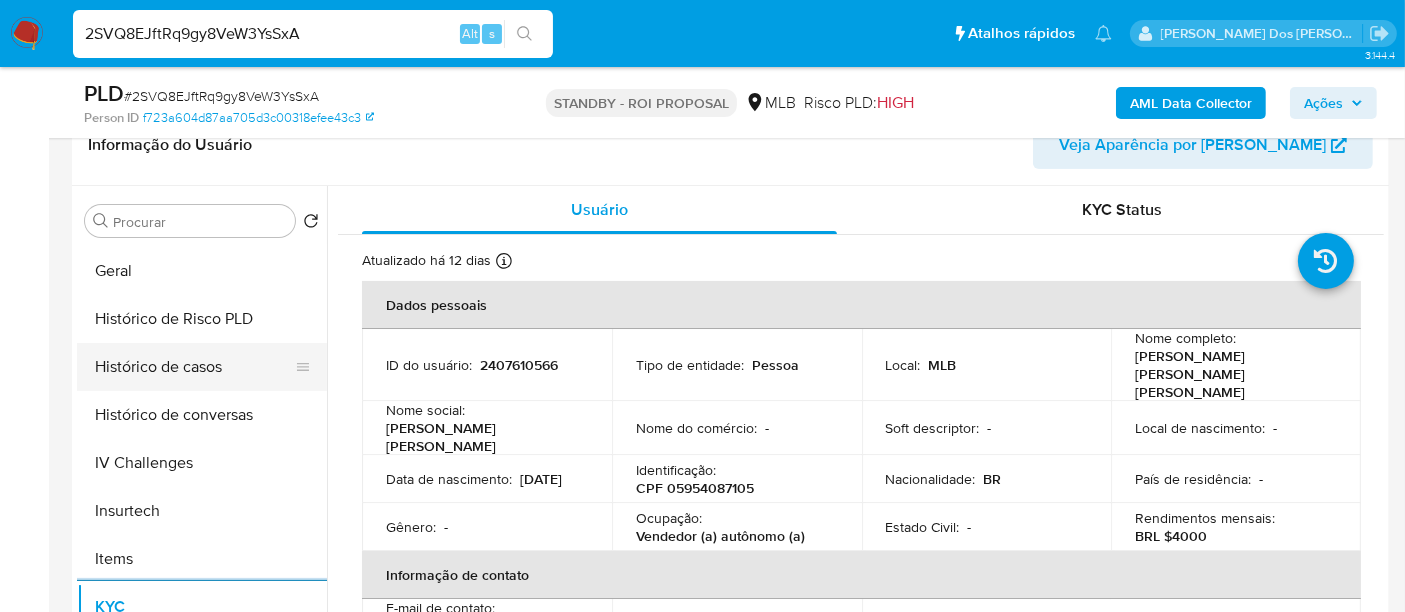 click on "Histórico de casos" at bounding box center (194, 367) 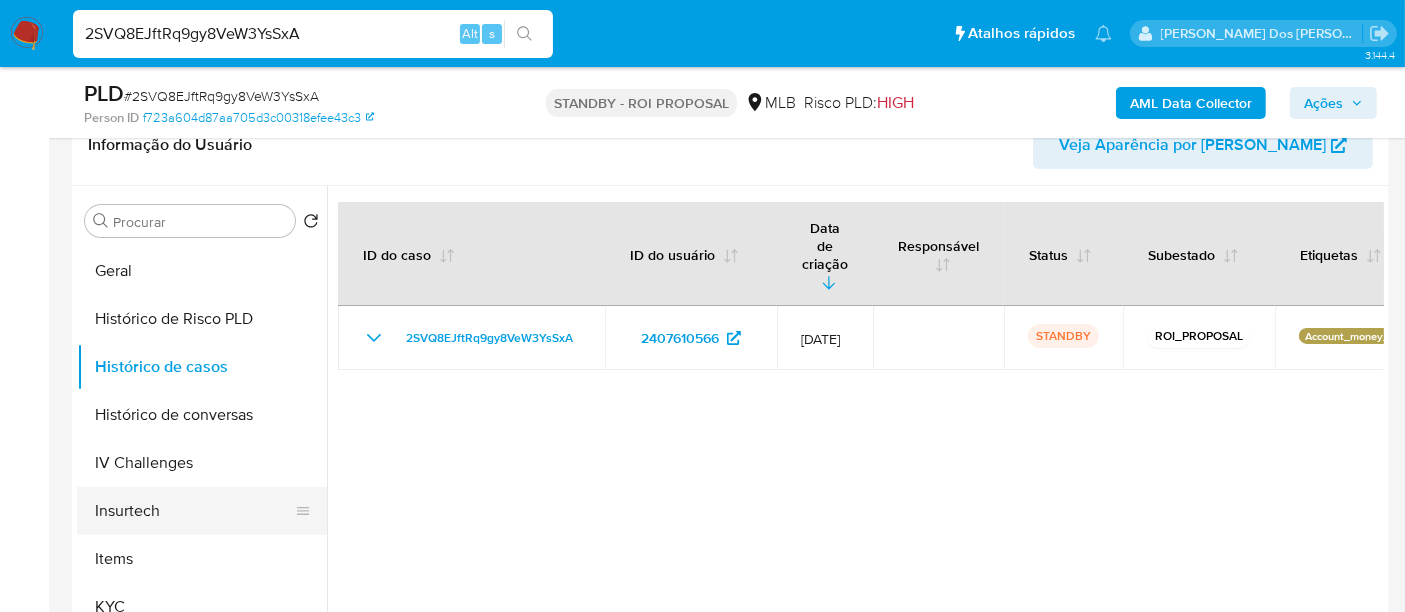 scroll, scrollTop: 288, scrollLeft: 0, axis: vertical 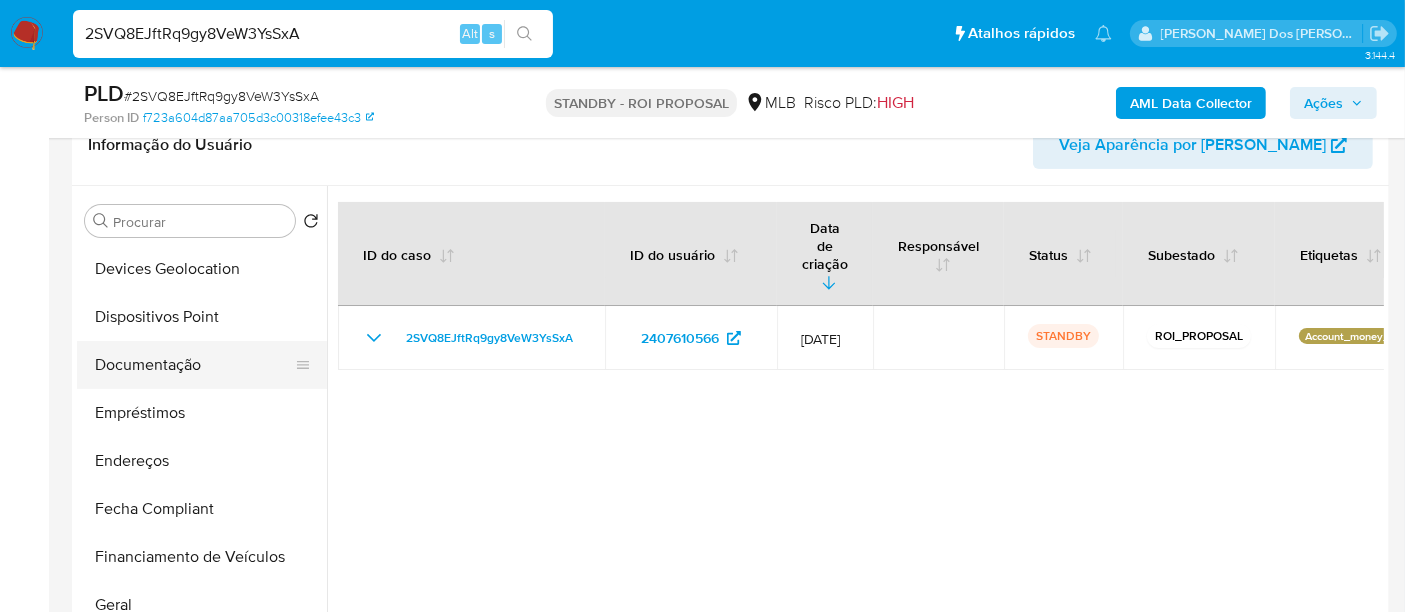 click on "Documentação" at bounding box center [194, 365] 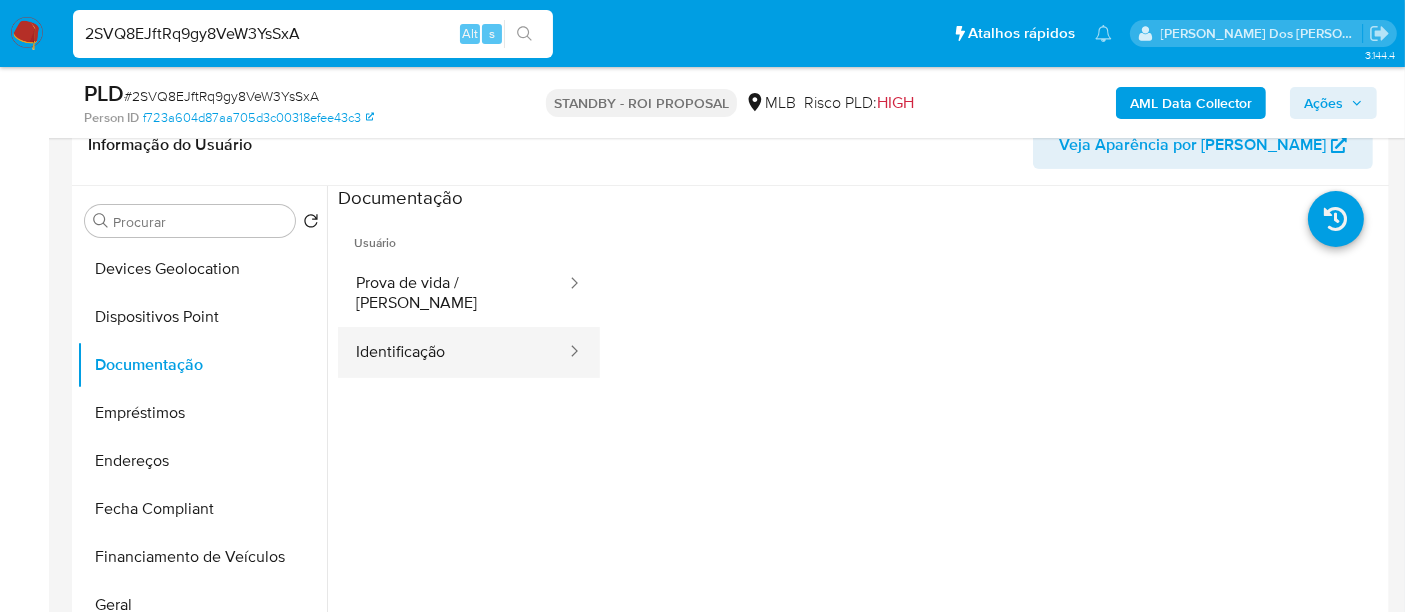 click on "Identificação" at bounding box center [453, 352] 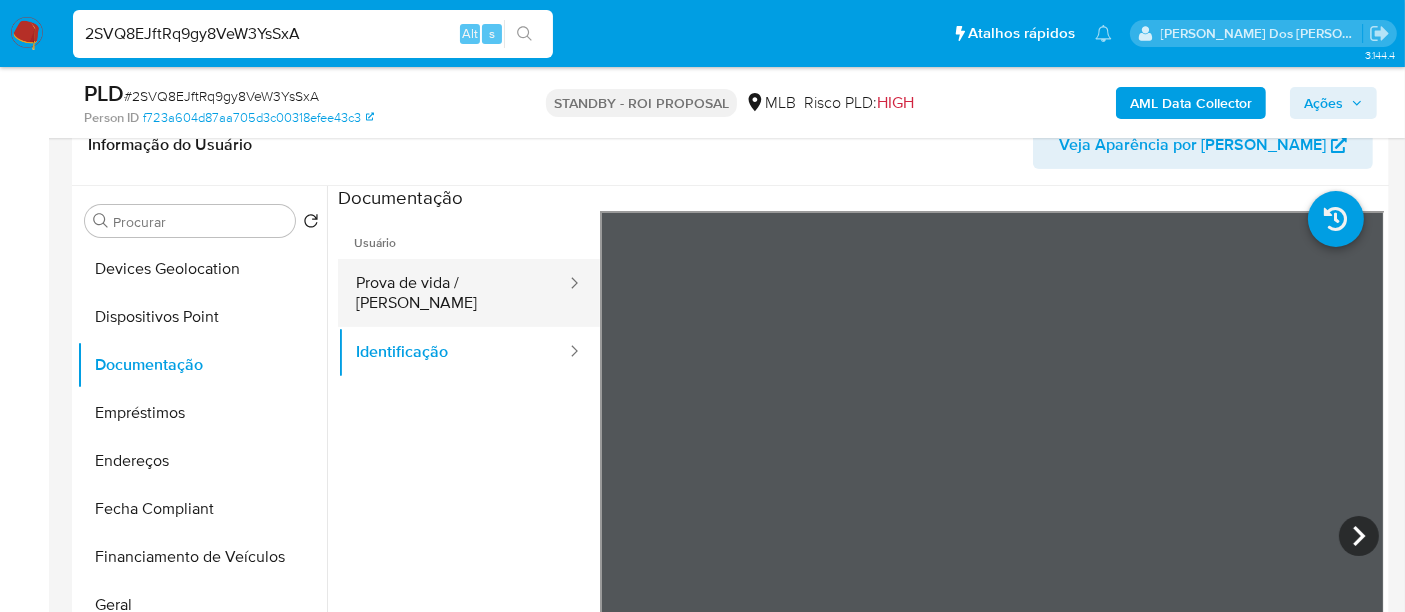 click on "Prova de vida / Selfie" at bounding box center [453, 293] 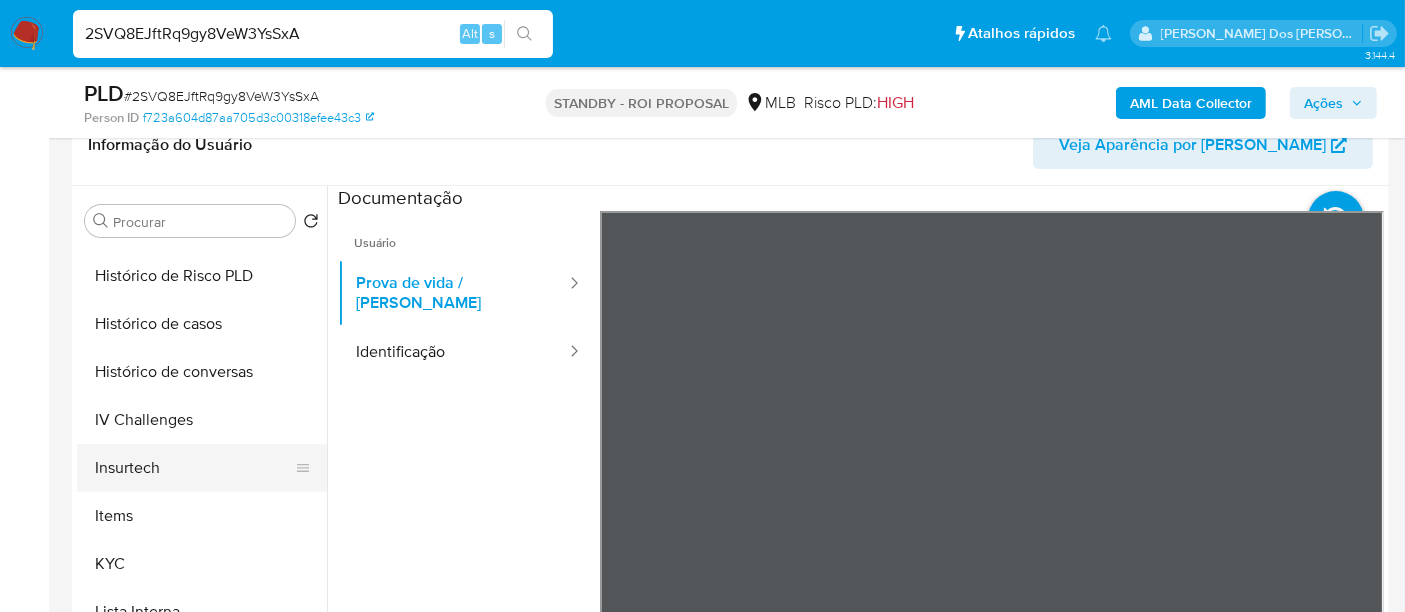 scroll, scrollTop: 844, scrollLeft: 0, axis: vertical 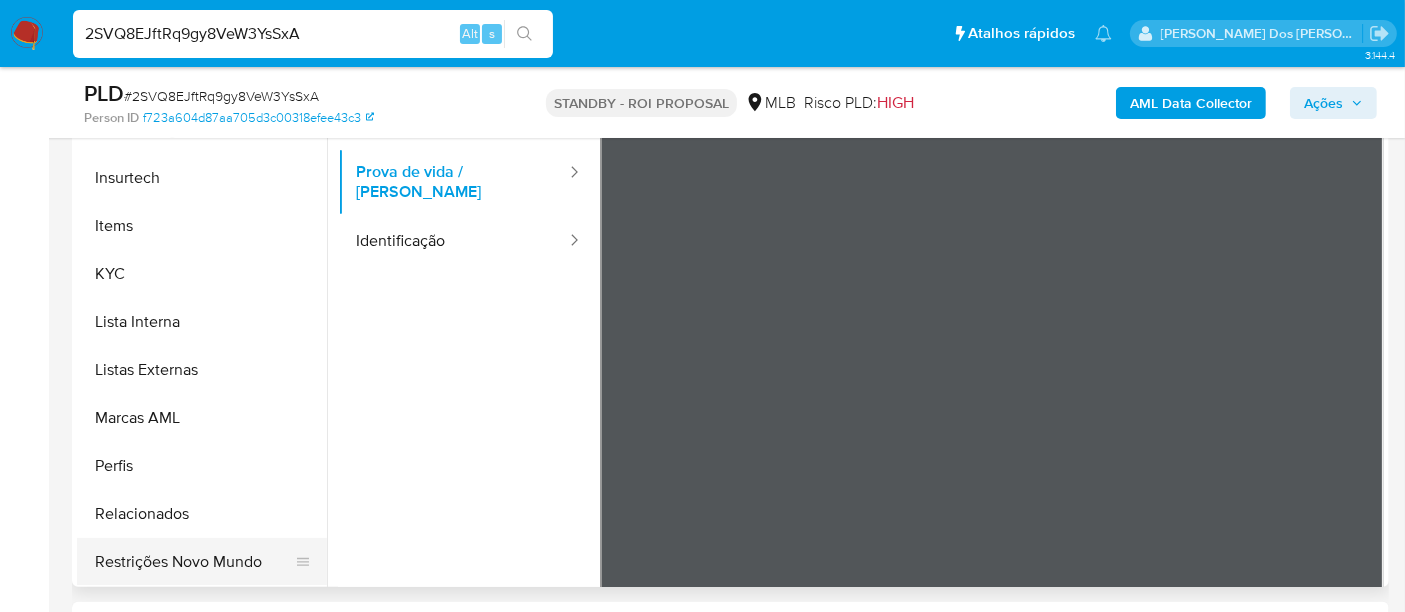click on "Restrições Novo Mundo" at bounding box center [194, 562] 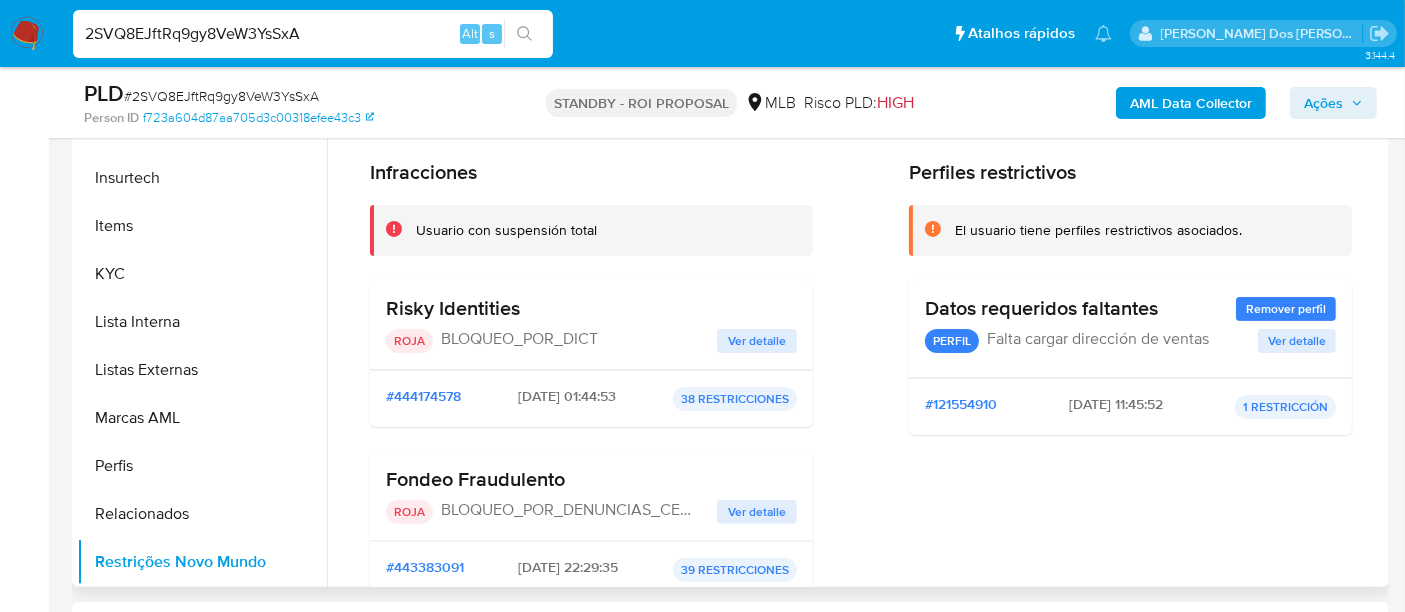 scroll, scrollTop: 111, scrollLeft: 0, axis: vertical 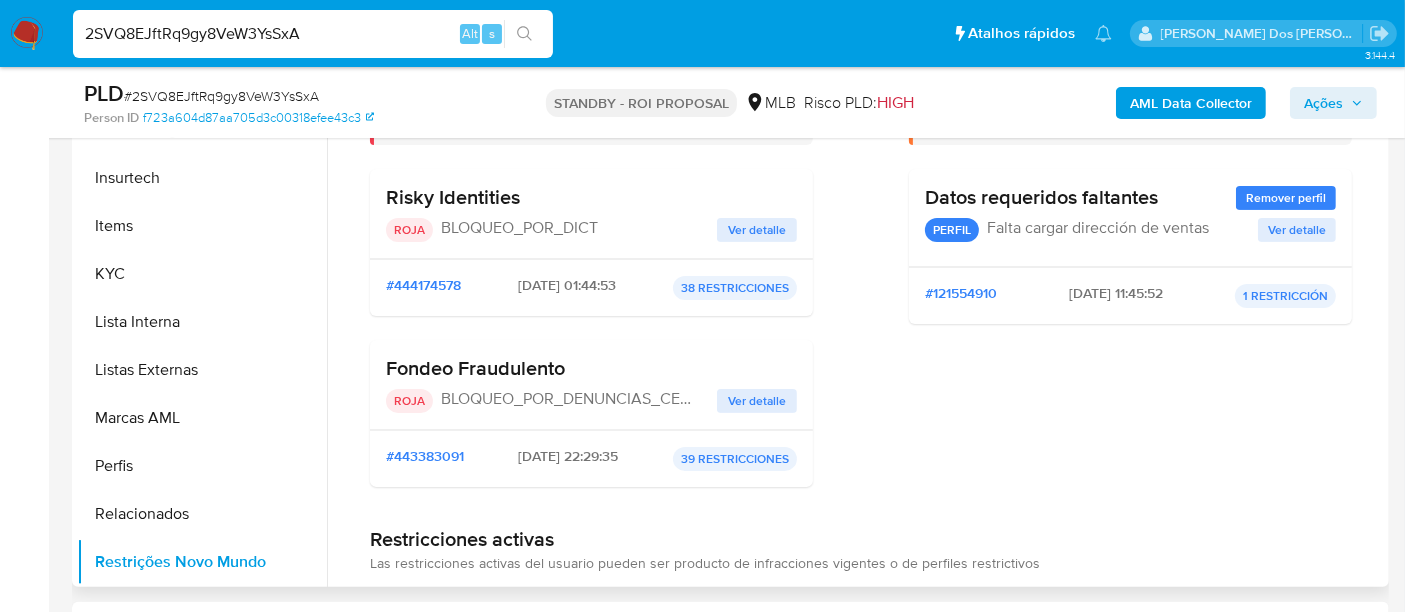 click on "Ver detalle" at bounding box center (757, 401) 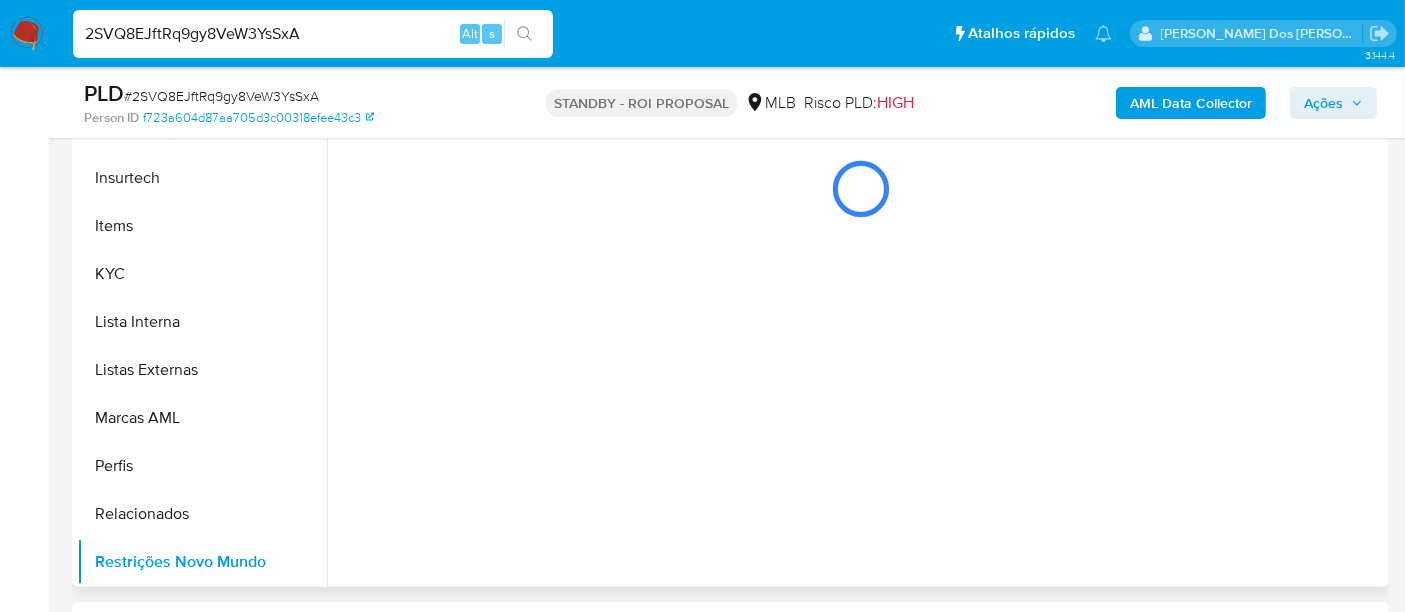 scroll, scrollTop: 0, scrollLeft: 0, axis: both 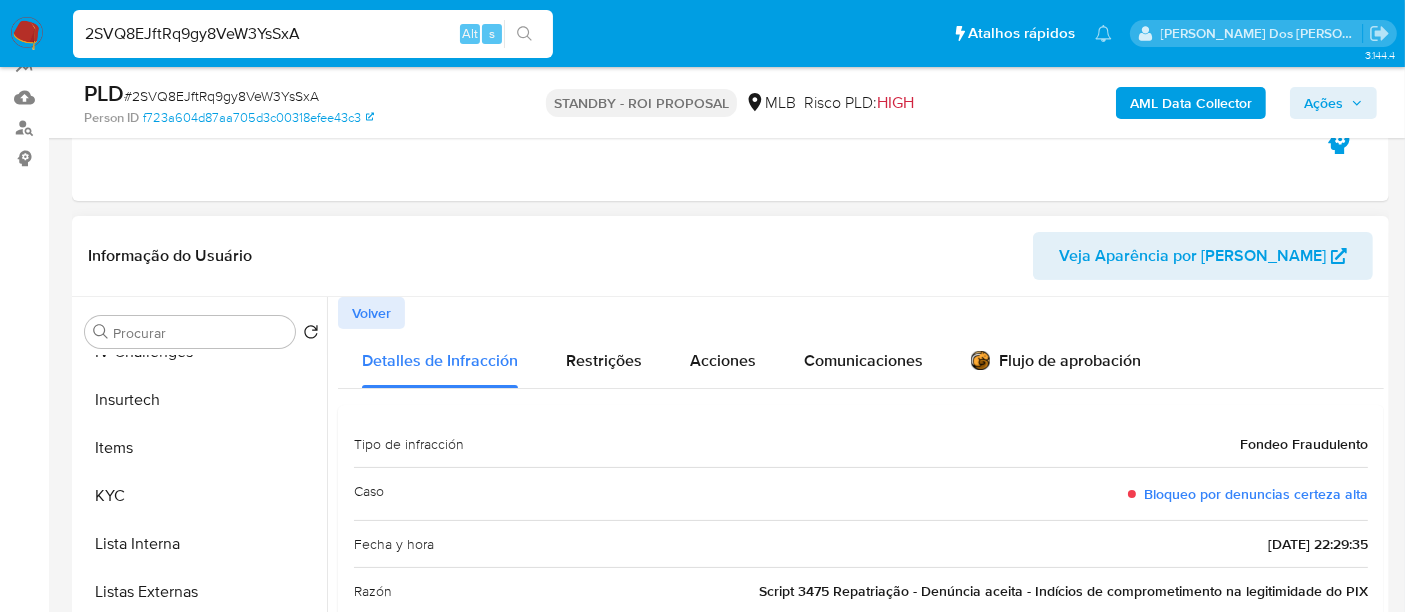 click on "Volver" at bounding box center (371, 313) 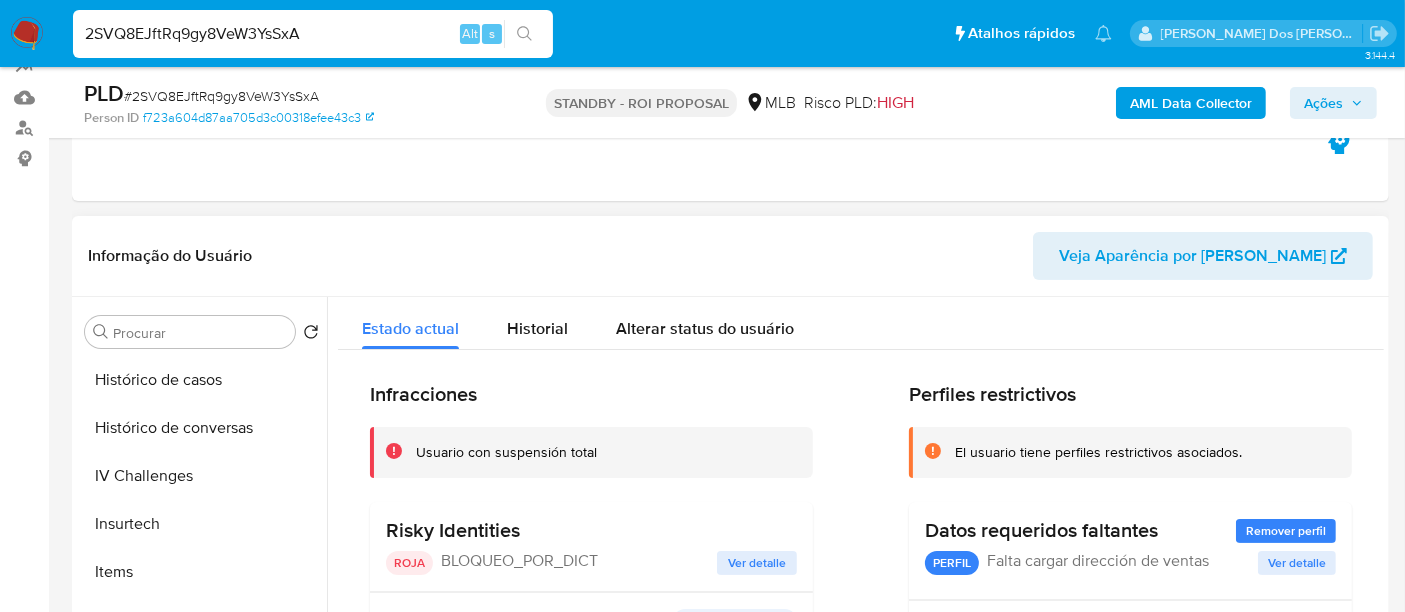 scroll, scrollTop: 511, scrollLeft: 0, axis: vertical 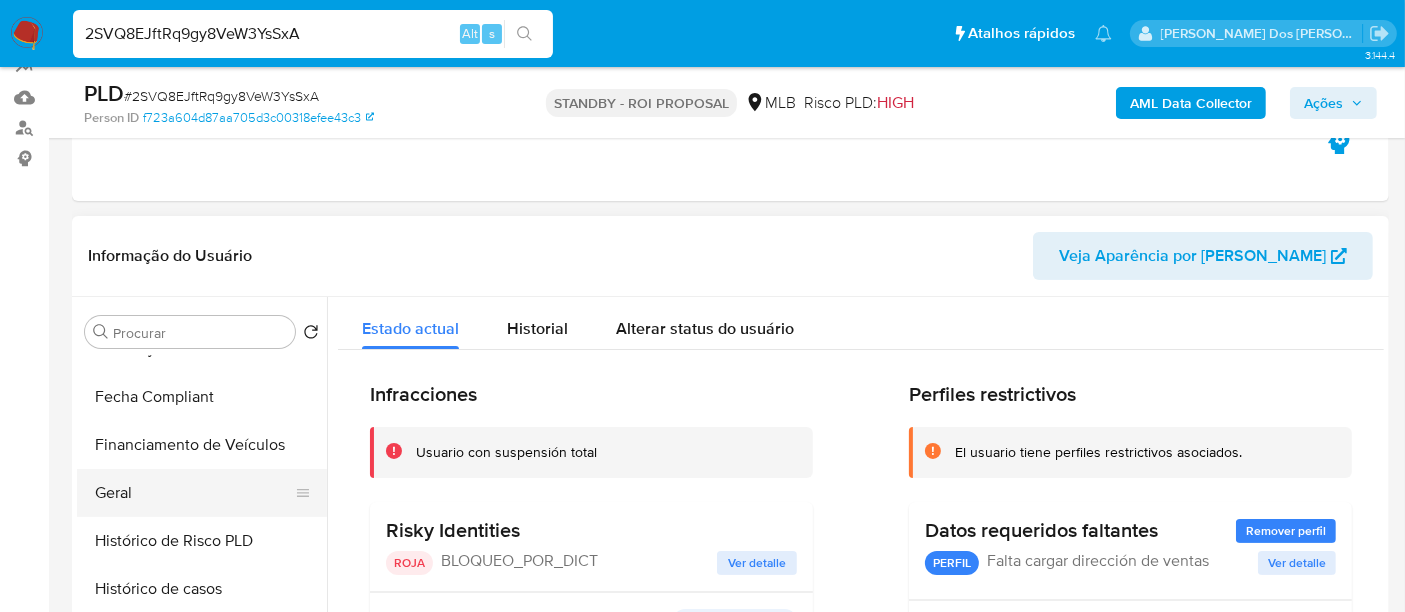 click on "Geral" at bounding box center [194, 493] 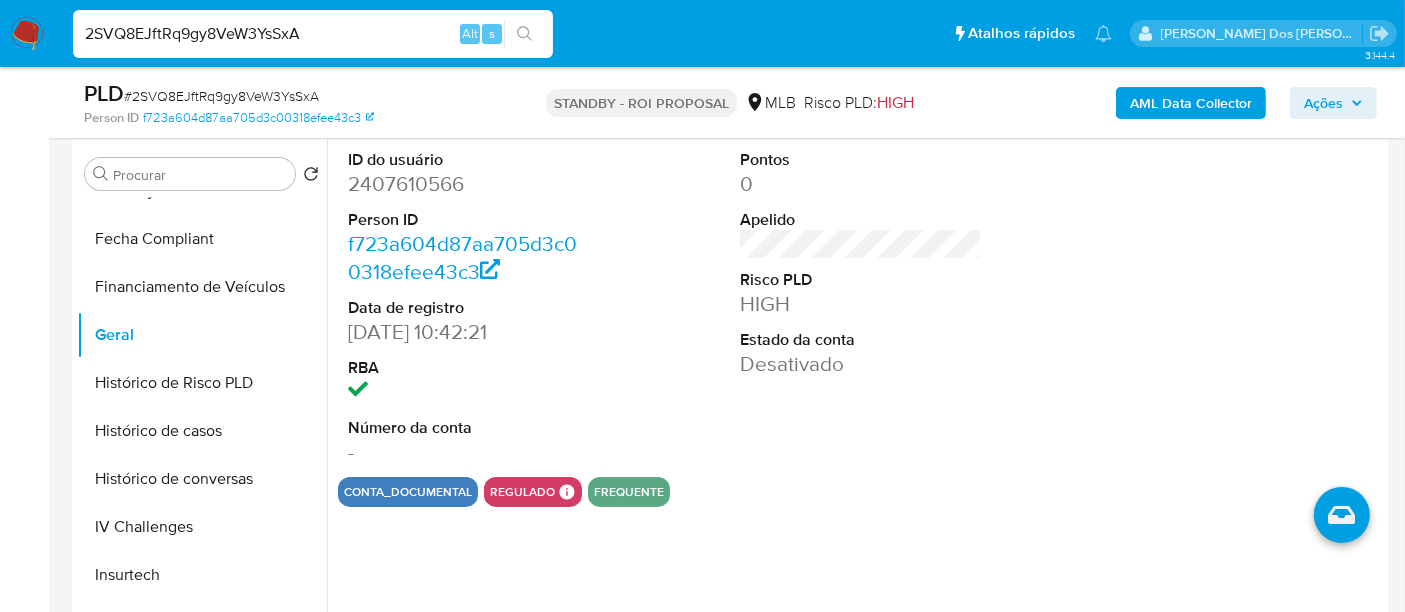 scroll, scrollTop: 444, scrollLeft: 0, axis: vertical 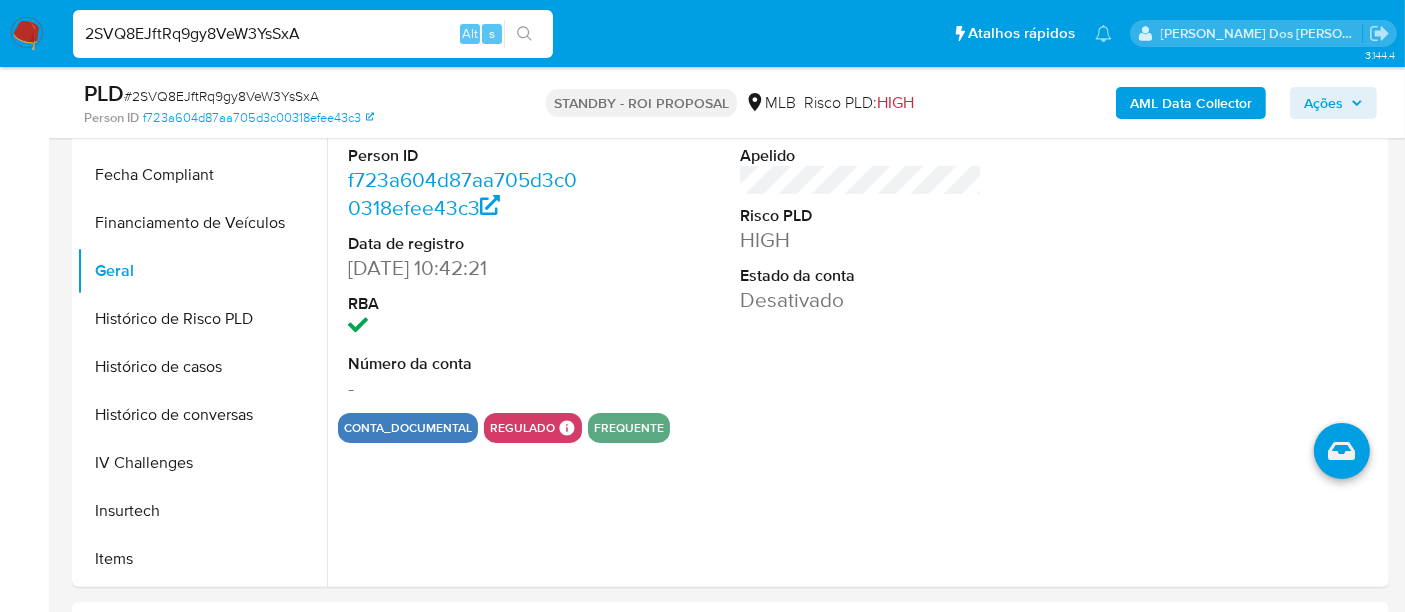 type 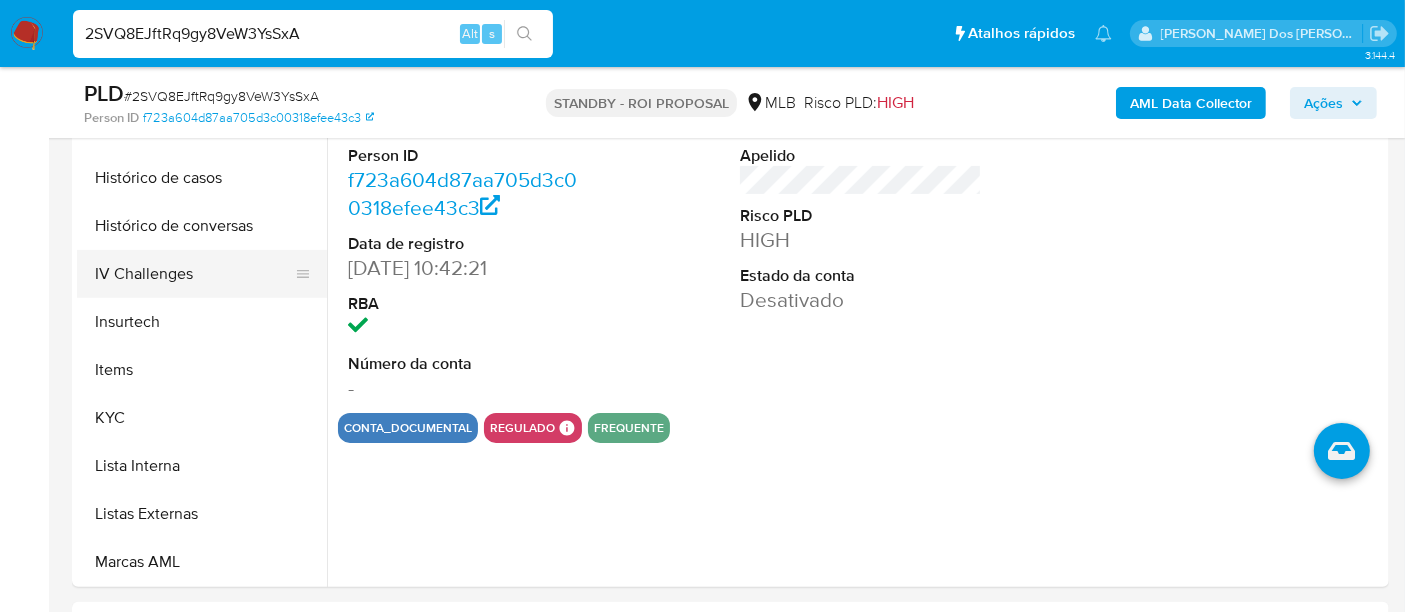 scroll, scrollTop: 844, scrollLeft: 0, axis: vertical 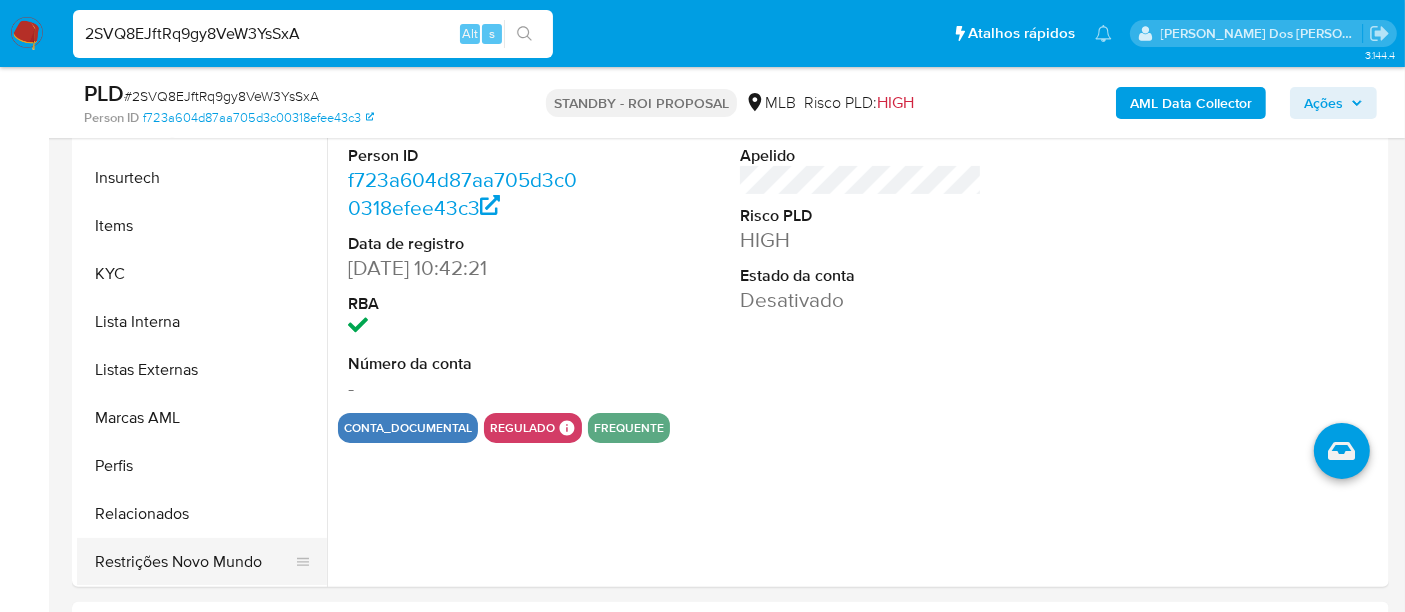 click on "Restrições Novo Mundo" at bounding box center [194, 562] 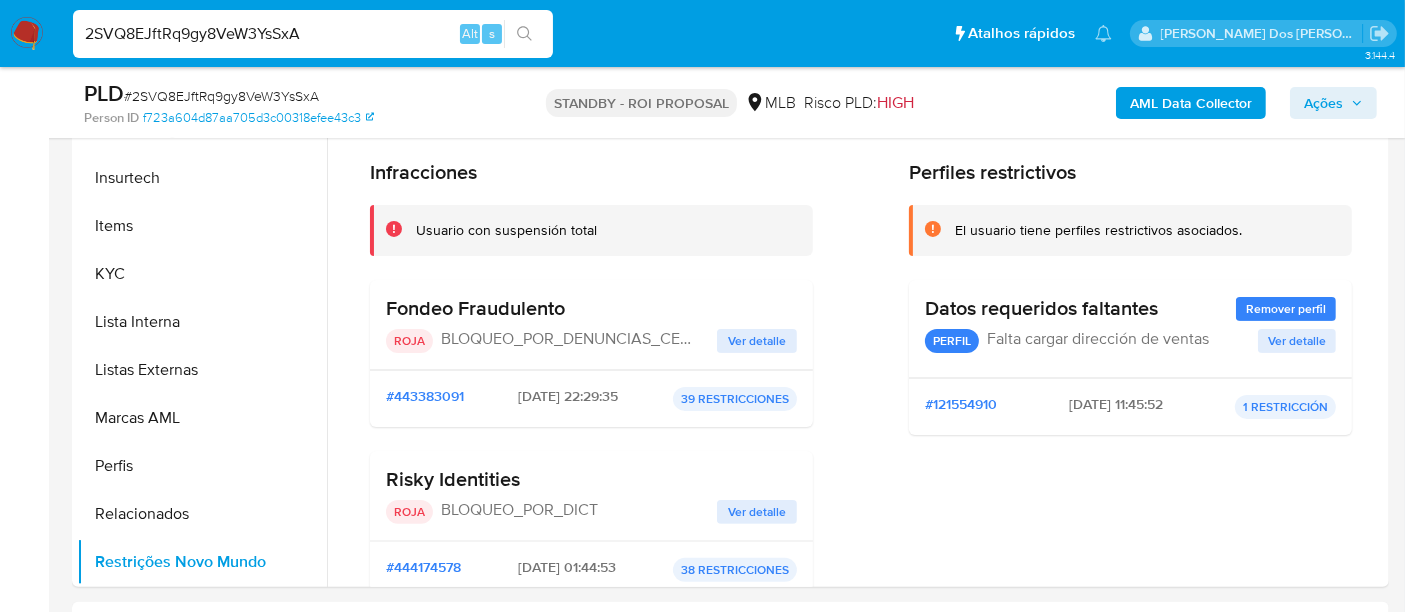 type 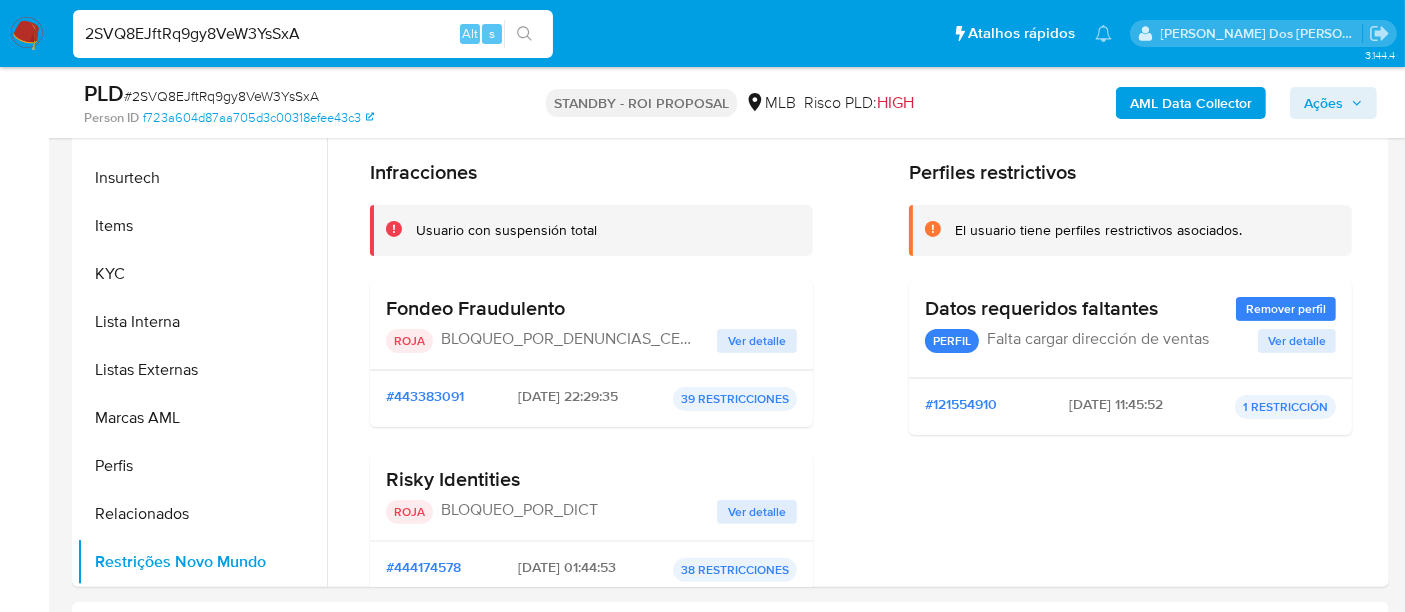 click on "2SVQ8EJftRq9gy8VeW3YsSxA" at bounding box center (313, 34) 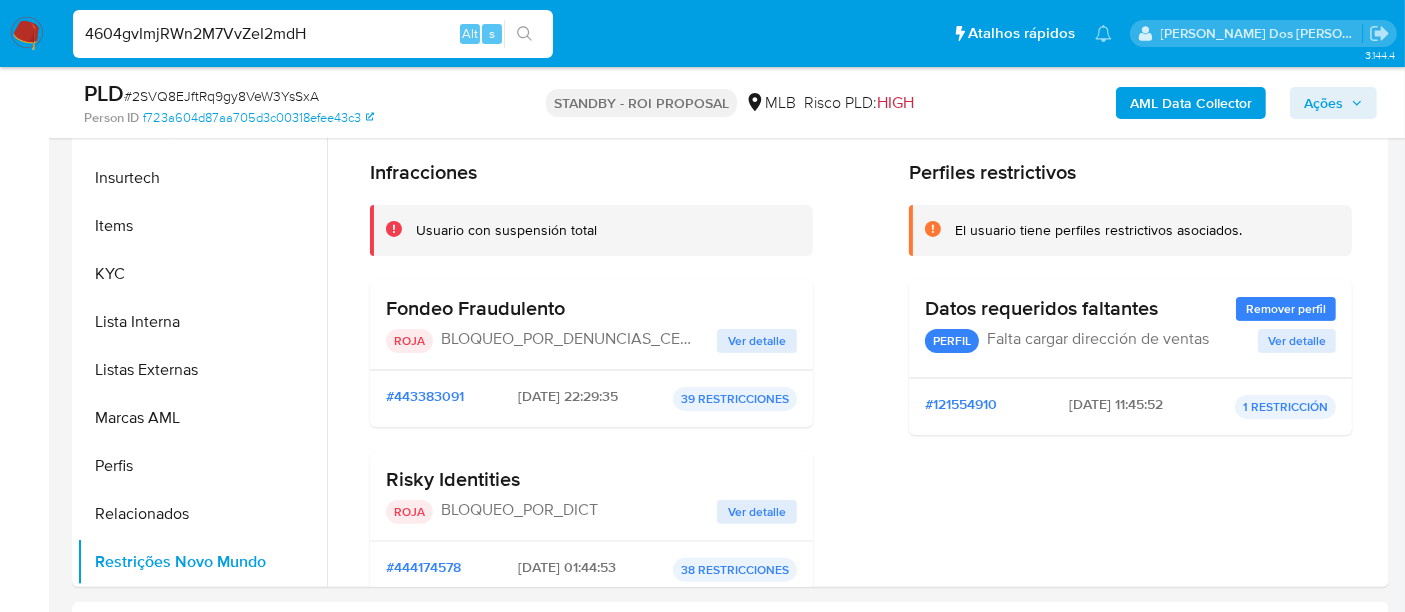 type on "4604gvImjRWn2M7VvZeI2mdH" 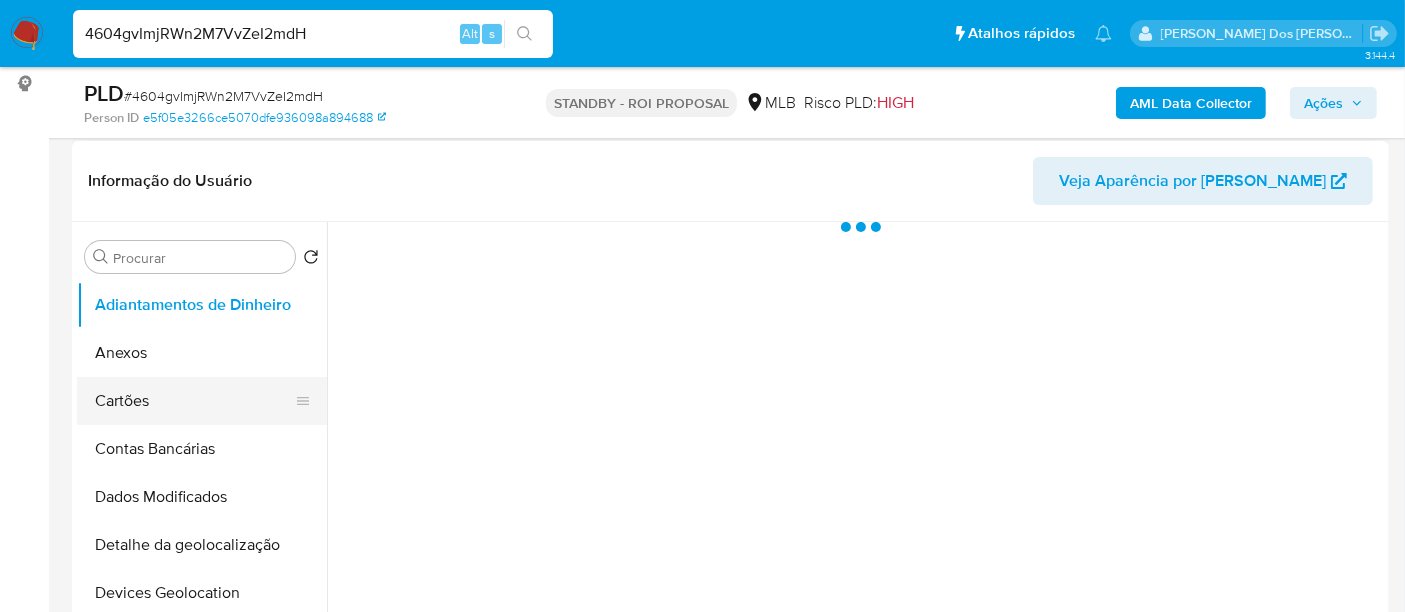 scroll, scrollTop: 333, scrollLeft: 0, axis: vertical 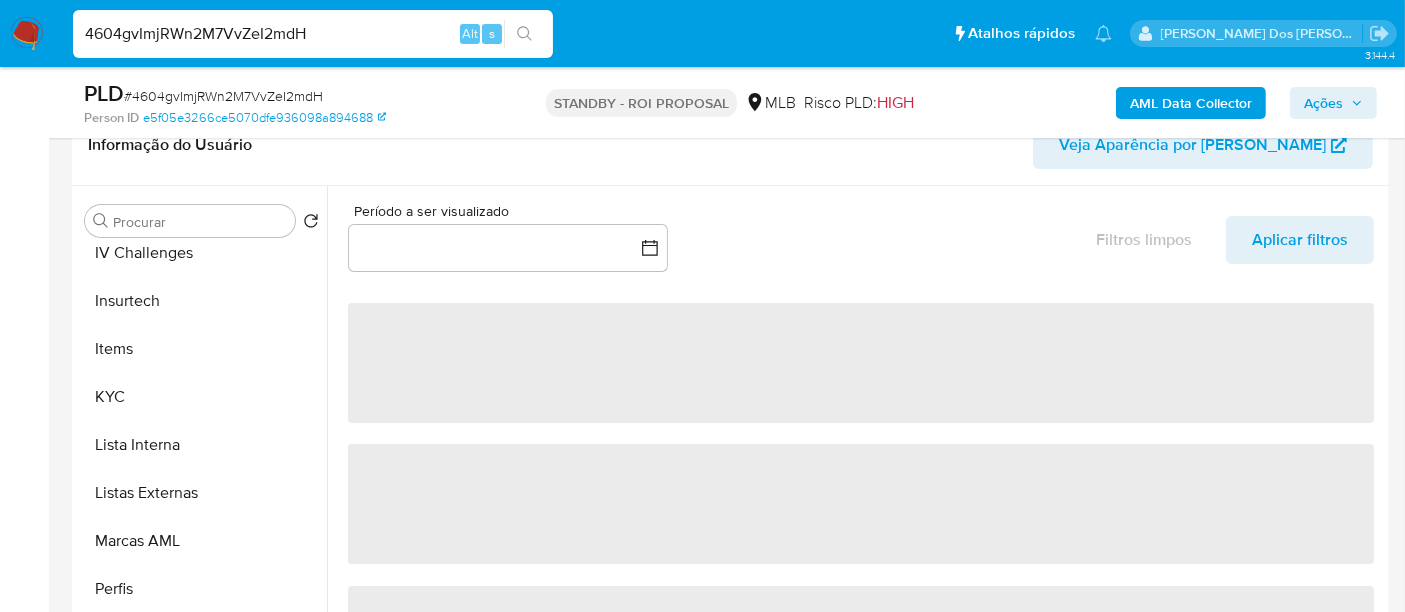 select on "10" 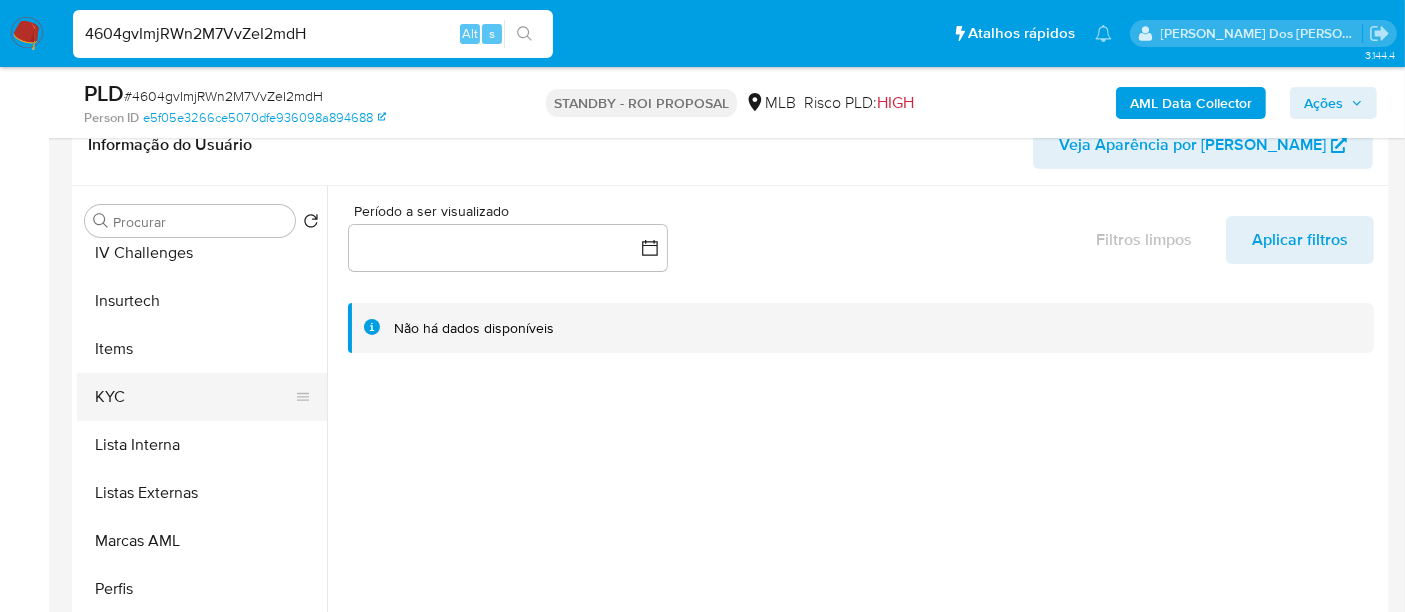 scroll, scrollTop: 844, scrollLeft: 0, axis: vertical 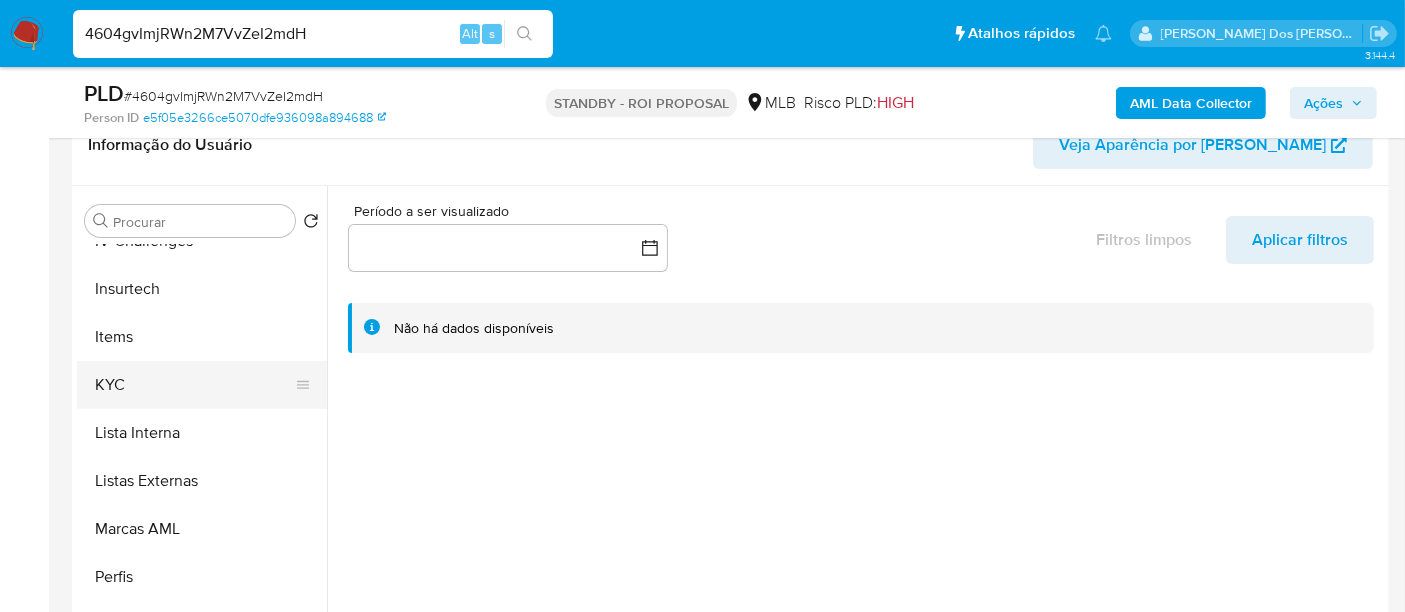 click on "KYC" at bounding box center (194, 385) 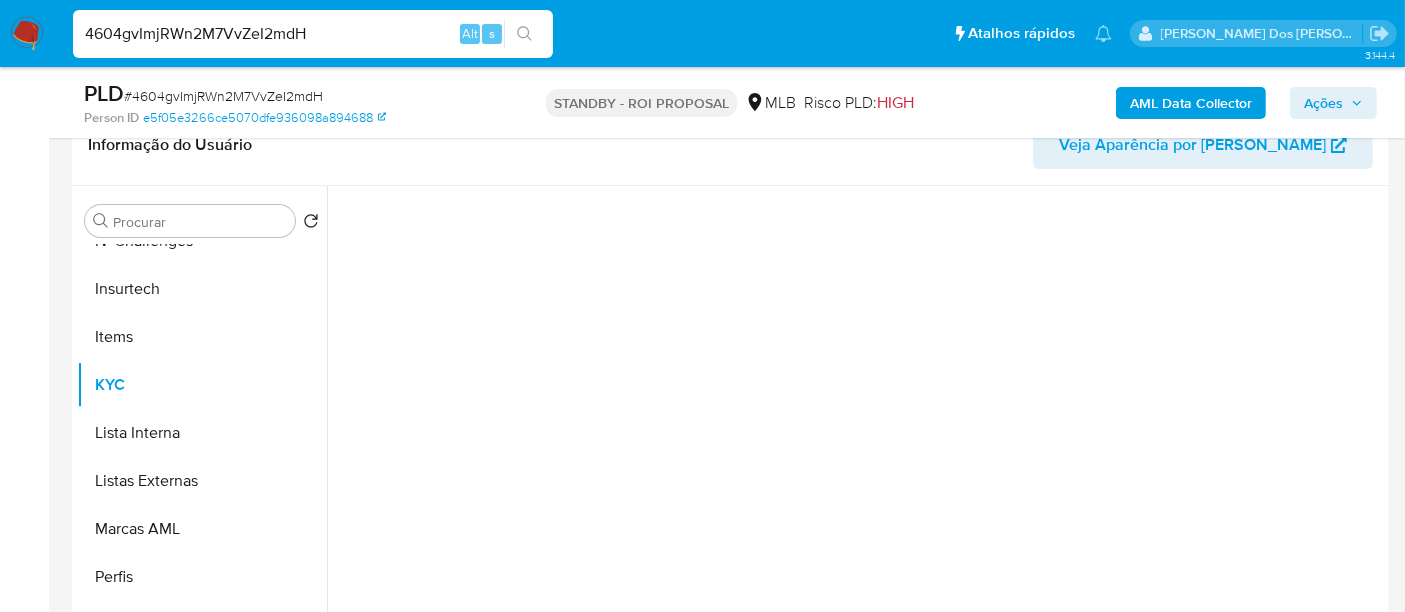 type 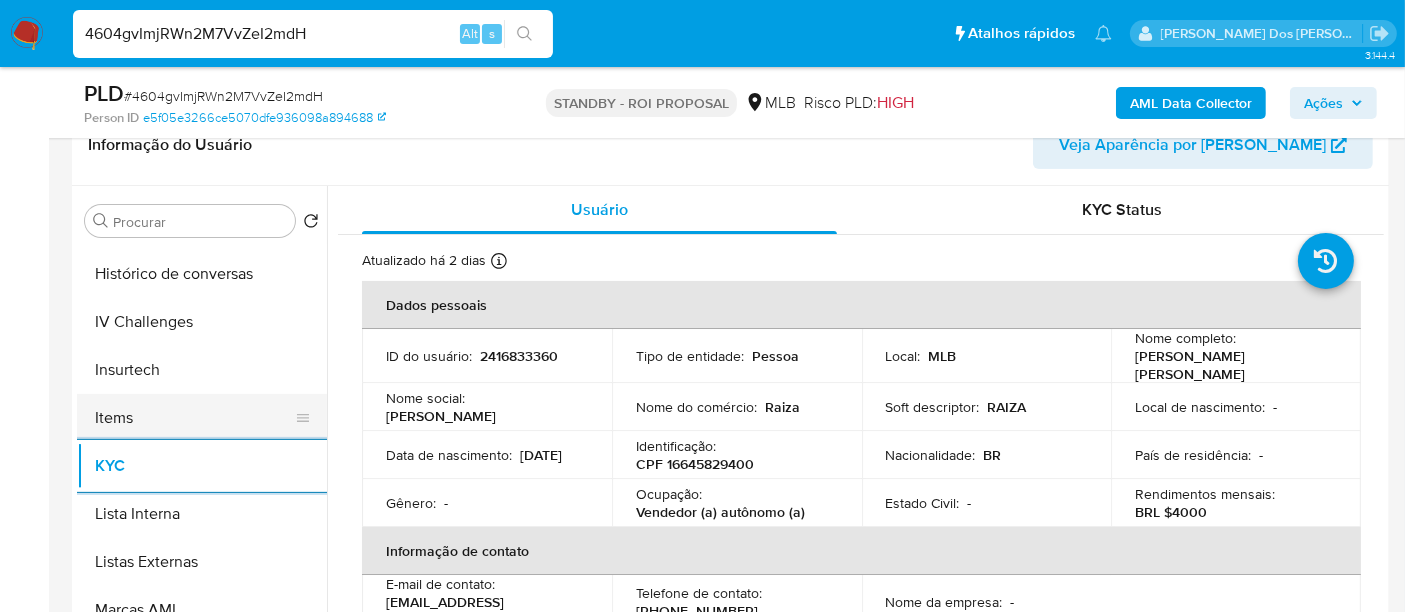scroll, scrollTop: 733, scrollLeft: 0, axis: vertical 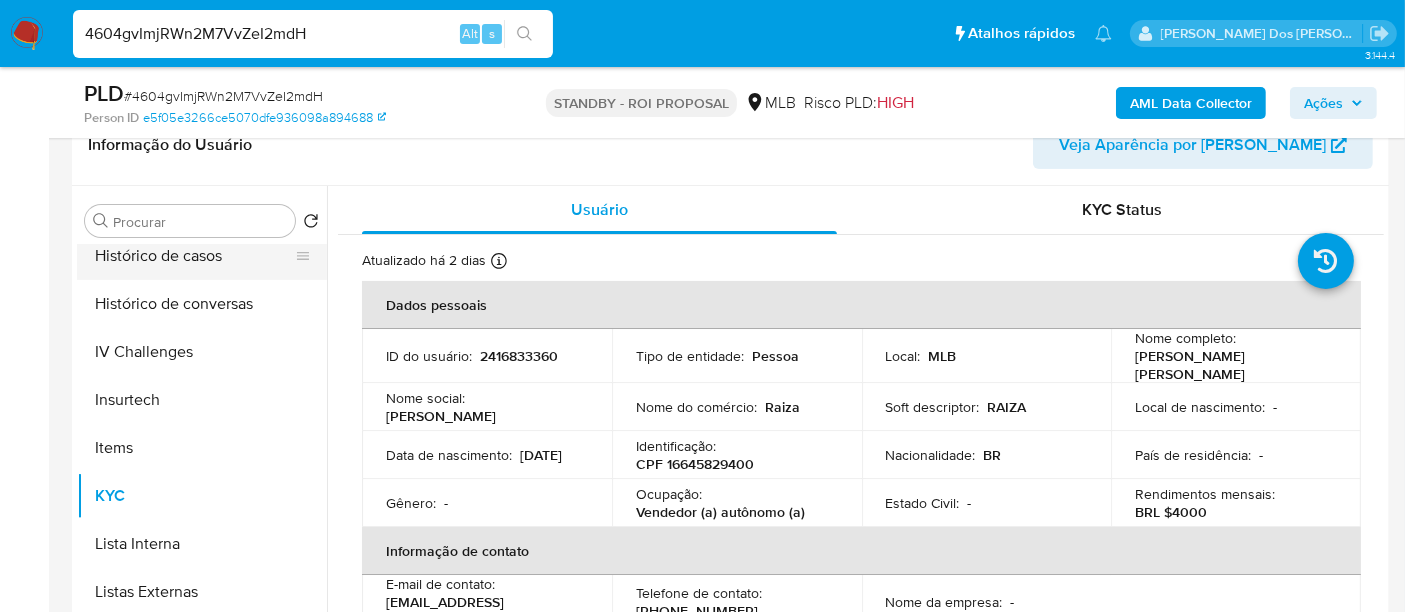 click on "Histórico de casos" at bounding box center [194, 256] 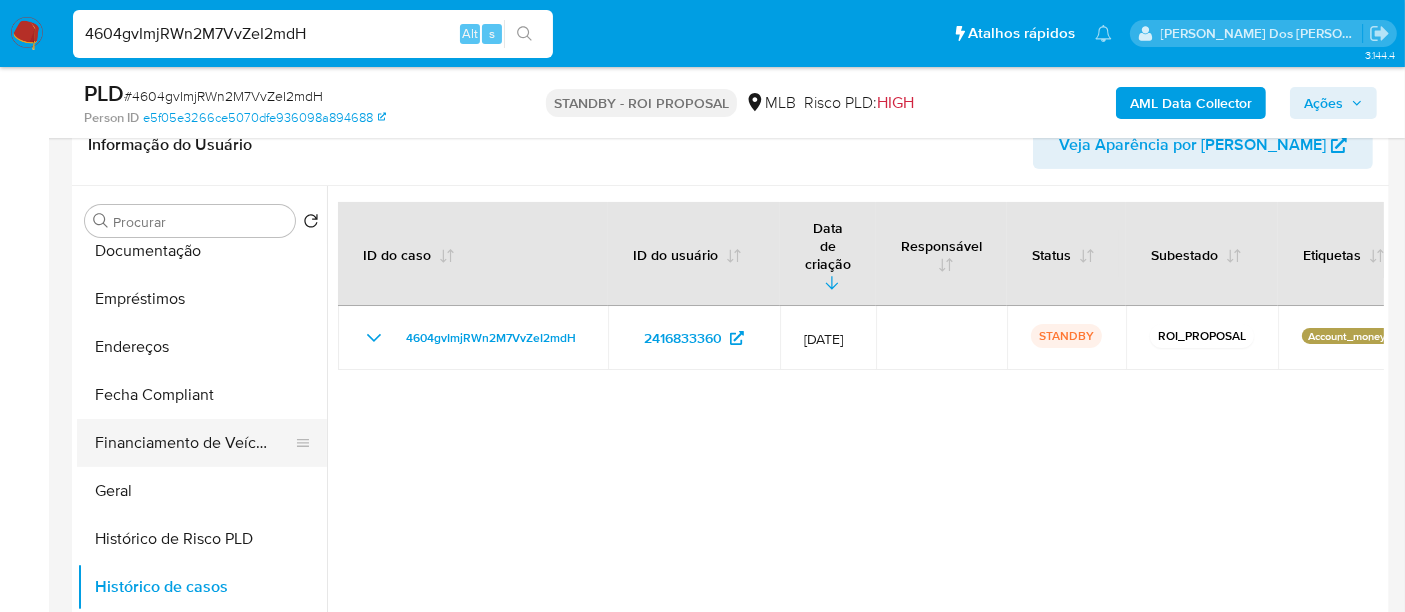 scroll, scrollTop: 400, scrollLeft: 0, axis: vertical 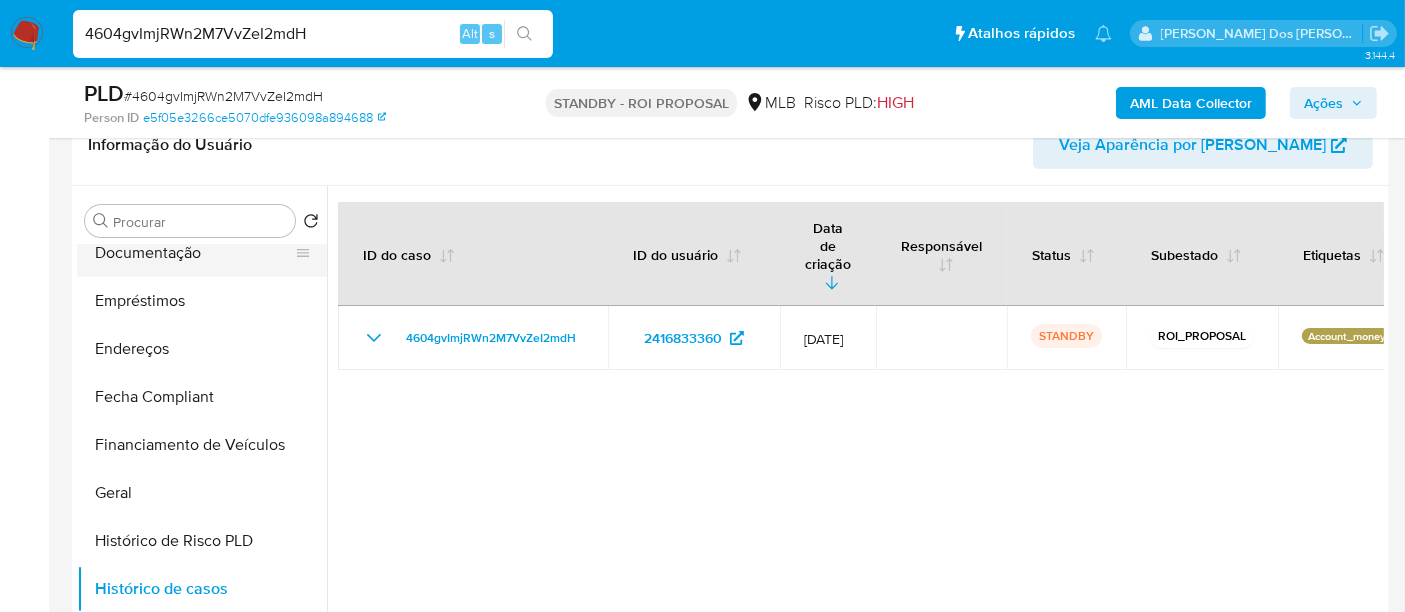 click on "Documentação" at bounding box center (194, 253) 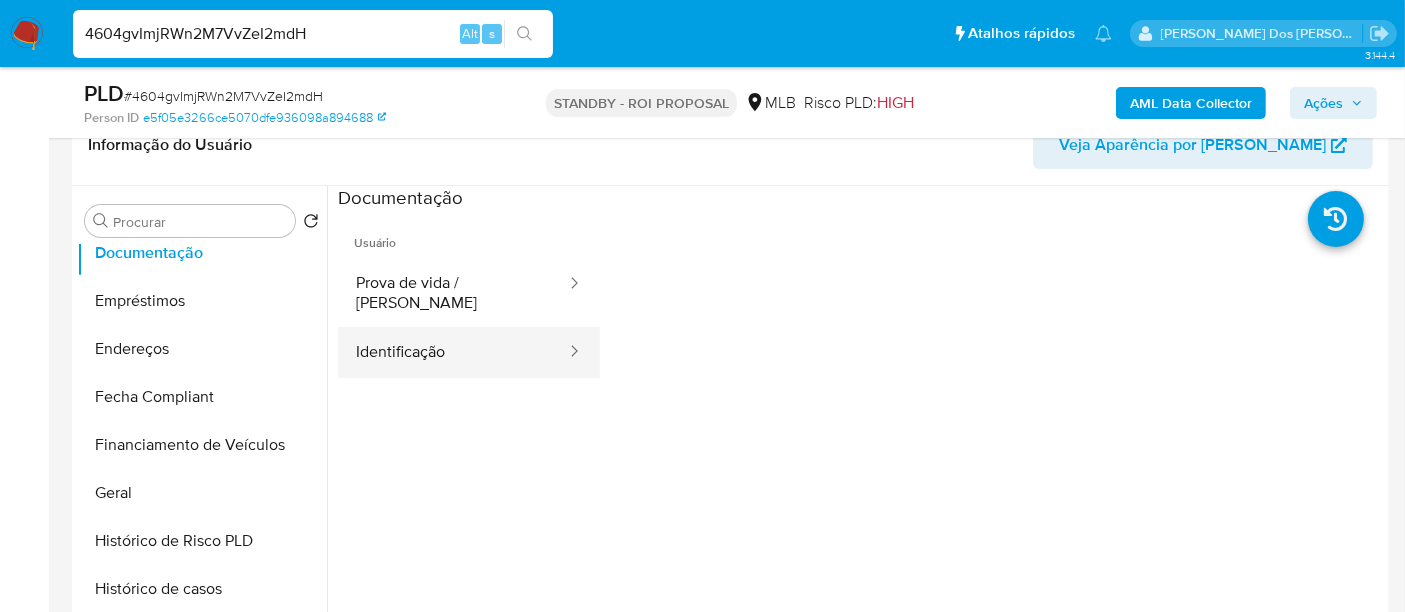 click on "Identificação" at bounding box center [453, 352] 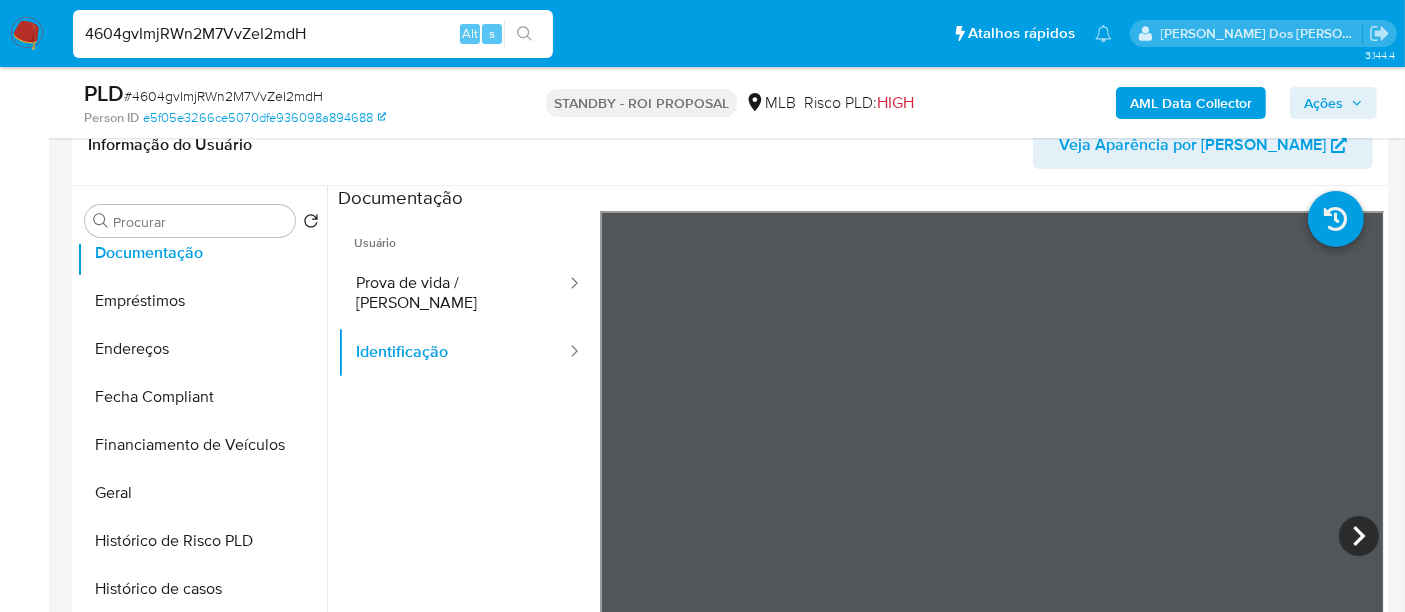 type 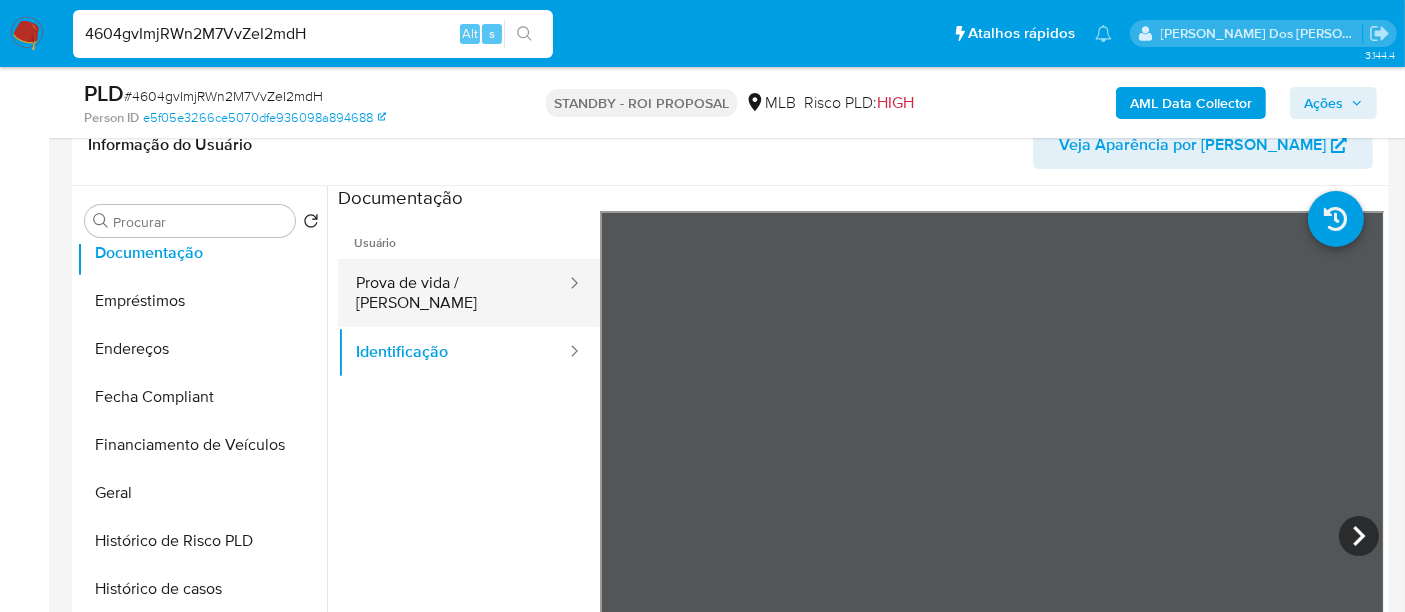 click on "Prova de vida / Selfie" at bounding box center [453, 293] 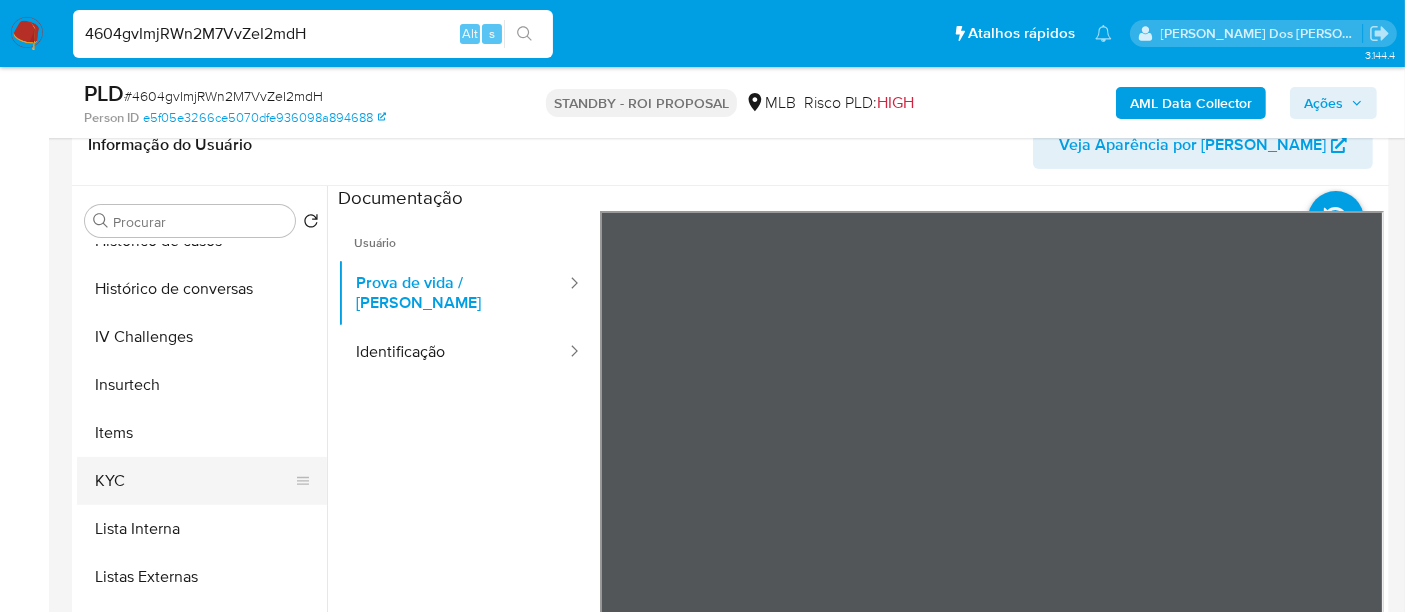 scroll, scrollTop: 844, scrollLeft: 0, axis: vertical 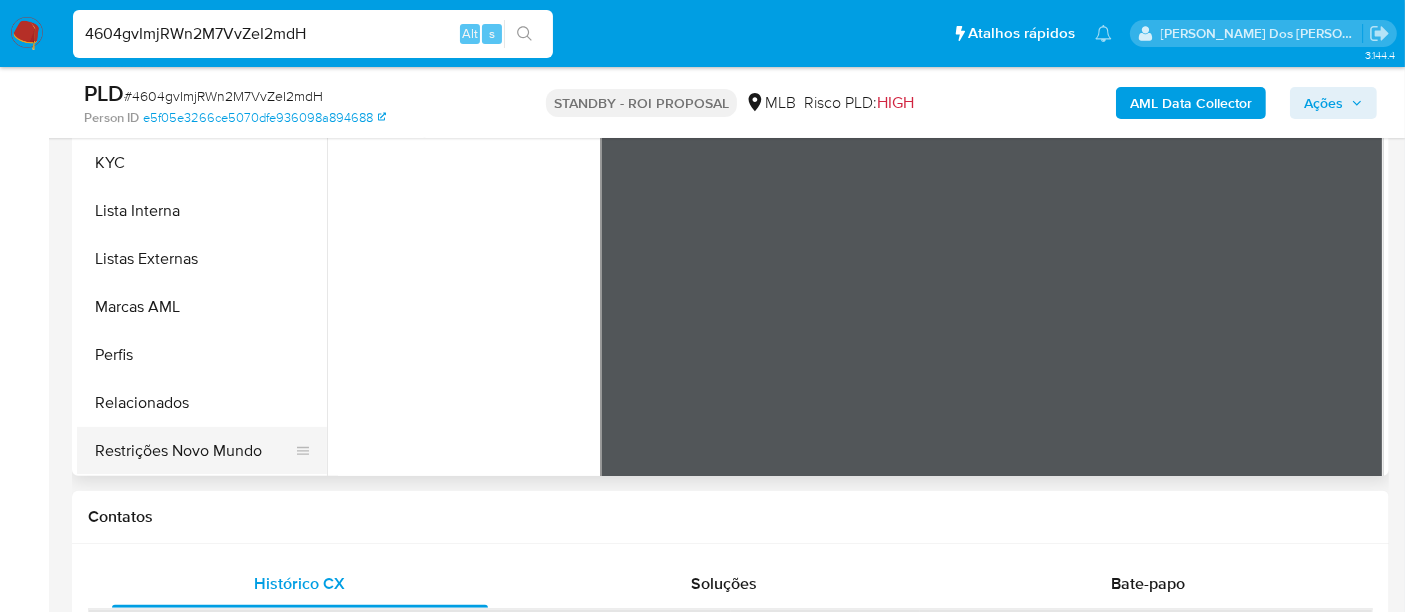 click on "Restrições Novo Mundo" at bounding box center [194, 451] 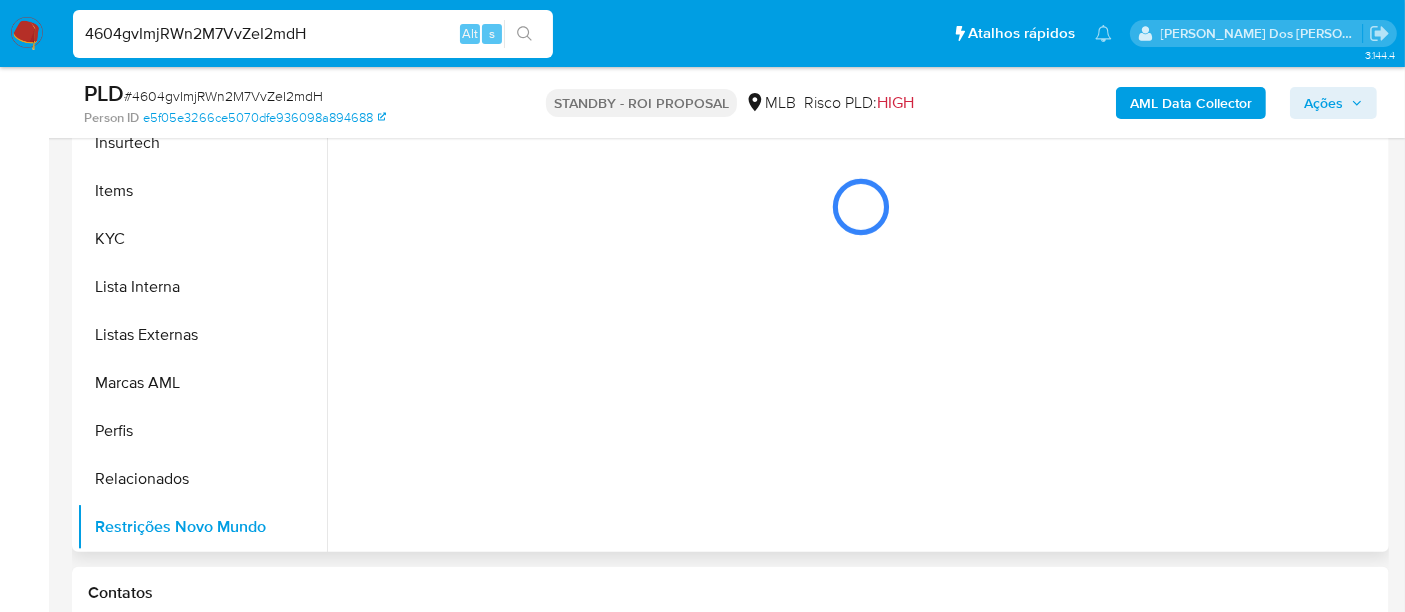 scroll, scrollTop: 444, scrollLeft: 0, axis: vertical 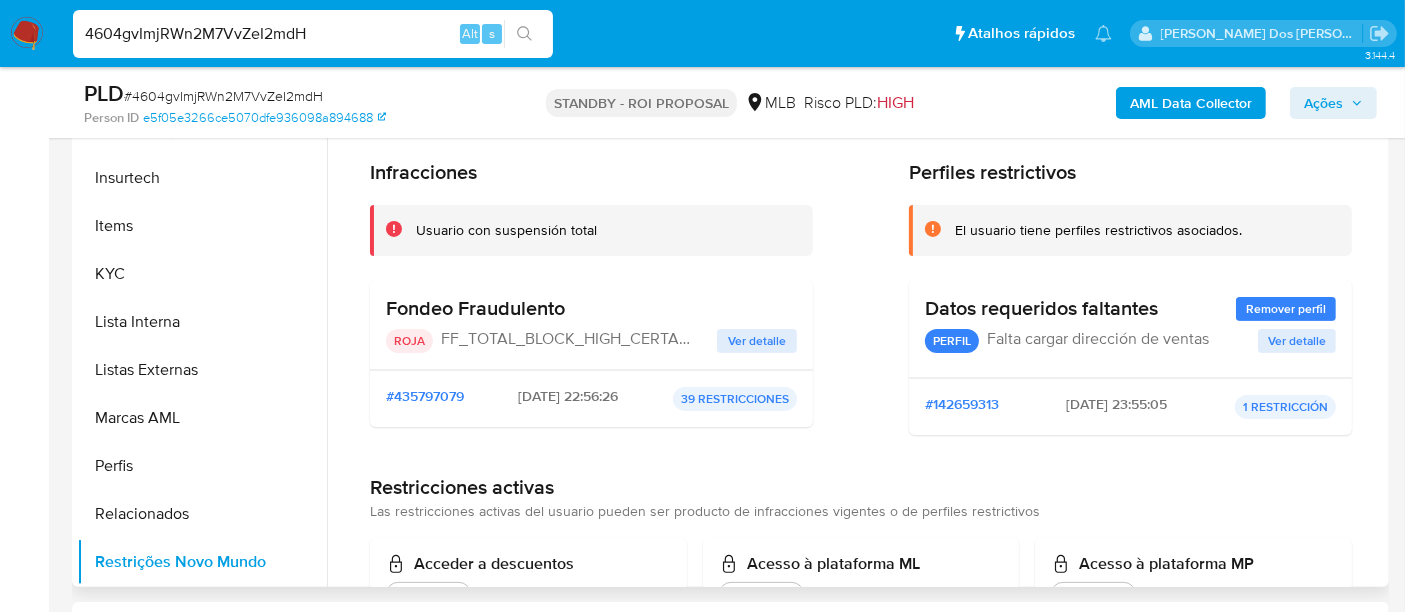 click on "Ver detalle" at bounding box center (757, 341) 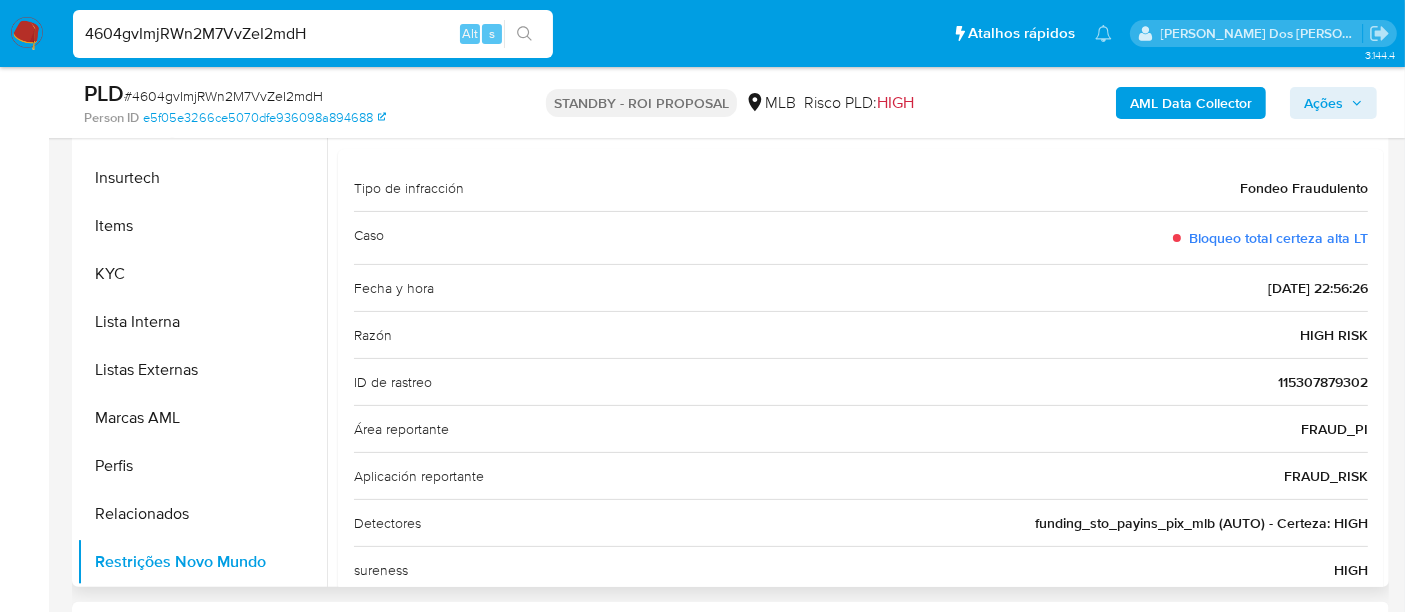 scroll, scrollTop: 0, scrollLeft: 0, axis: both 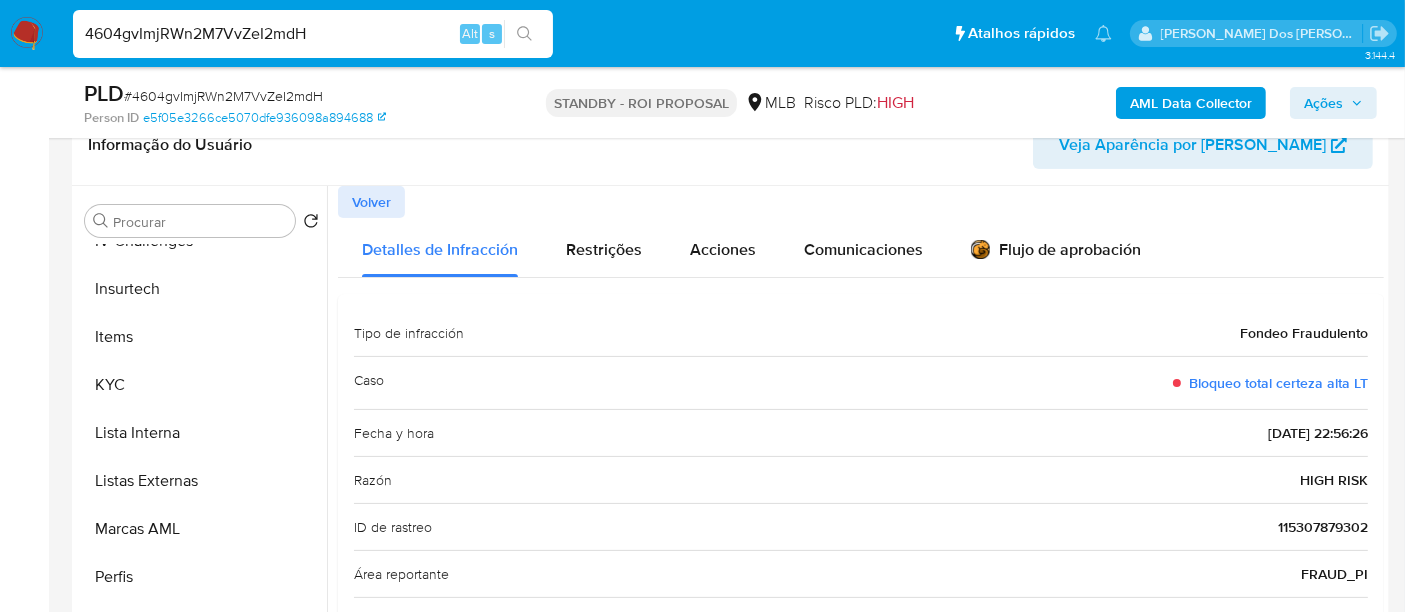 click on "Volver" at bounding box center [371, 202] 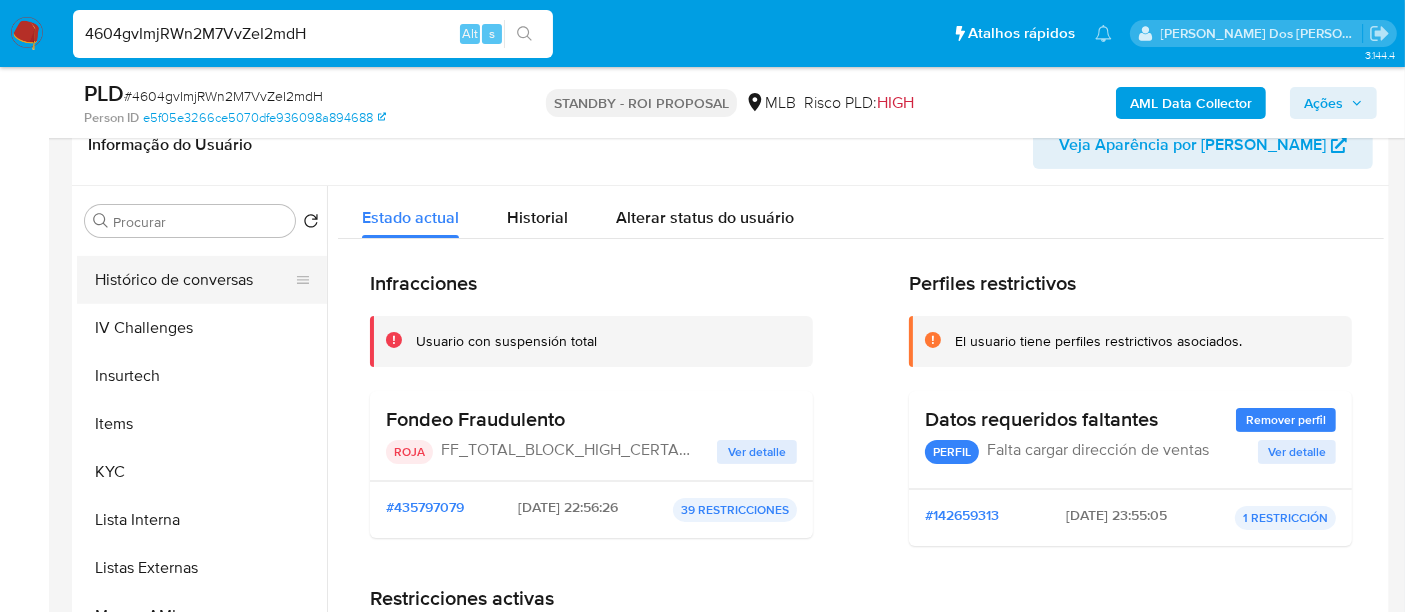 scroll, scrollTop: 622, scrollLeft: 0, axis: vertical 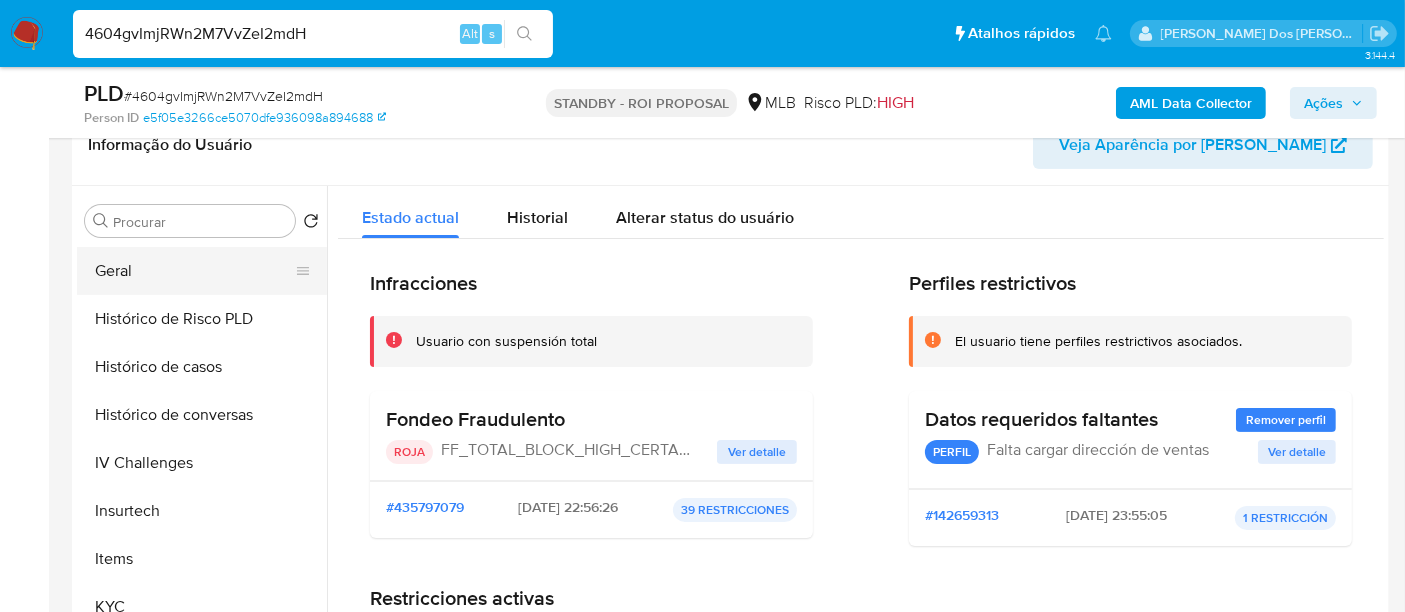 click on "Geral" at bounding box center [194, 271] 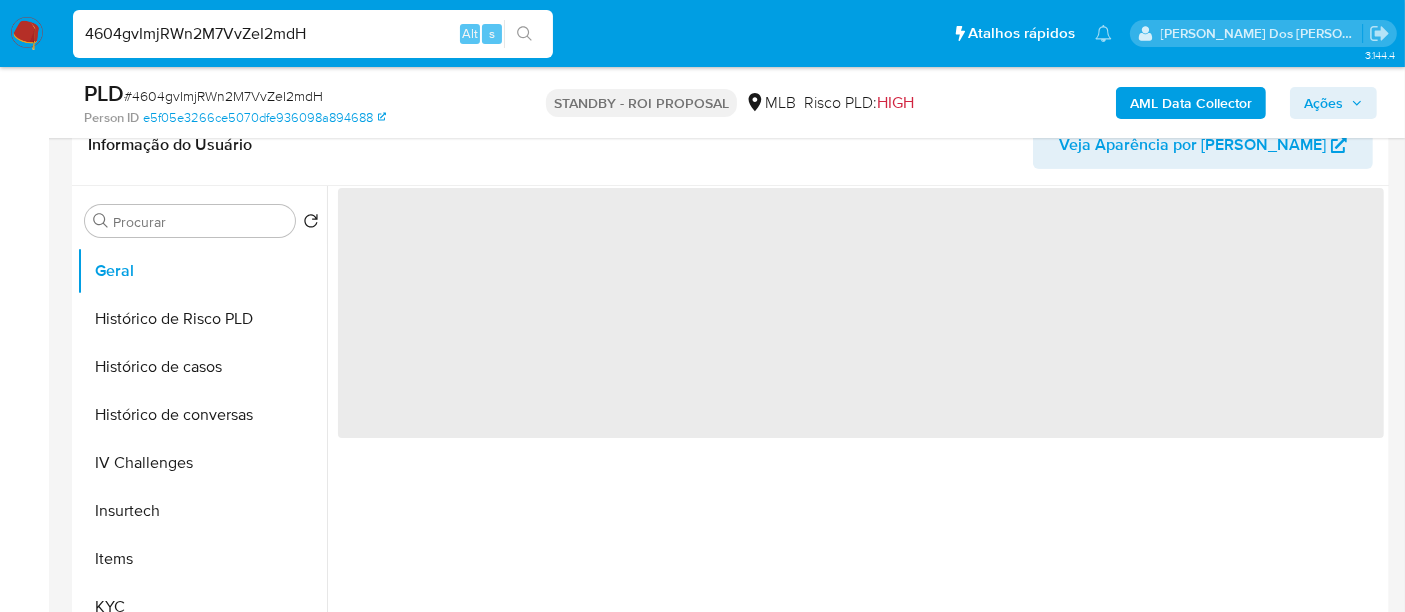 type 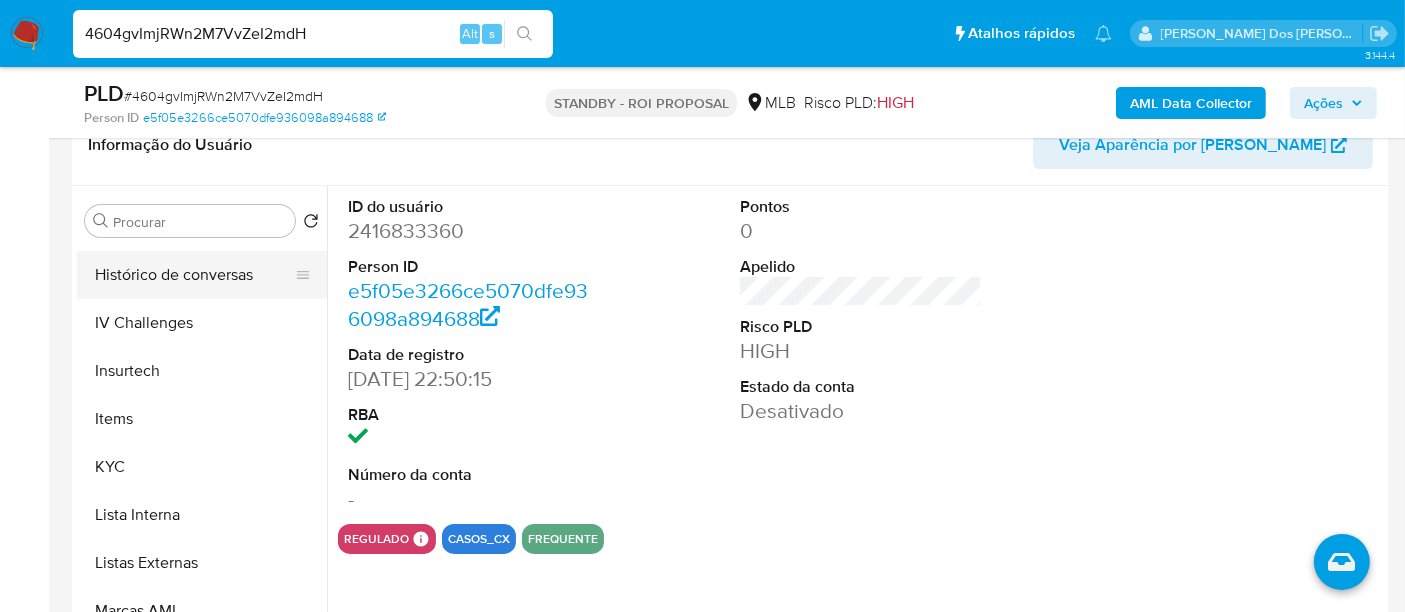 scroll, scrollTop: 844, scrollLeft: 0, axis: vertical 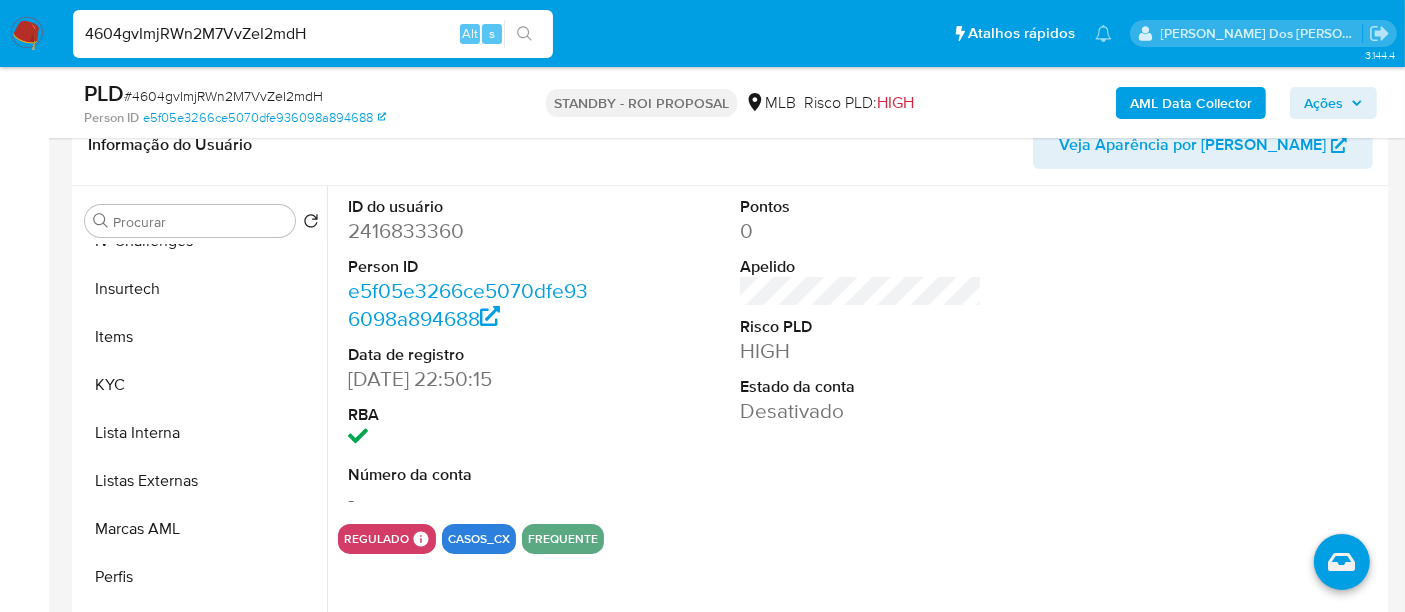 click on "4604gvImjRWn2M7VvZeI2mdH" at bounding box center (313, 34) 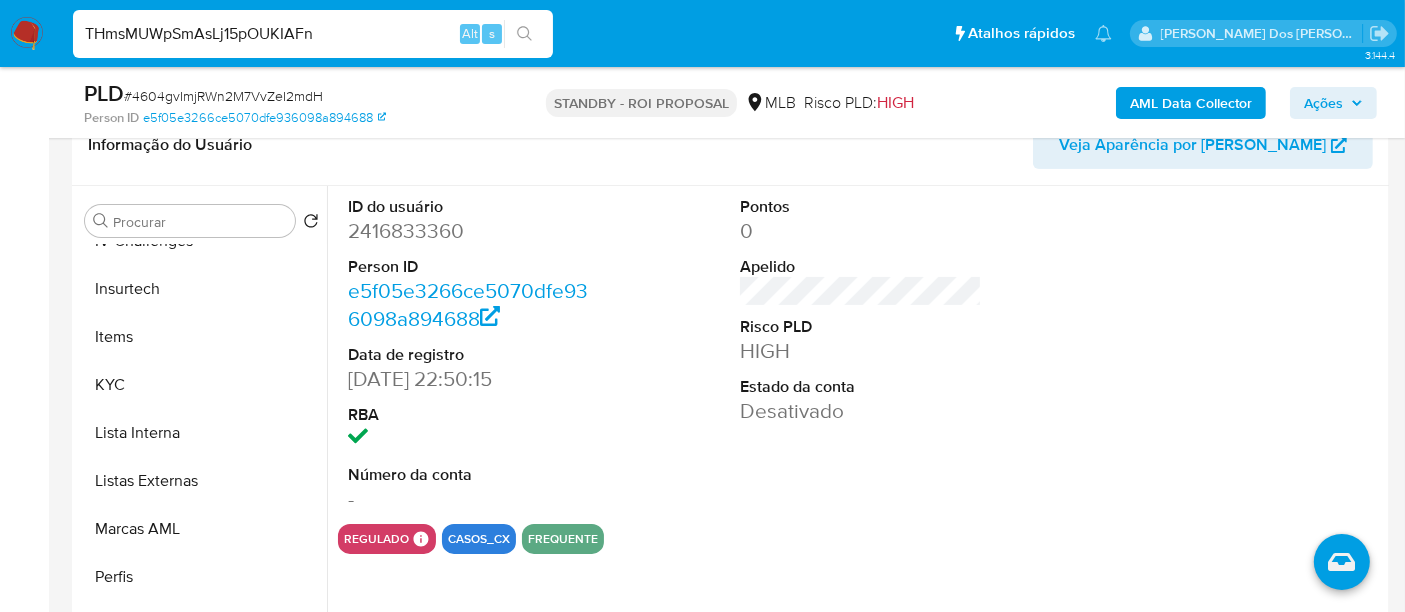 type on "THmsMUWpSmAsLj15pOUKIAFn" 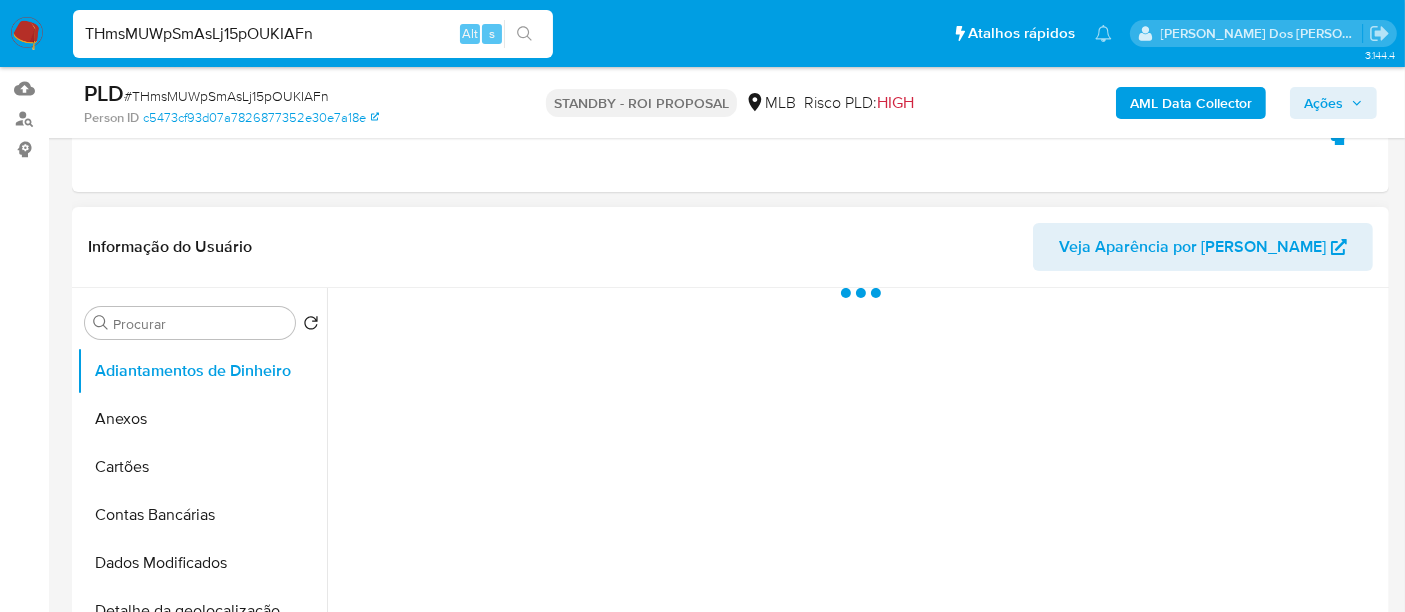 scroll, scrollTop: 333, scrollLeft: 0, axis: vertical 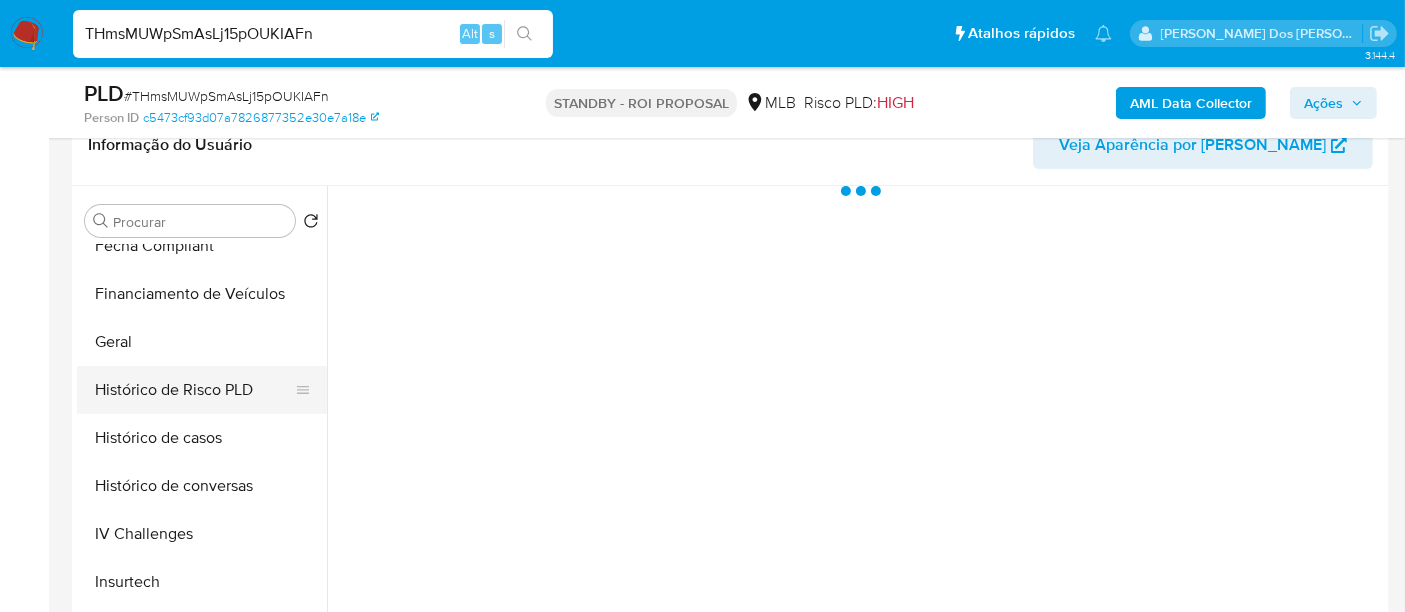 select on "10" 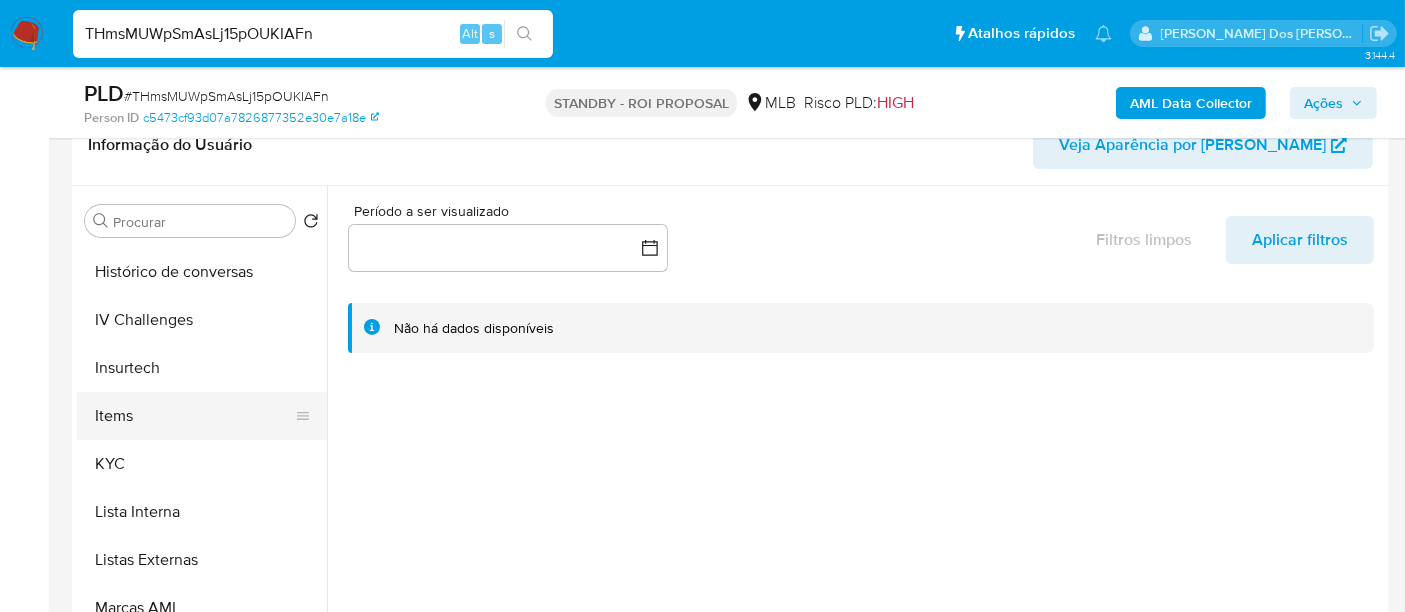 scroll, scrollTop: 777, scrollLeft: 0, axis: vertical 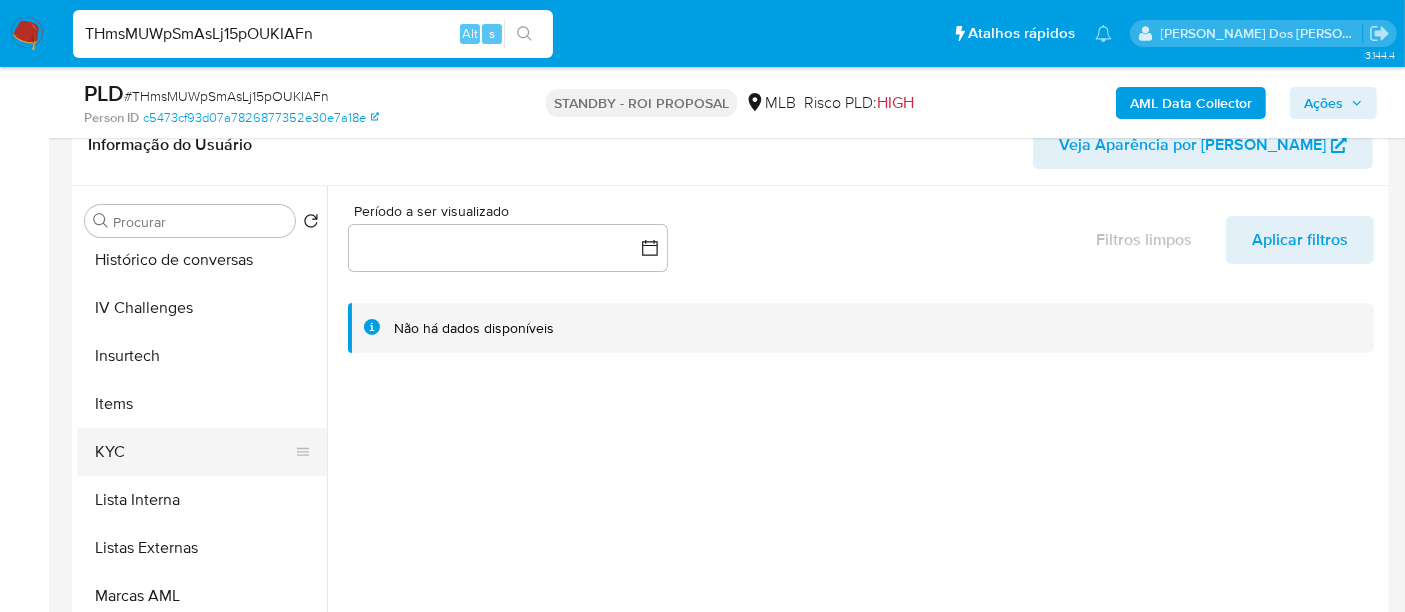 click on "KYC" at bounding box center (194, 452) 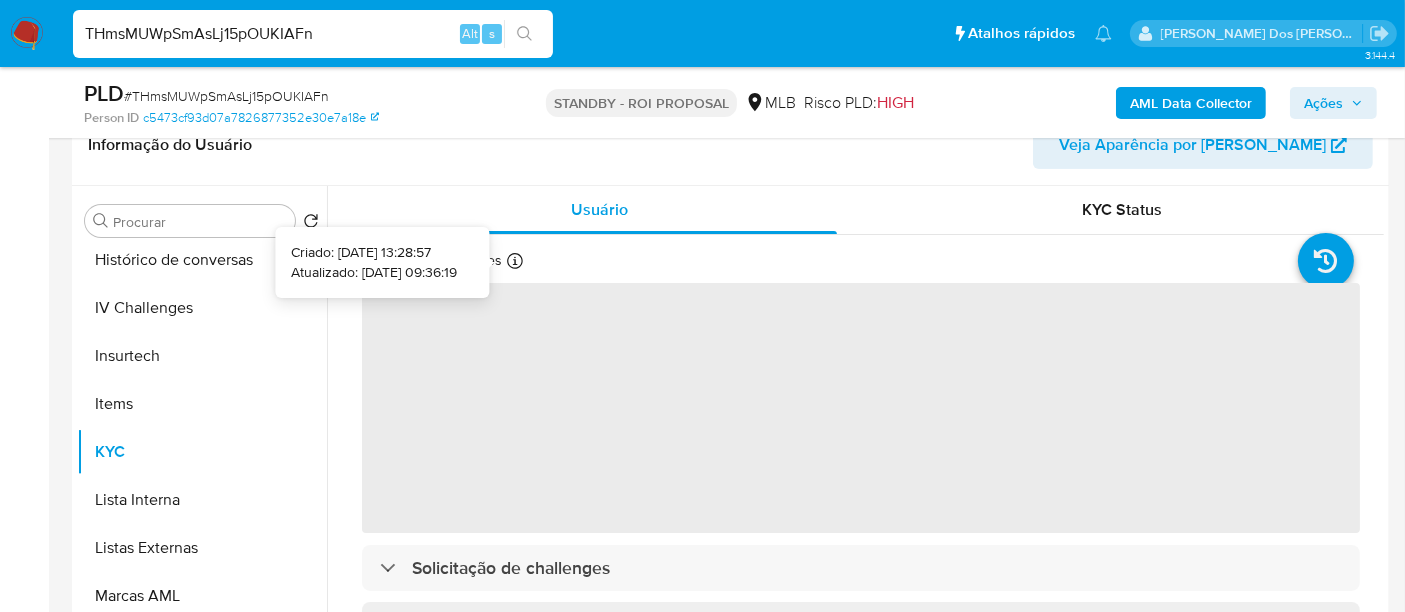 type 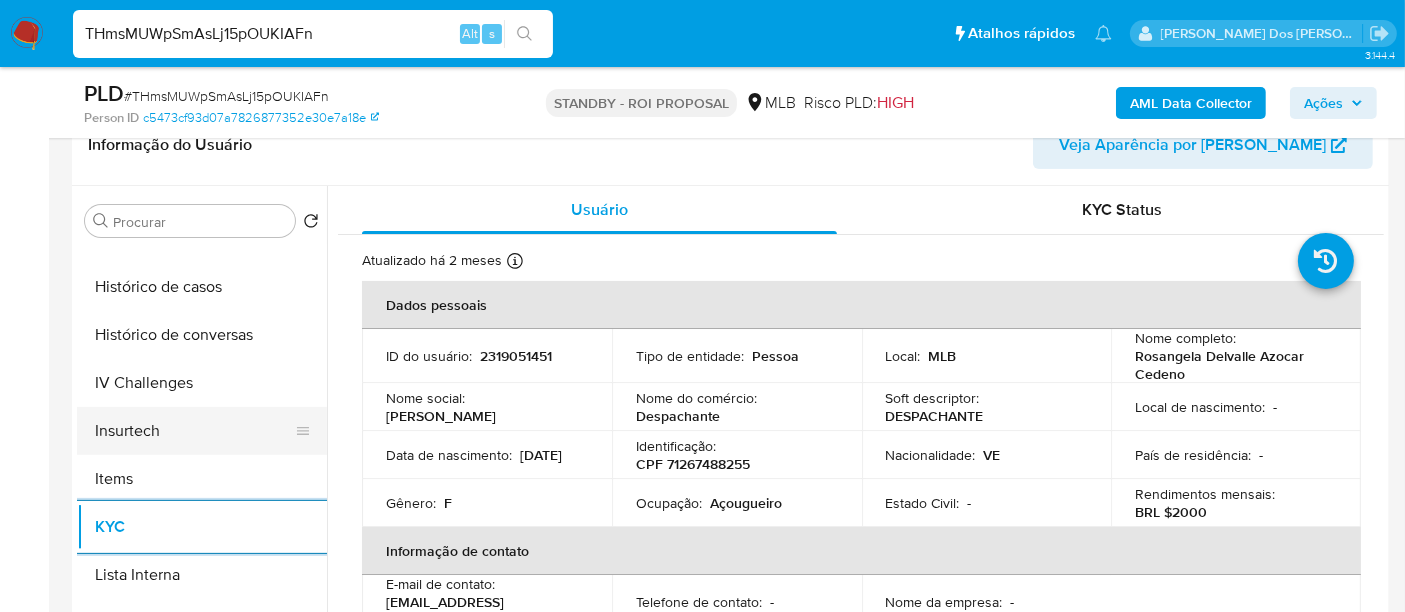 scroll, scrollTop: 666, scrollLeft: 0, axis: vertical 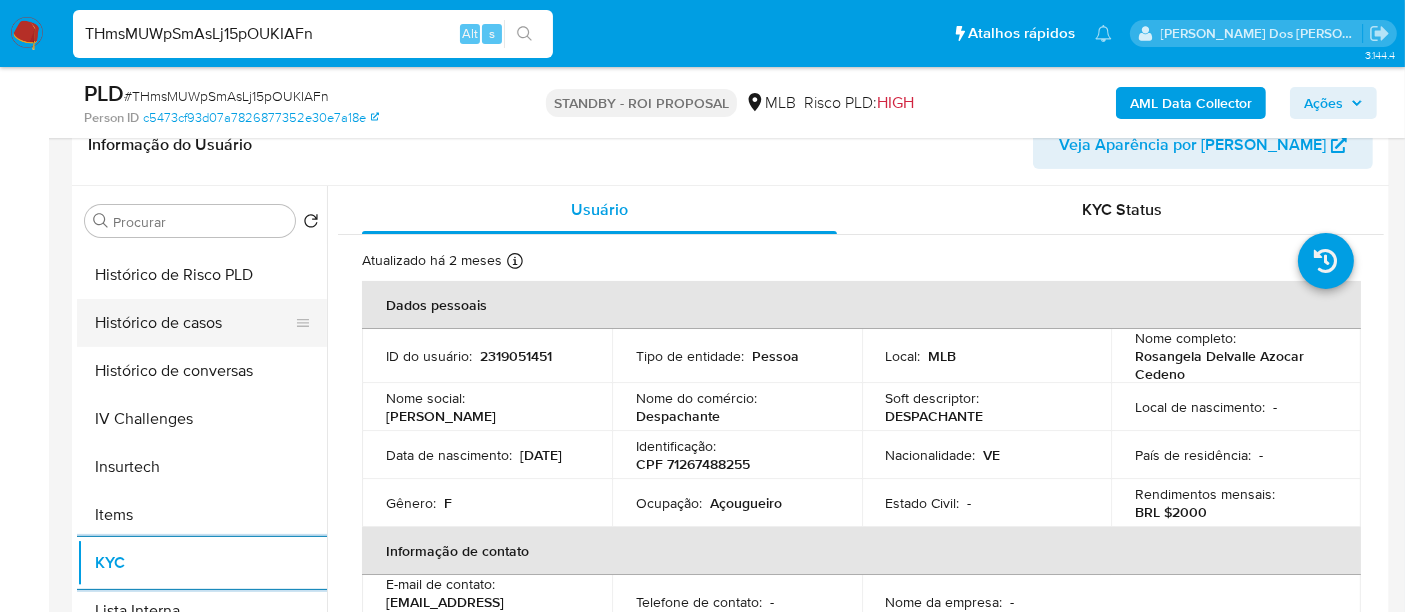 click on "Histórico de casos" at bounding box center [194, 323] 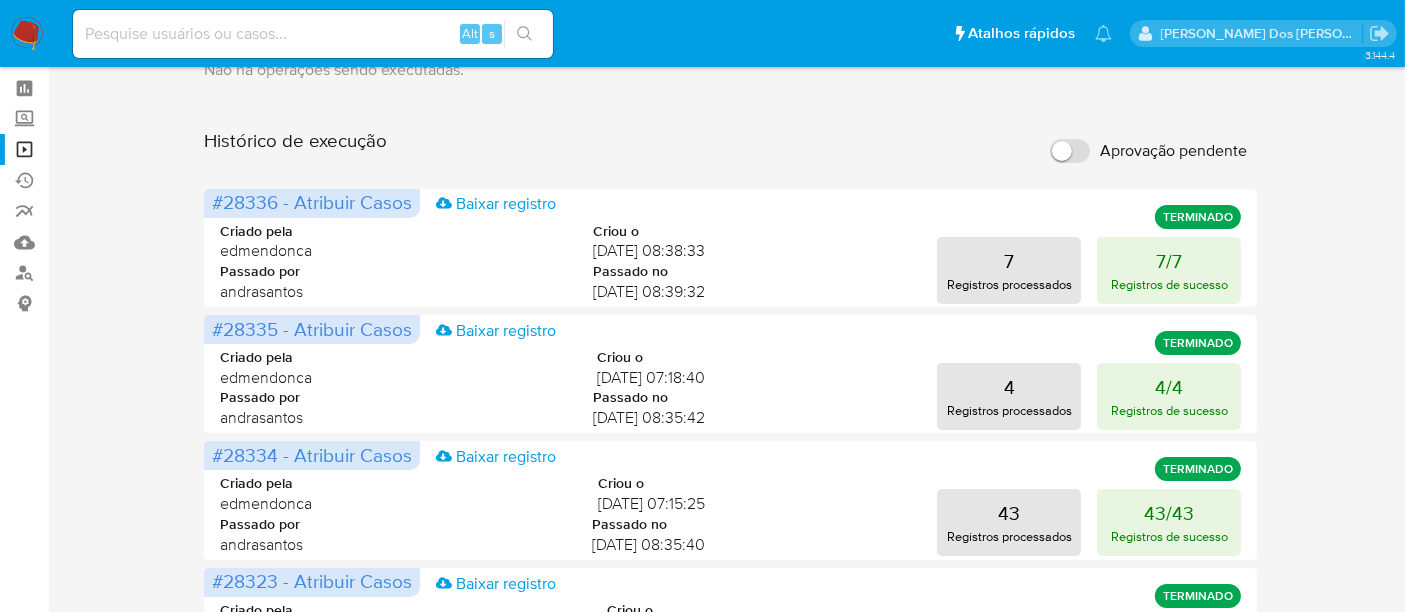 scroll, scrollTop: 0, scrollLeft: 0, axis: both 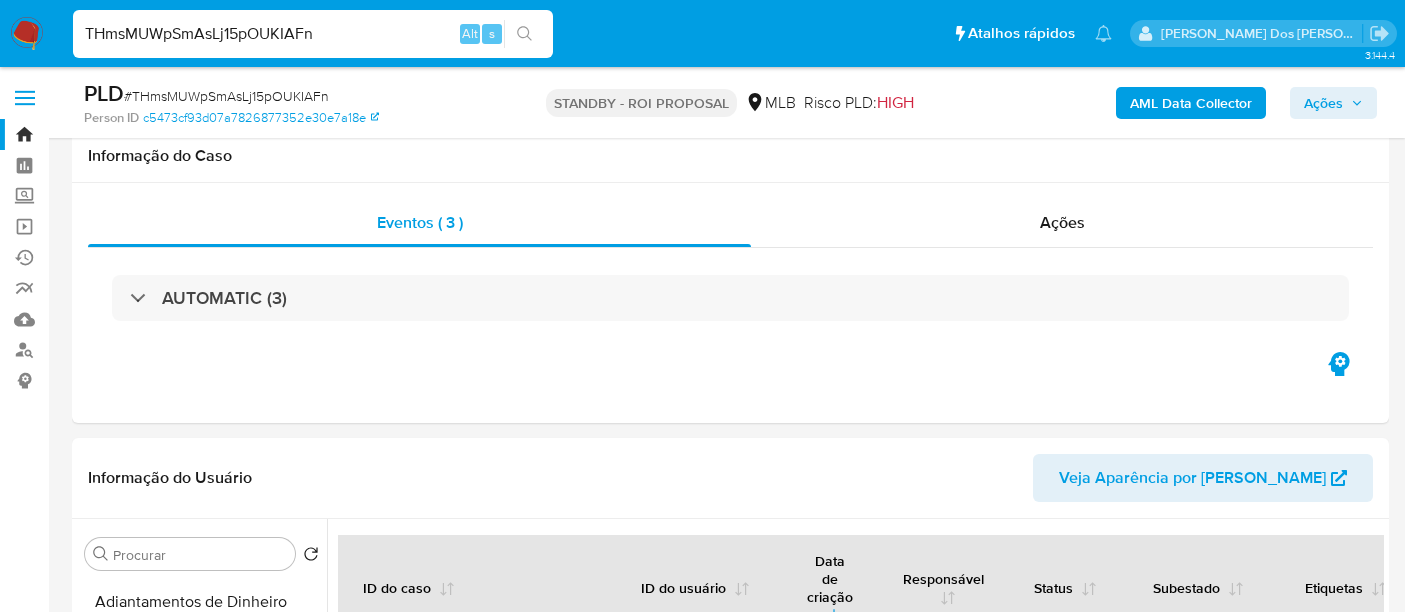 select on "10" 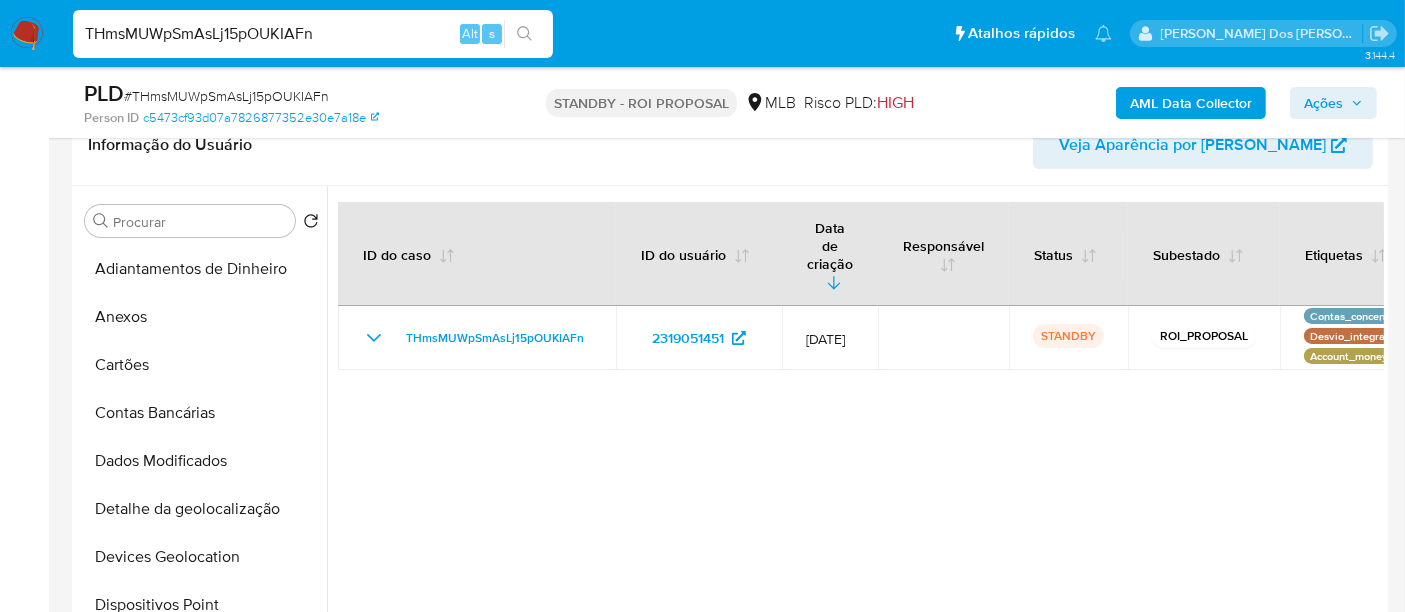 scroll, scrollTop: 666, scrollLeft: 0, axis: vertical 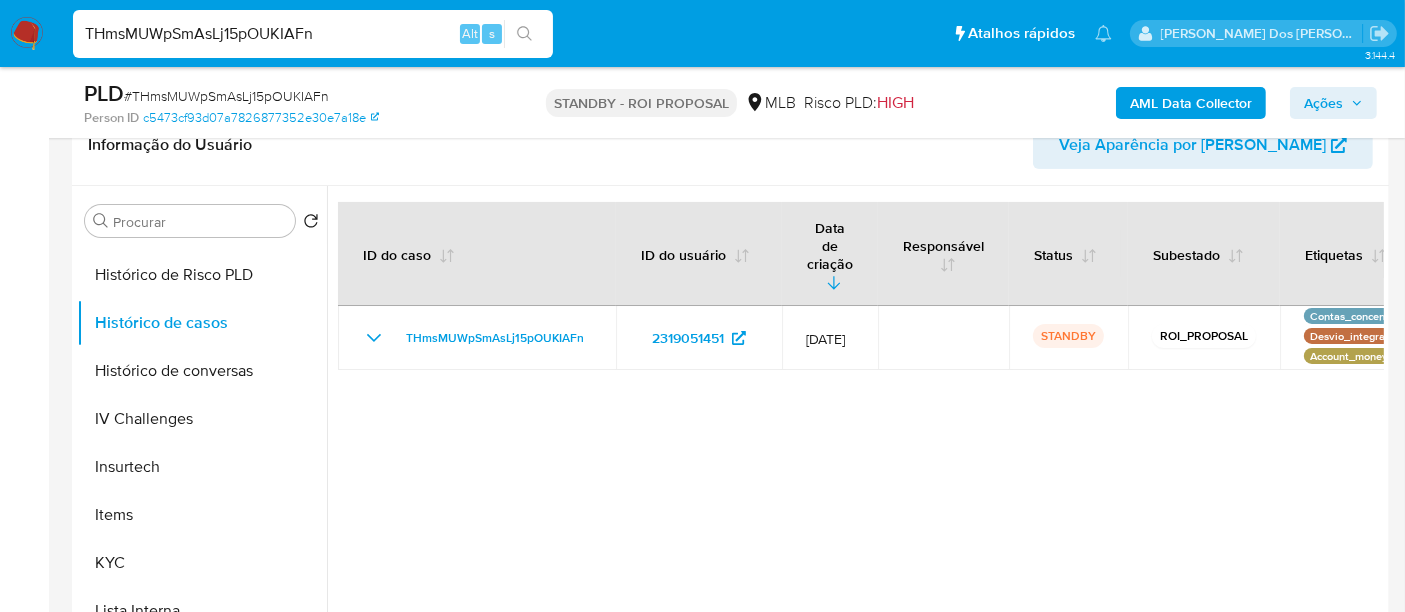 type 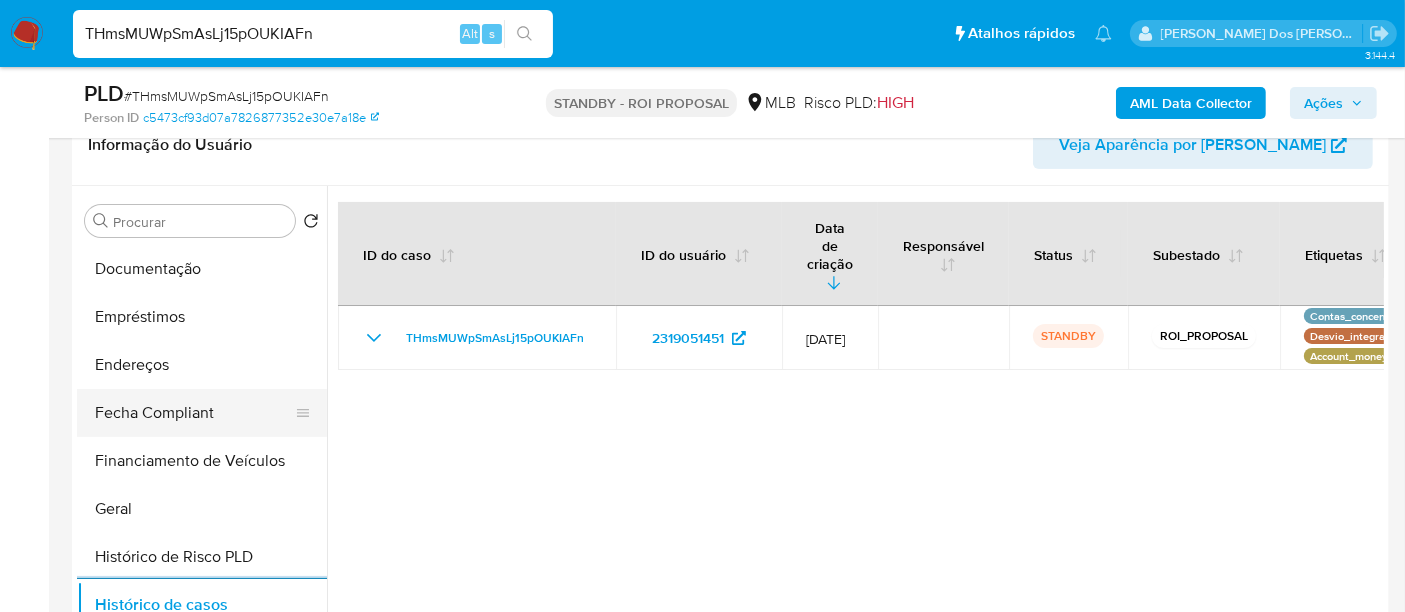 scroll, scrollTop: 333, scrollLeft: 0, axis: vertical 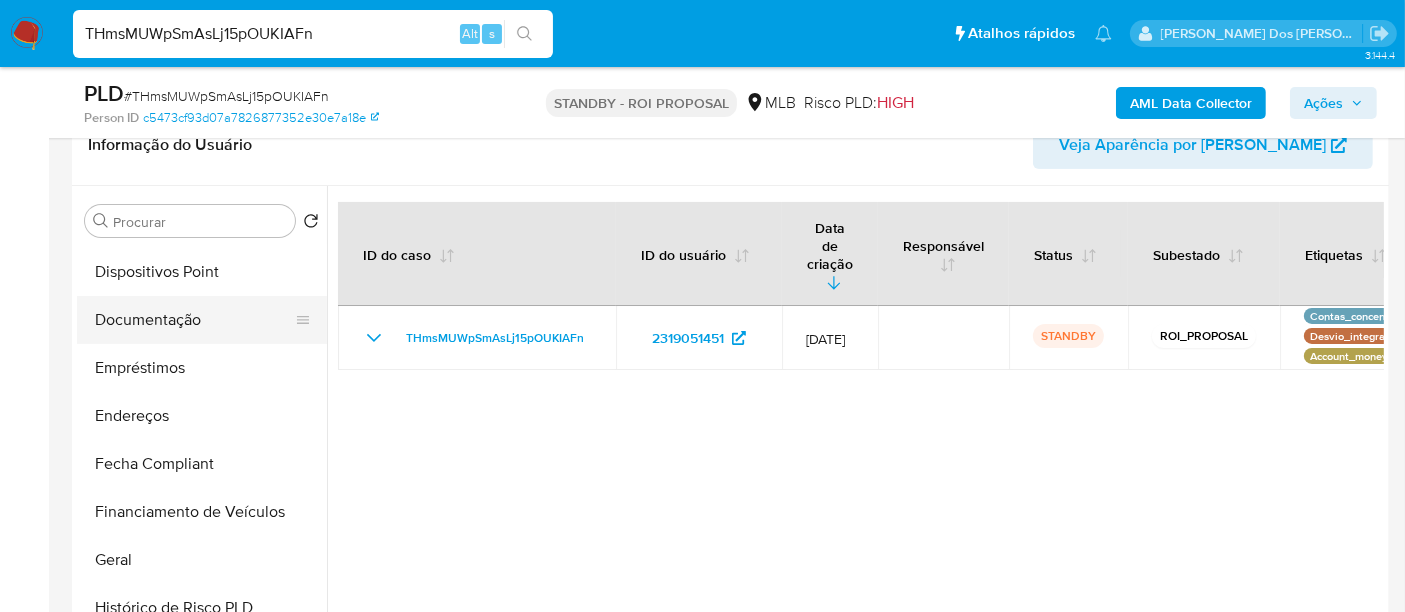 click on "Documentação" at bounding box center (194, 320) 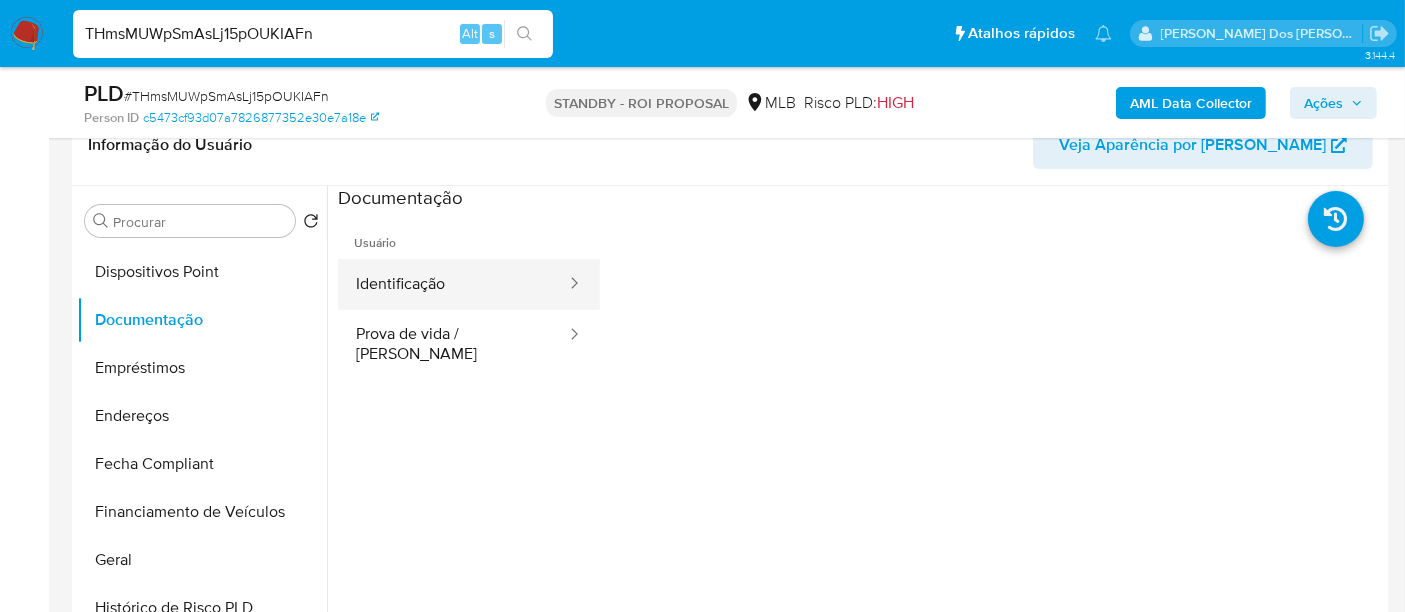 click on "Identificação" at bounding box center (453, 284) 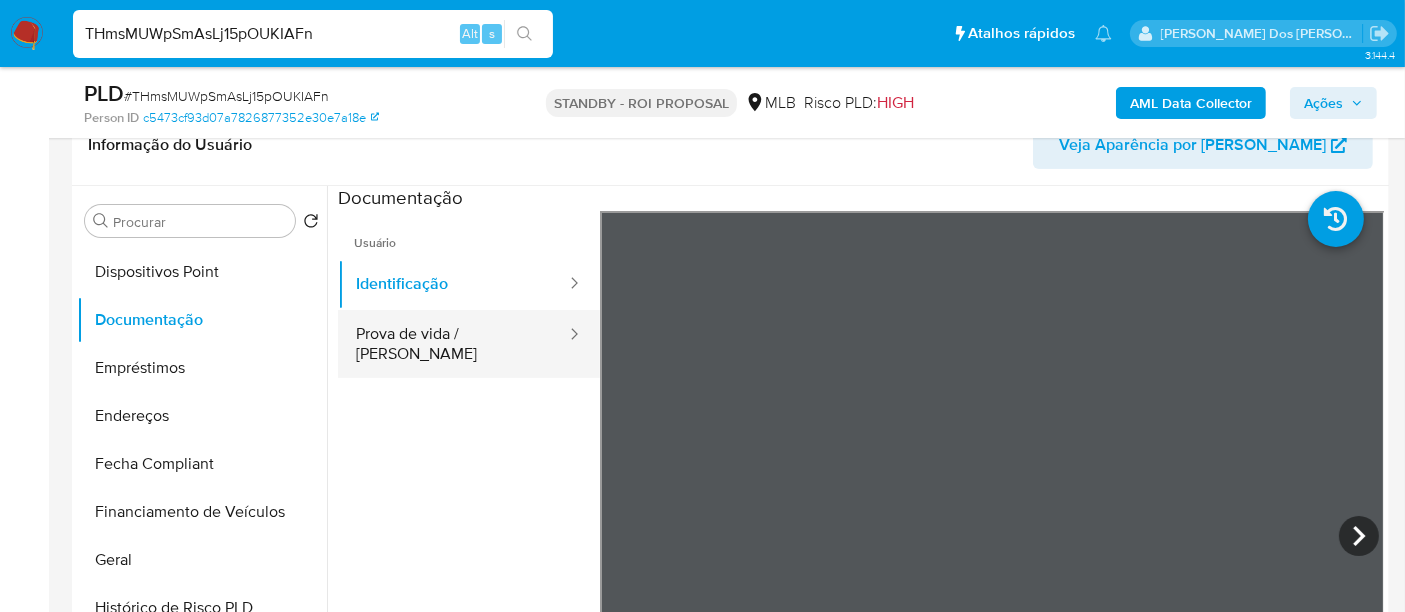 click on "Prova de vida / Selfie" at bounding box center (453, 344) 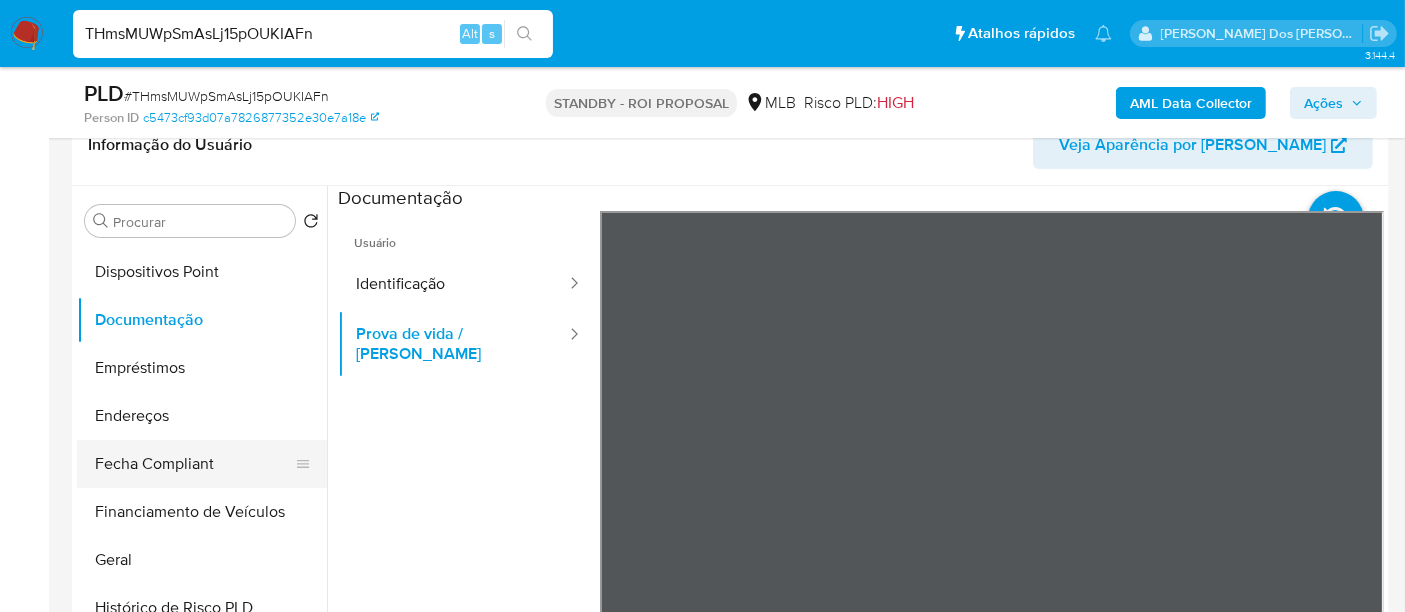 scroll, scrollTop: 844, scrollLeft: 0, axis: vertical 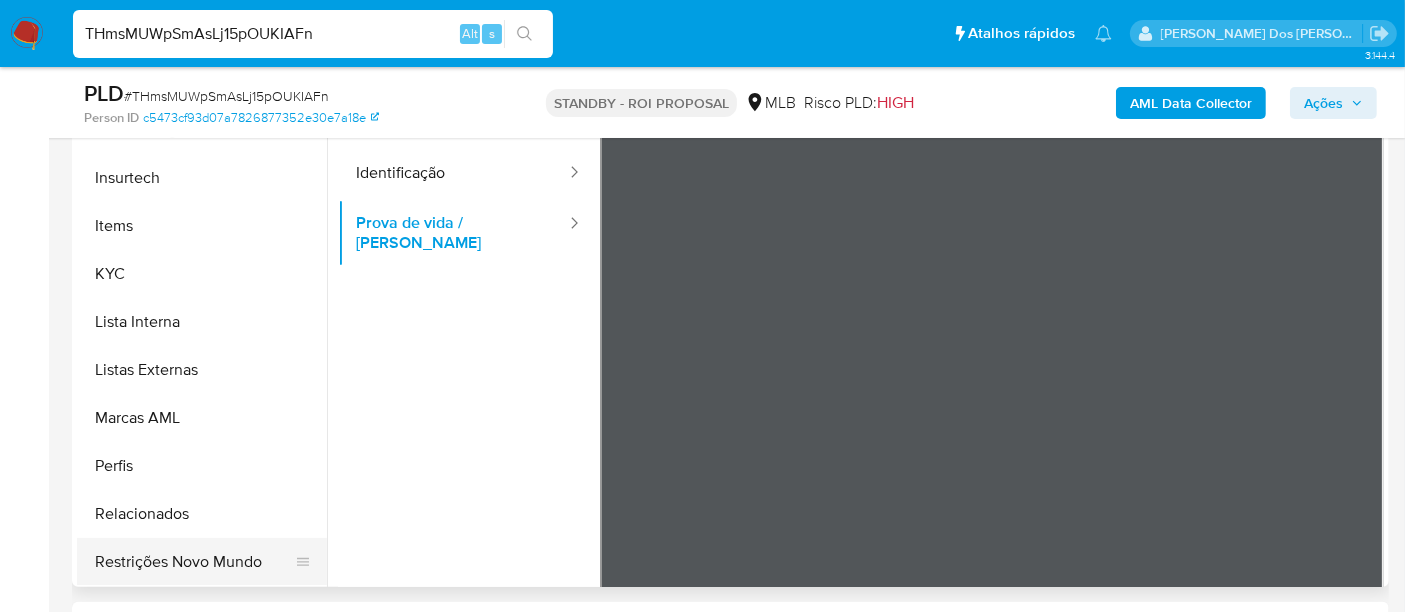 click on "Restrições Novo Mundo" at bounding box center [194, 562] 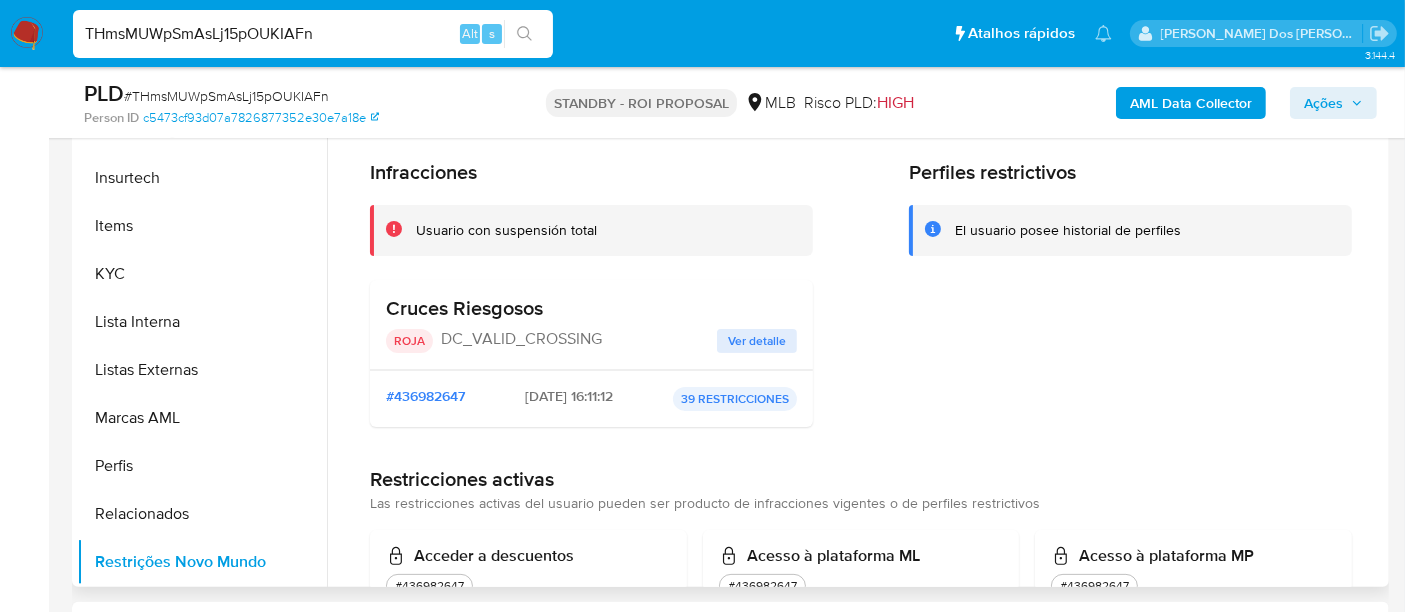 click on "Ver detalle" at bounding box center (757, 341) 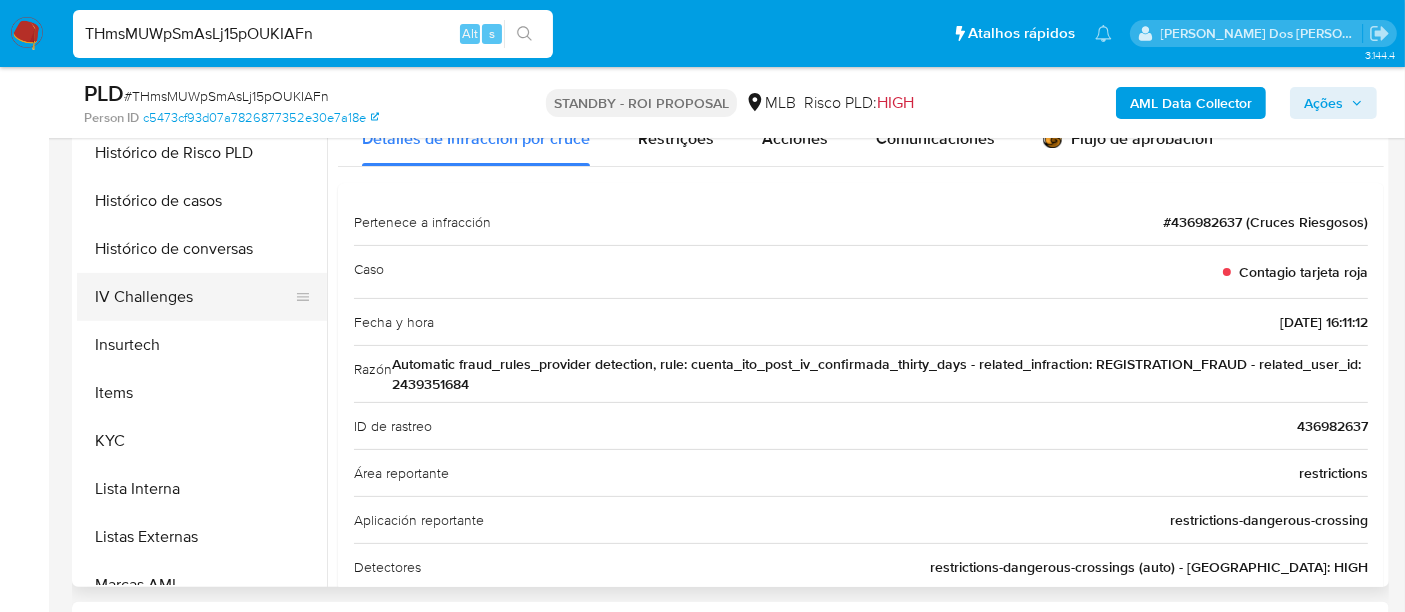 scroll, scrollTop: 511, scrollLeft: 0, axis: vertical 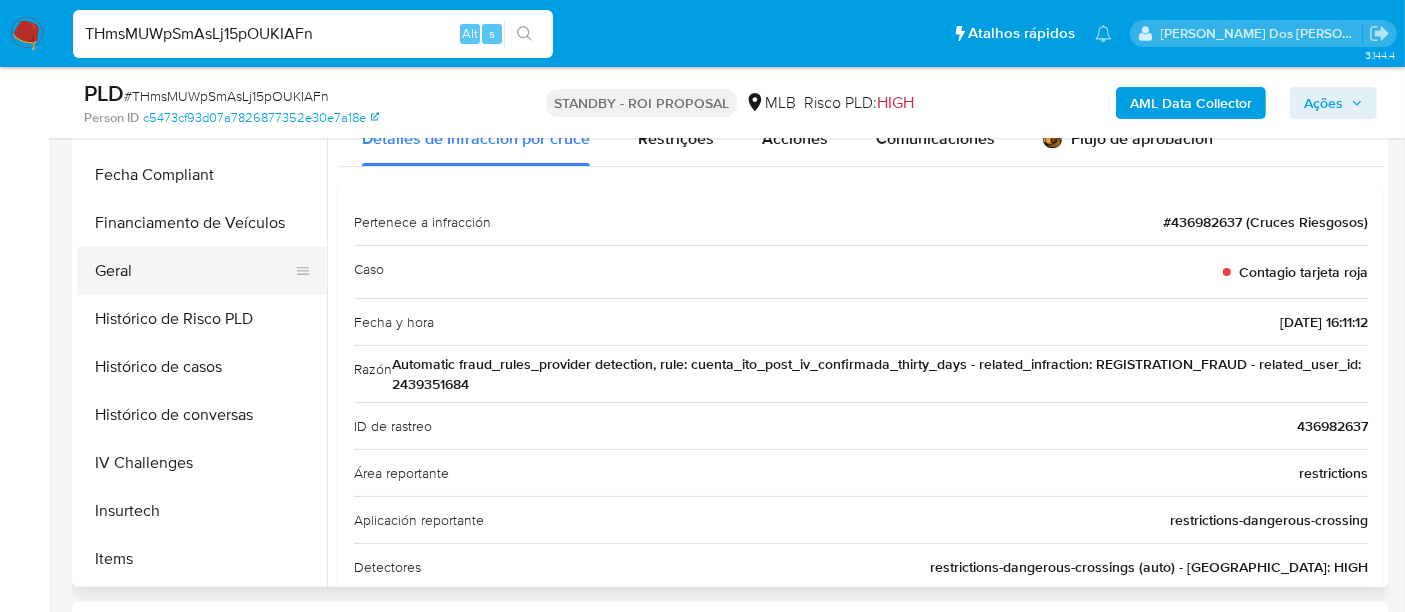 click on "Geral" at bounding box center (194, 271) 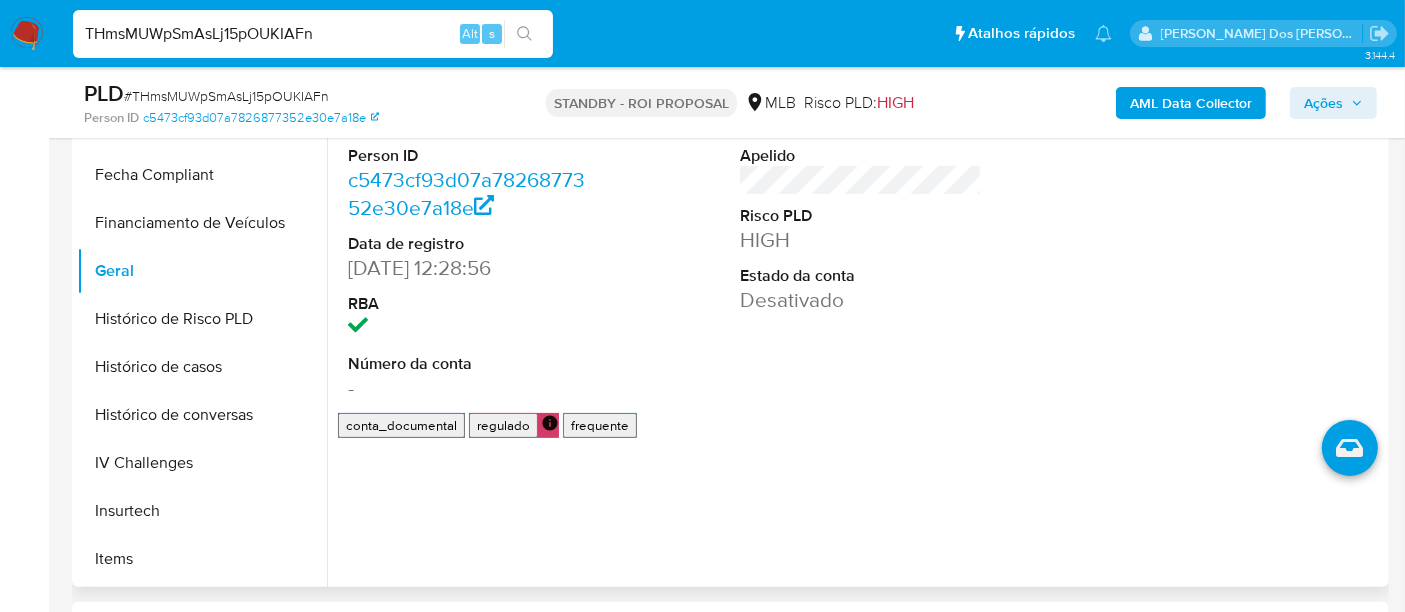 type 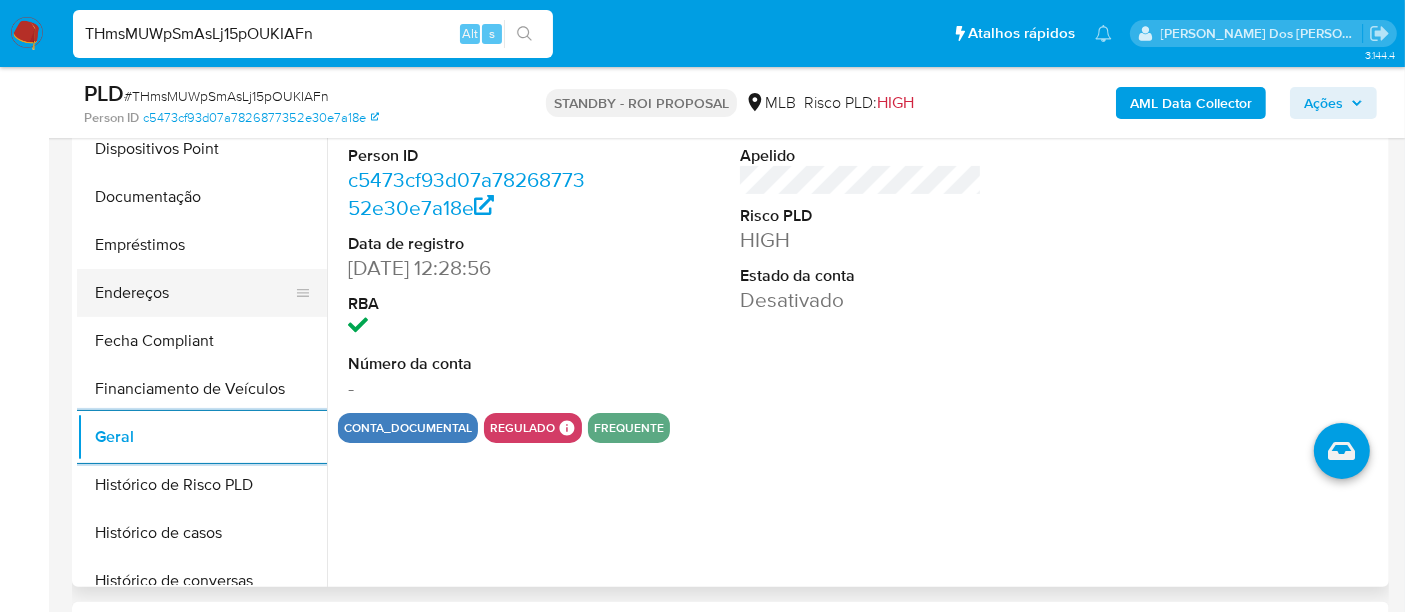 scroll, scrollTop: 288, scrollLeft: 0, axis: vertical 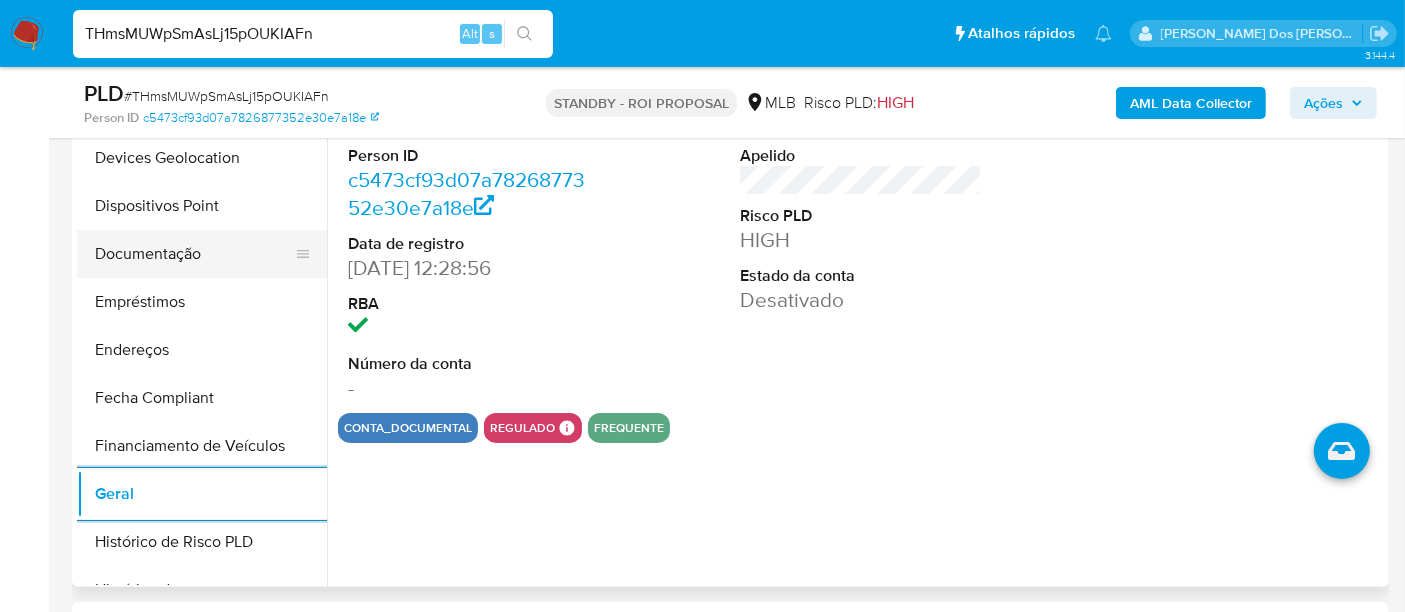 click on "Documentação" at bounding box center (194, 254) 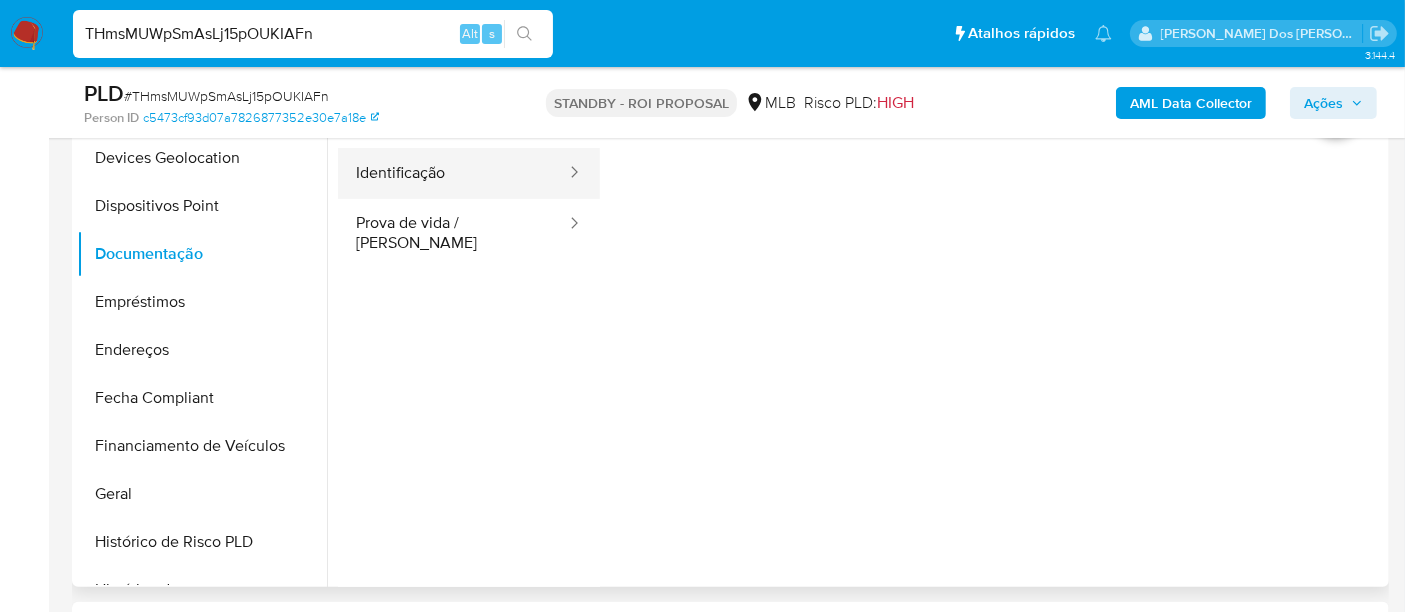 click on "Identificação" at bounding box center (453, 173) 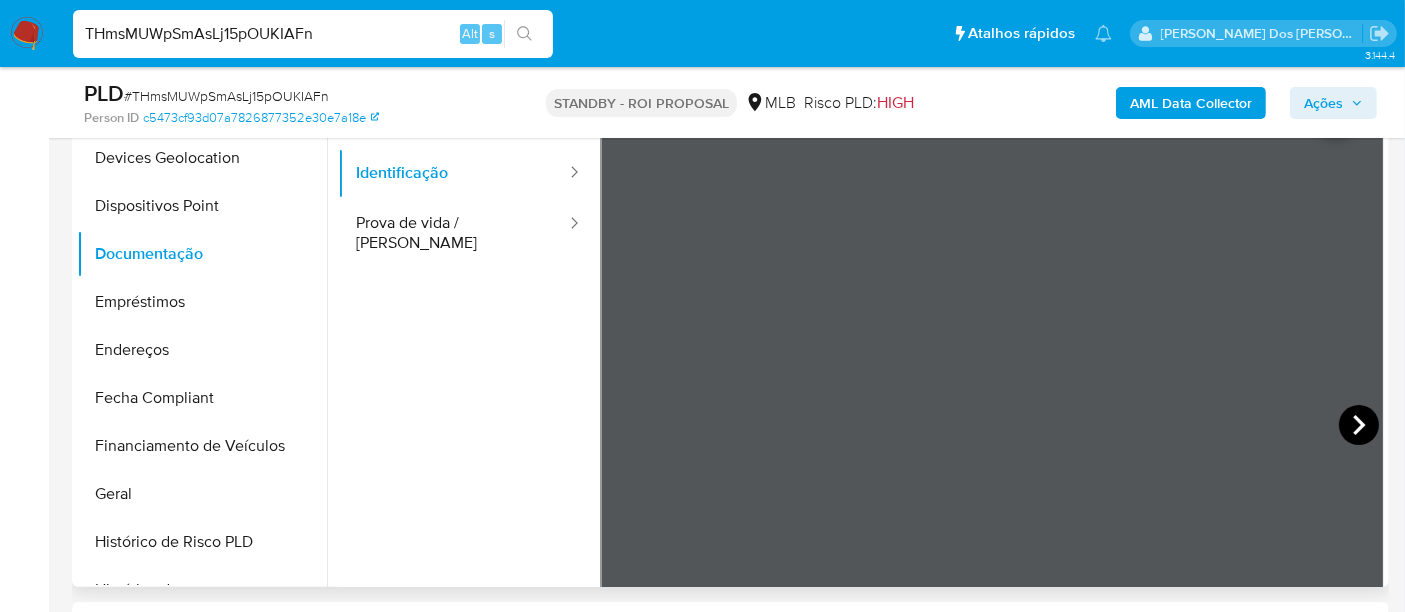 click 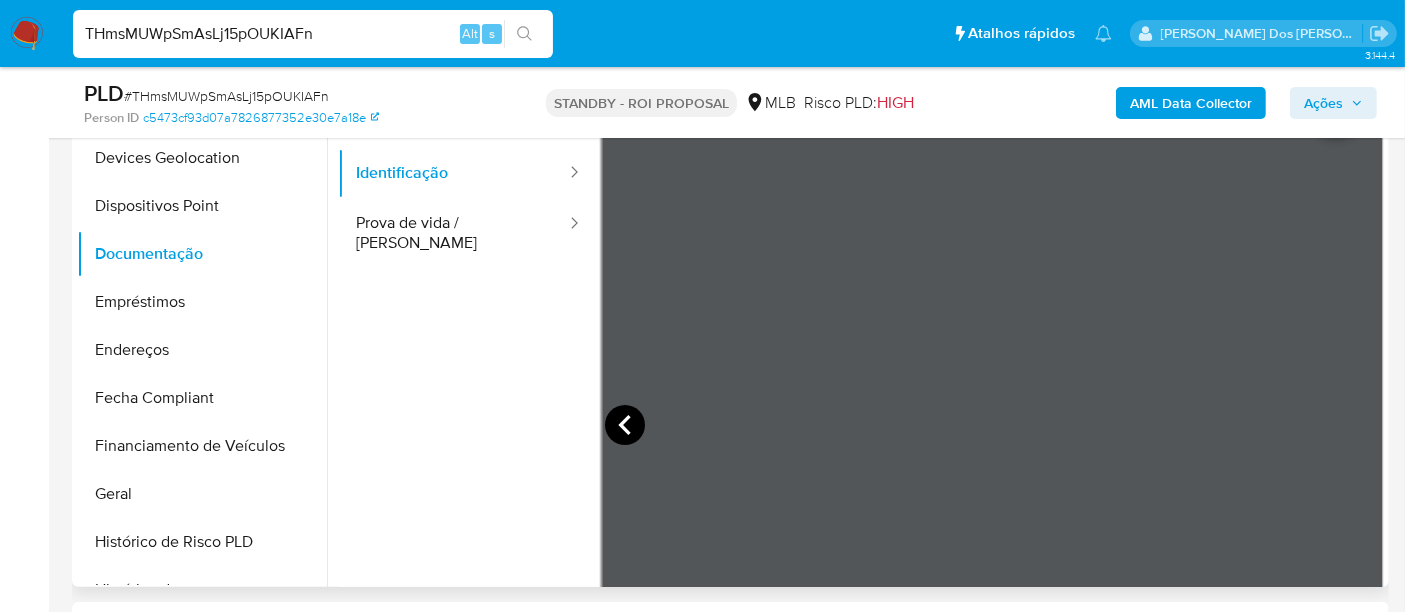 click 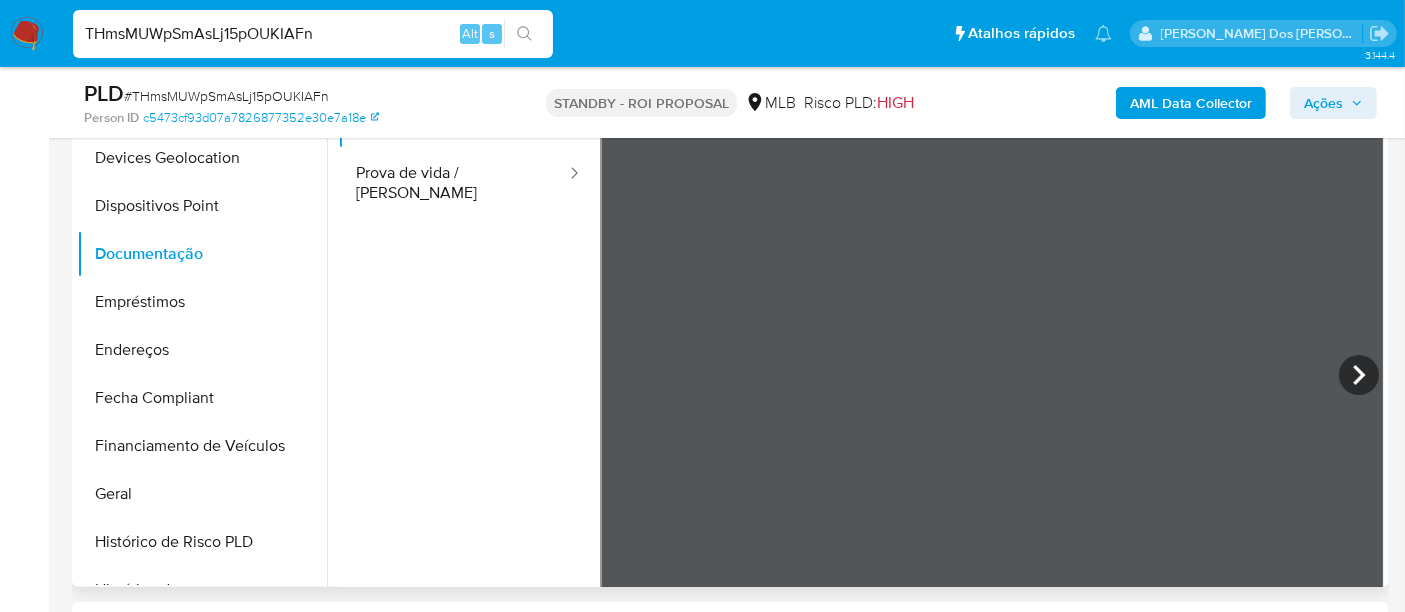 scroll, scrollTop: 168, scrollLeft: 0, axis: vertical 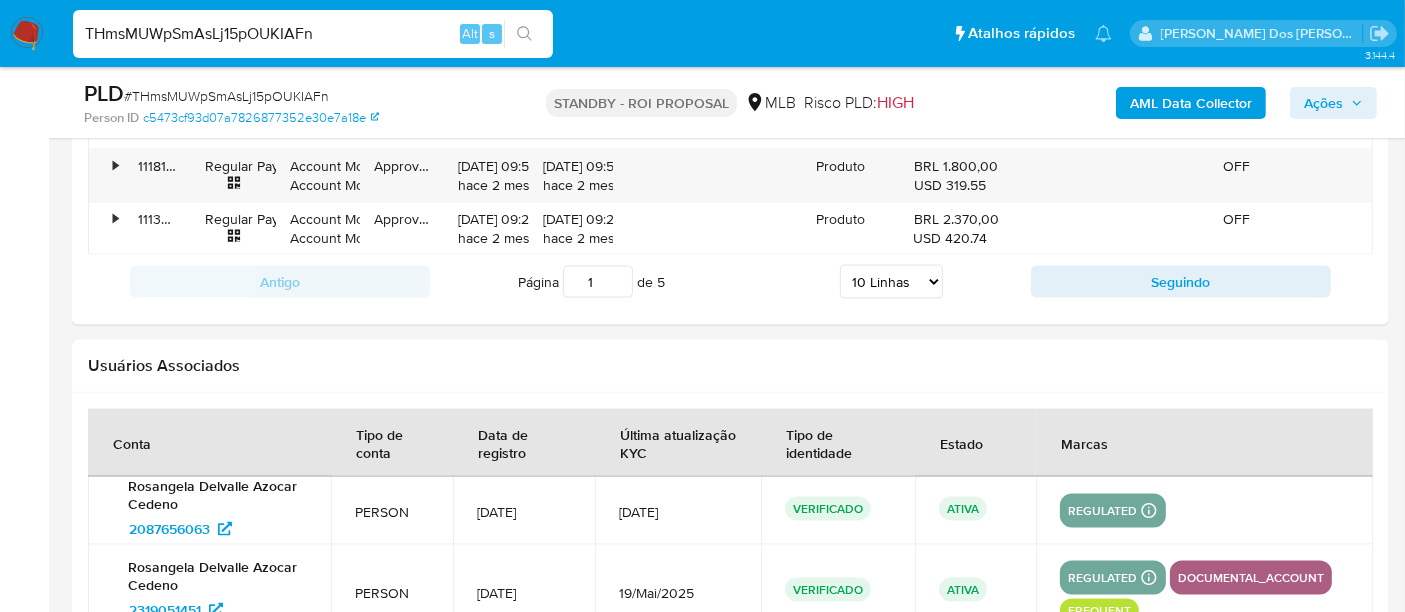 click on "THmsMUWpSmAsLj15pOUKIAFn" at bounding box center [313, 34] 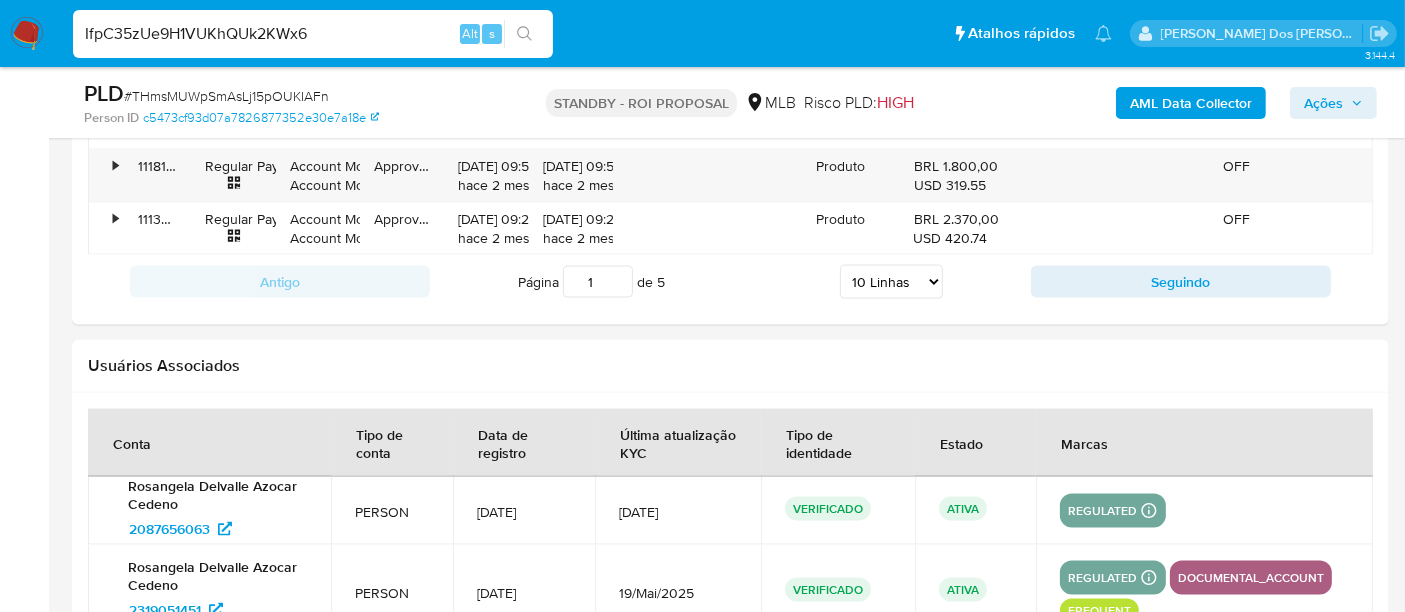 type on "IfpC35zUe9H1VUKhQUk2KWx6" 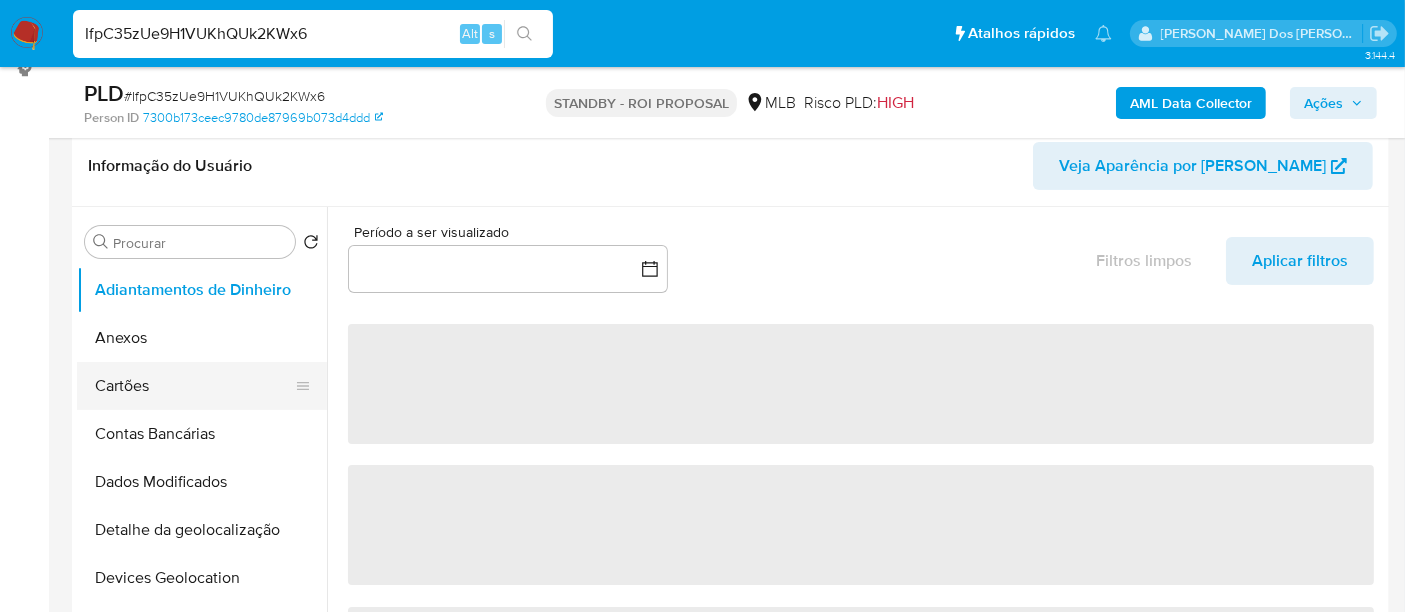 scroll, scrollTop: 333, scrollLeft: 0, axis: vertical 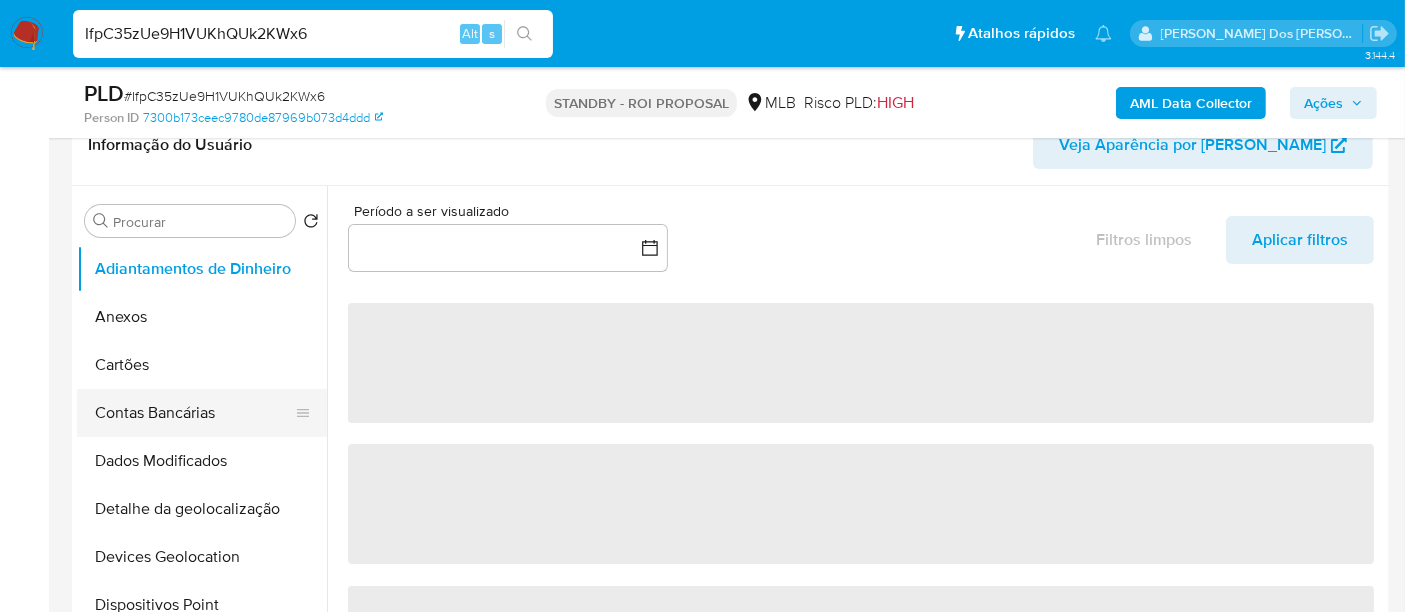 select on "10" 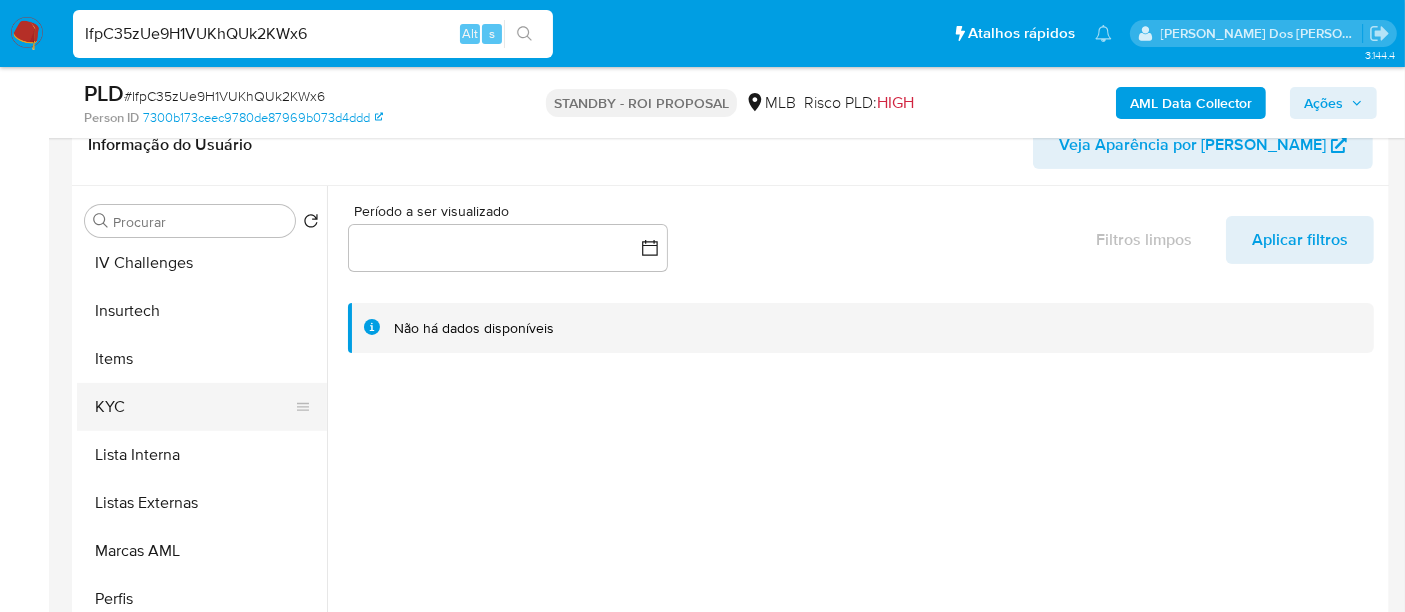 scroll, scrollTop: 844, scrollLeft: 0, axis: vertical 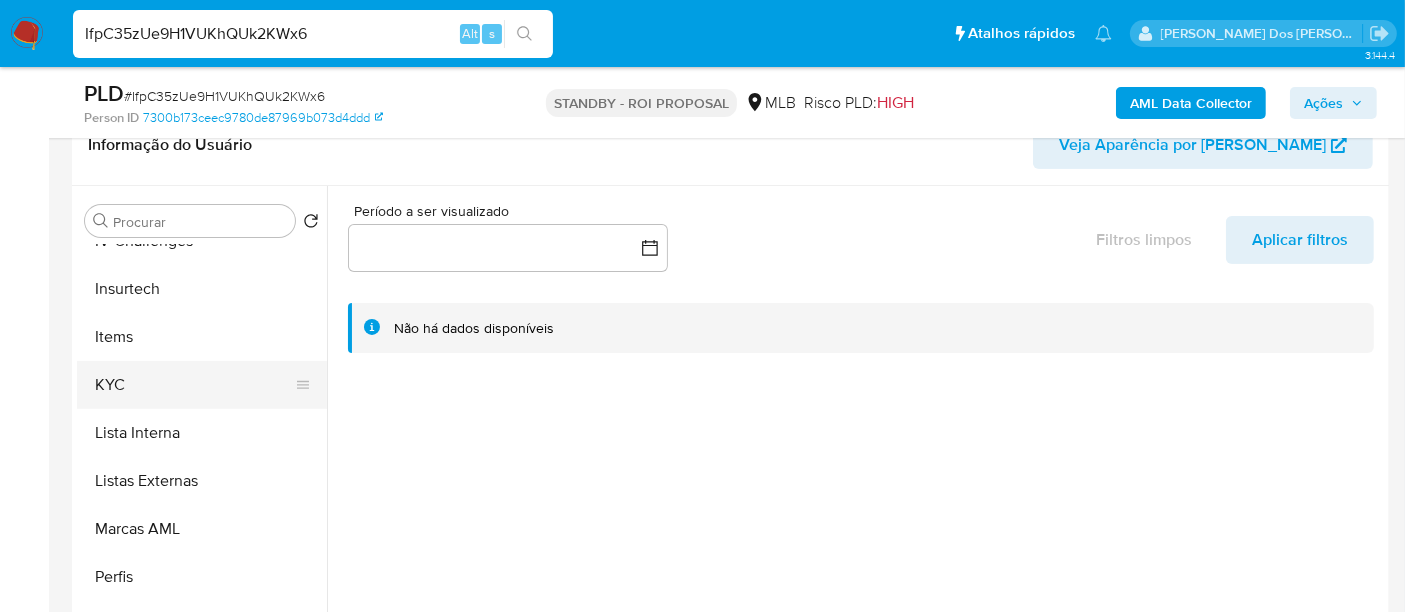 click on "KYC" at bounding box center (194, 385) 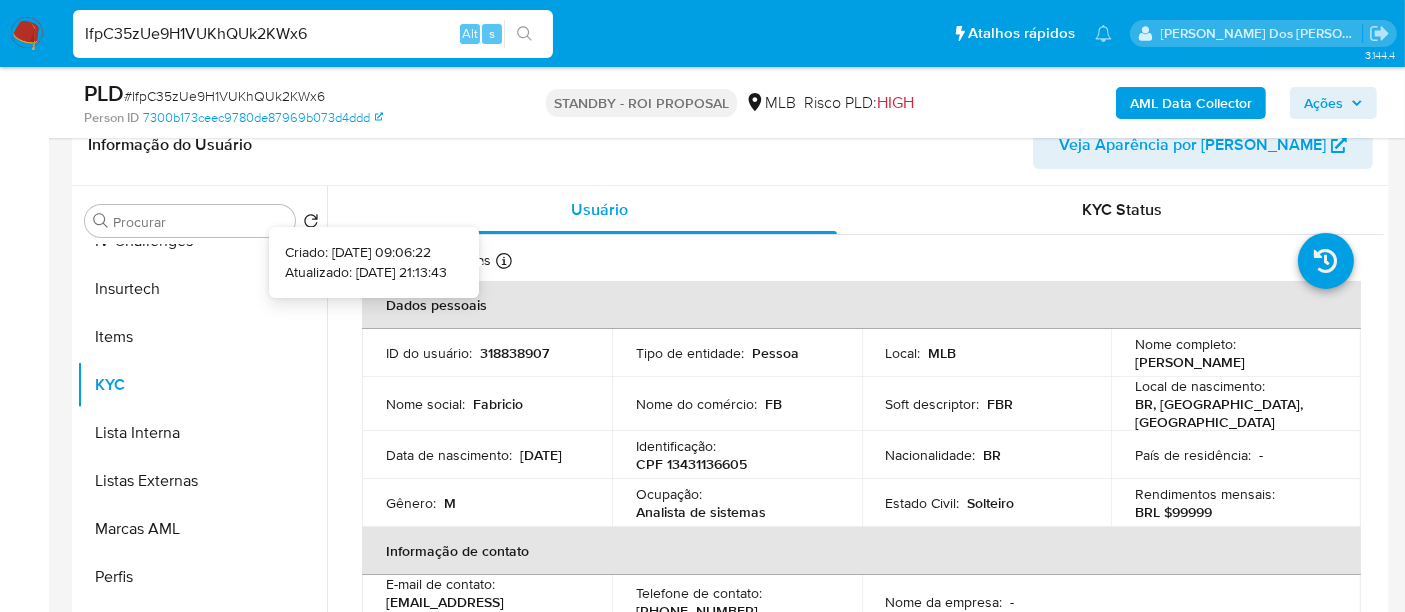 type 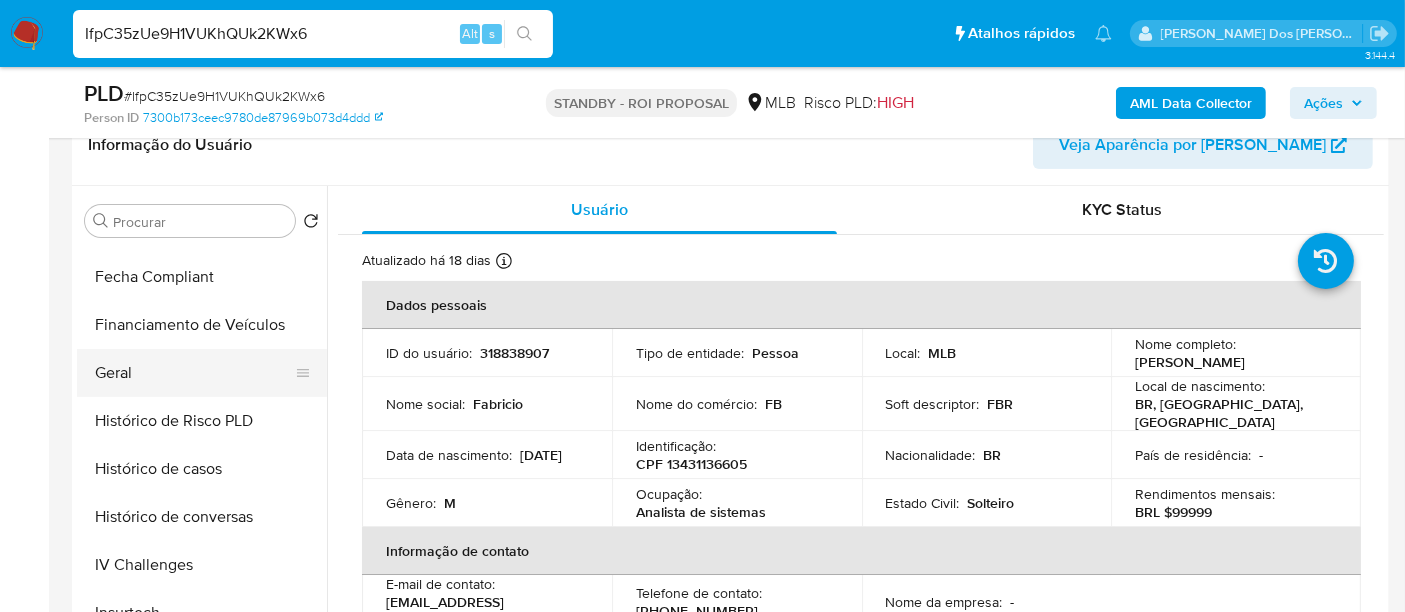 scroll, scrollTop: 511, scrollLeft: 0, axis: vertical 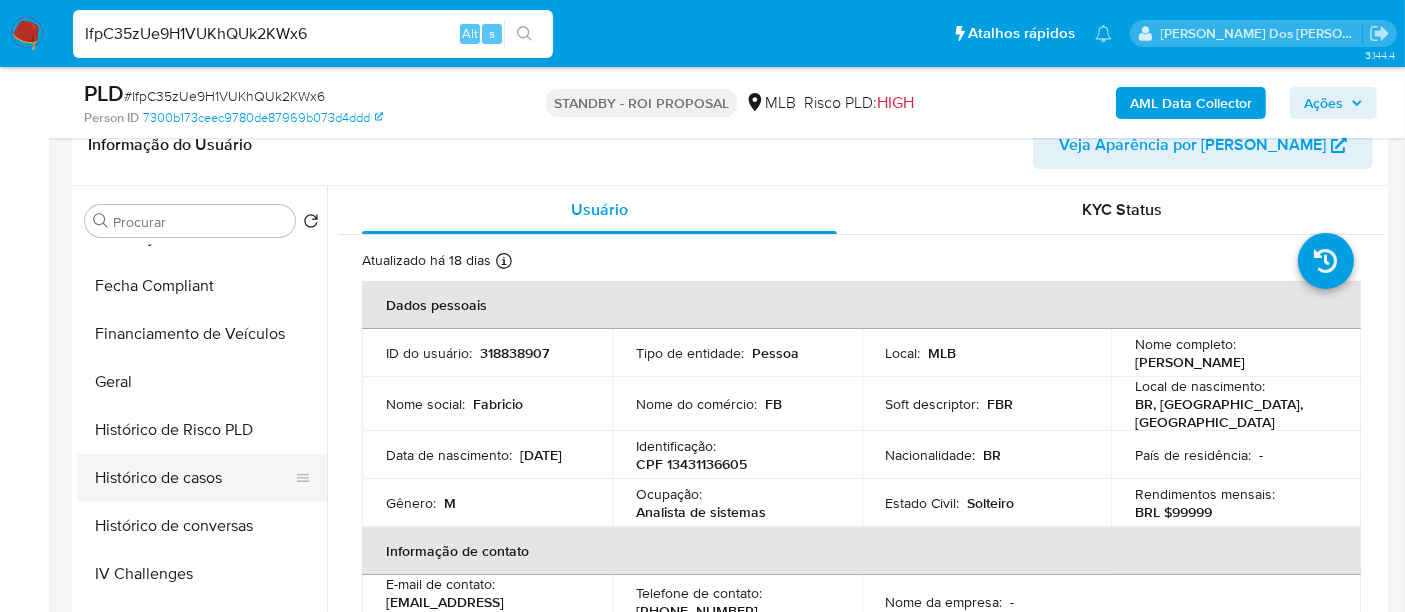 click on "Histórico de casos" at bounding box center (194, 478) 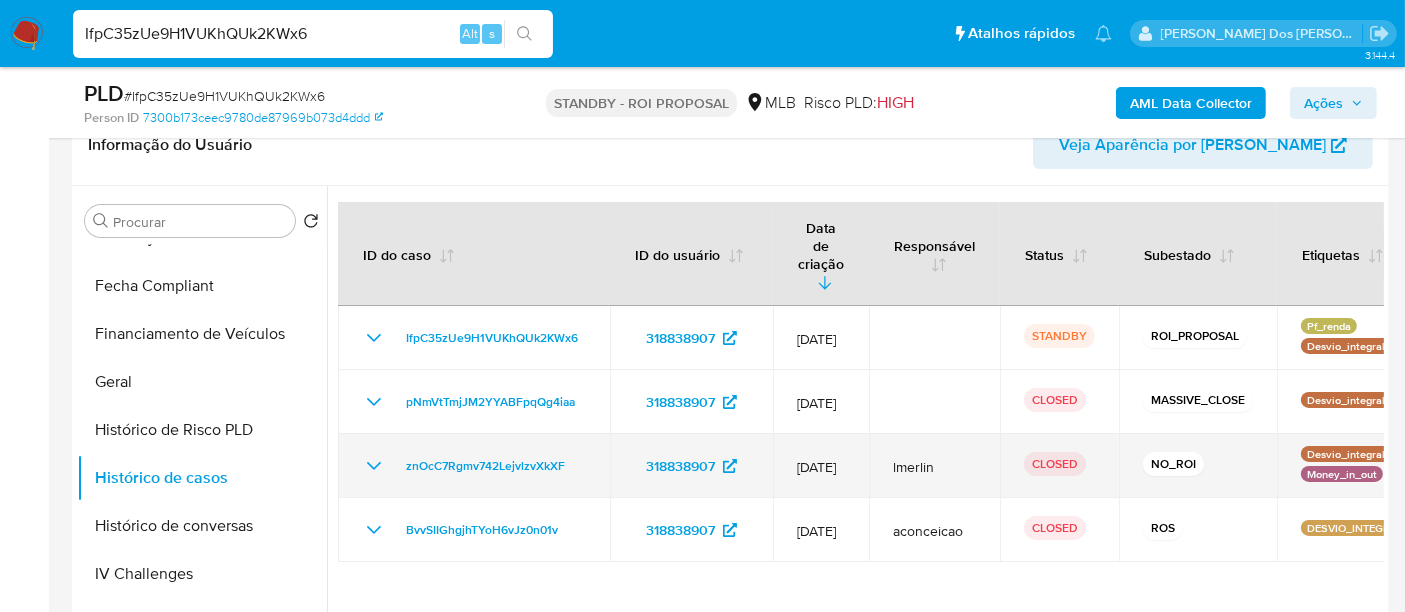 type 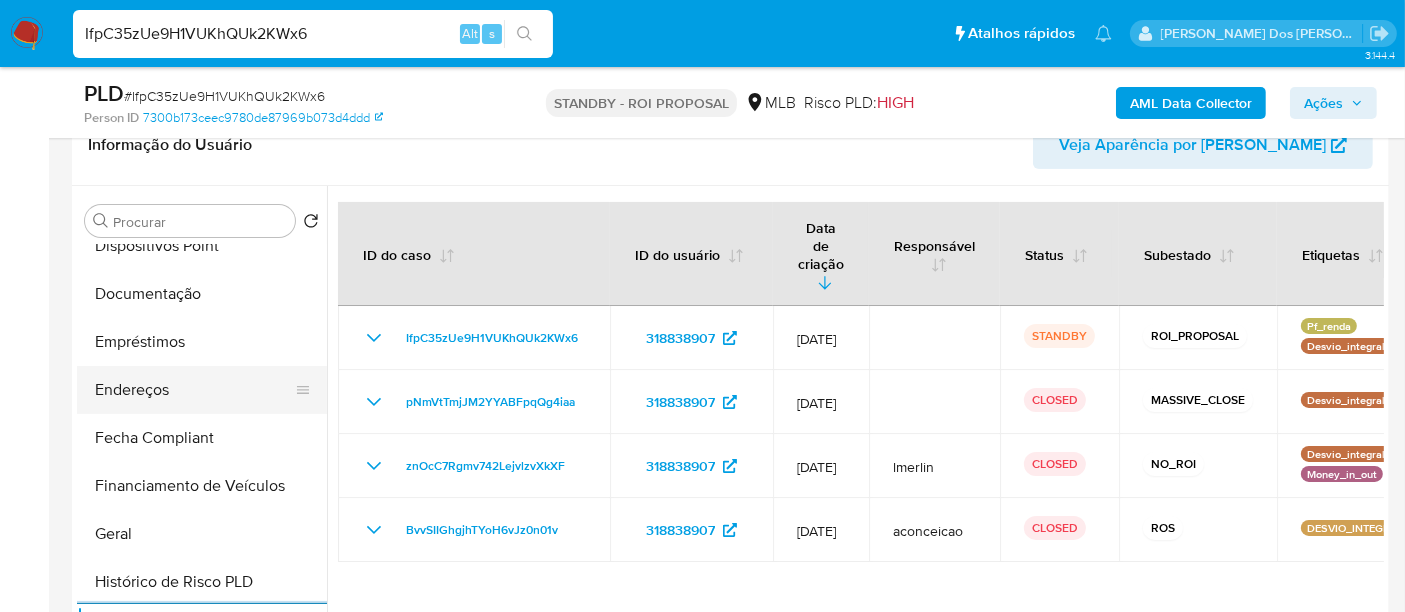 scroll, scrollTop: 288, scrollLeft: 0, axis: vertical 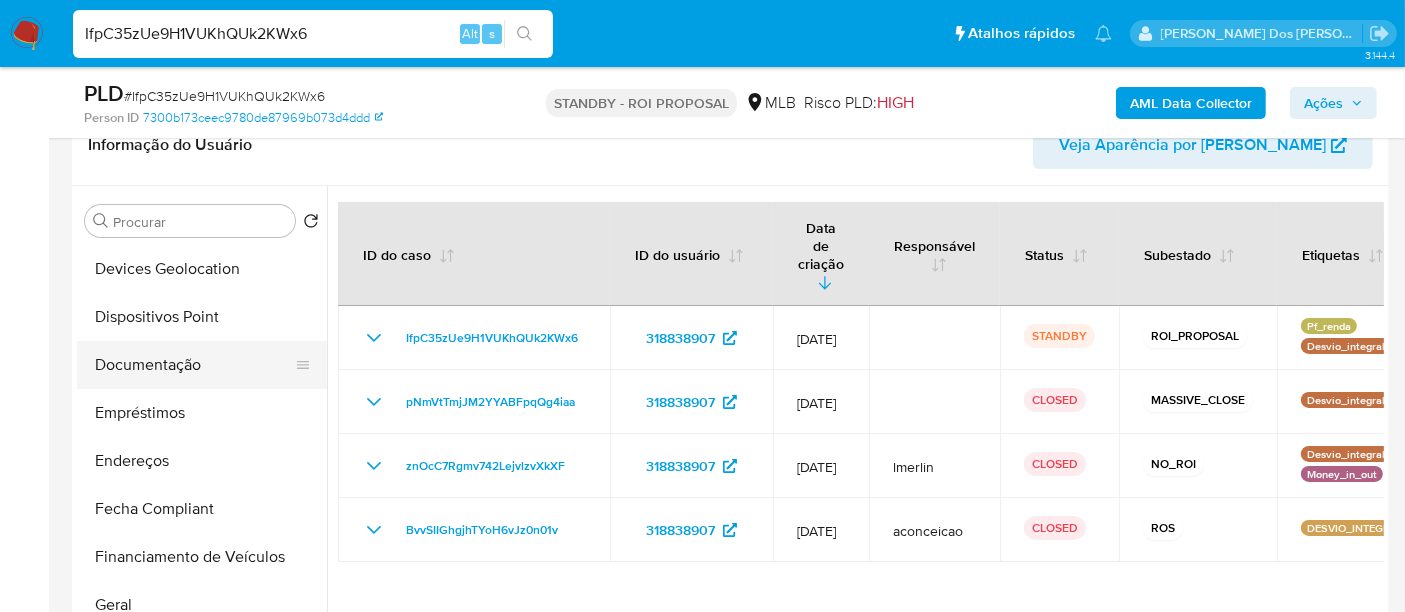 click on "Documentação" at bounding box center (194, 365) 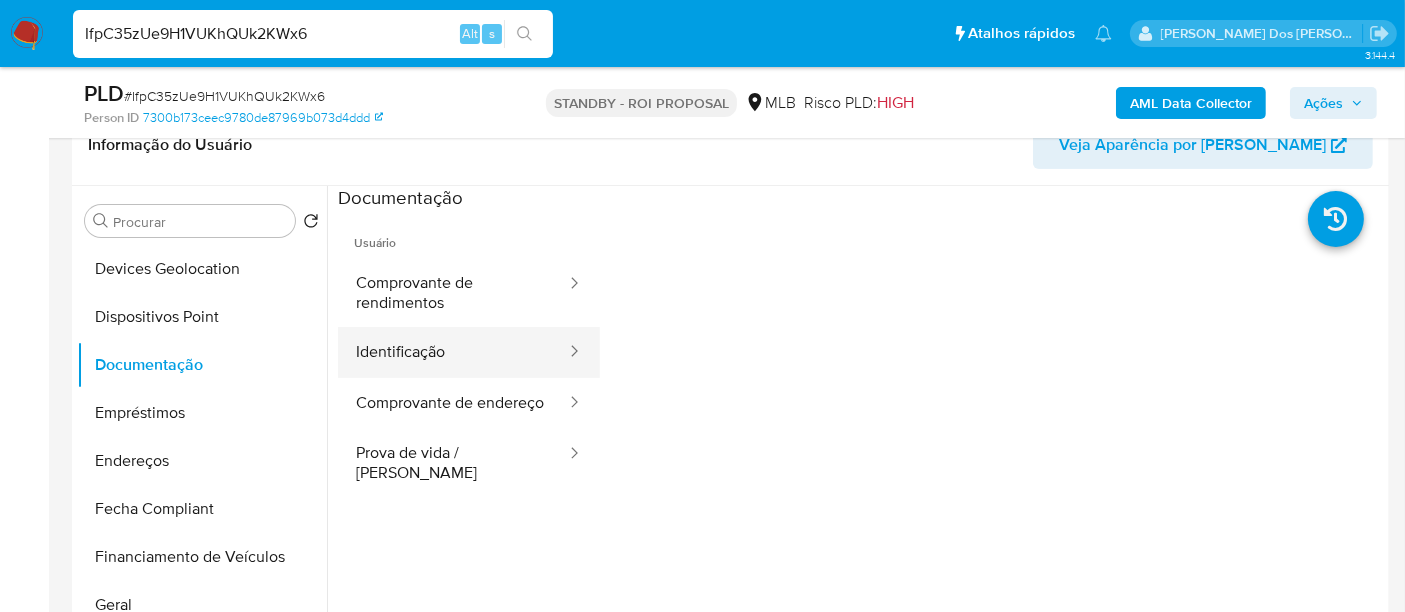 click on "Identificação" at bounding box center [453, 352] 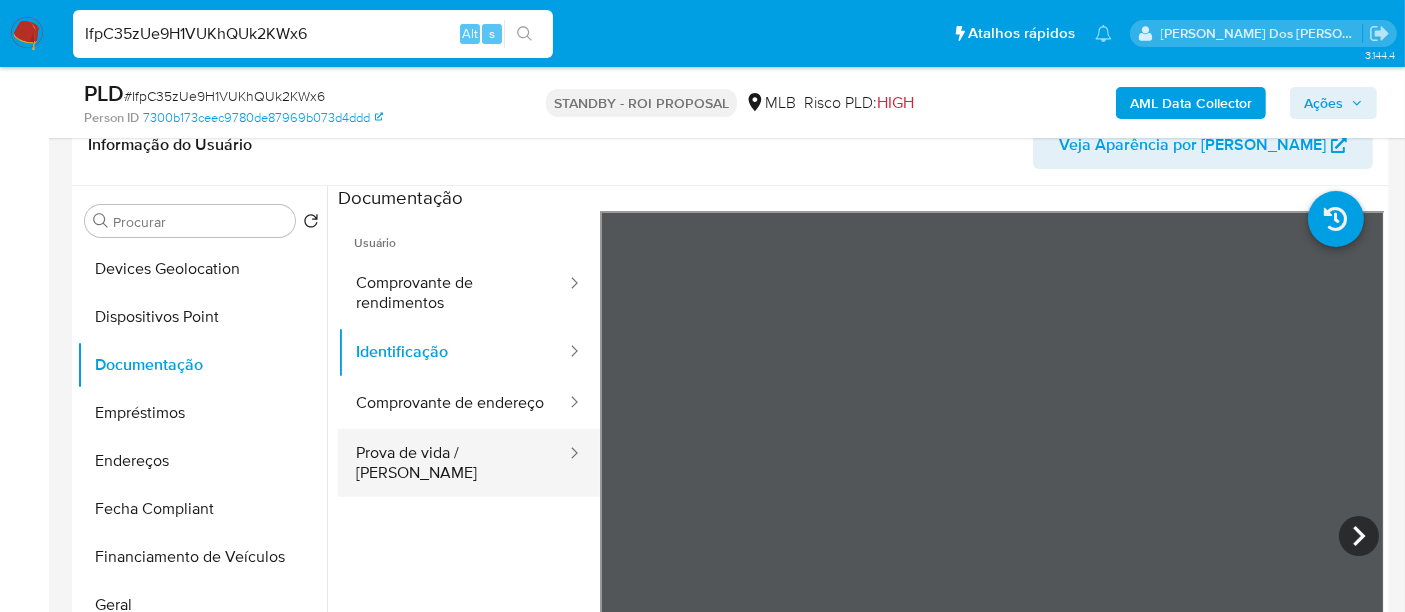 click on "Prova de vida / Selfie" at bounding box center (453, 463) 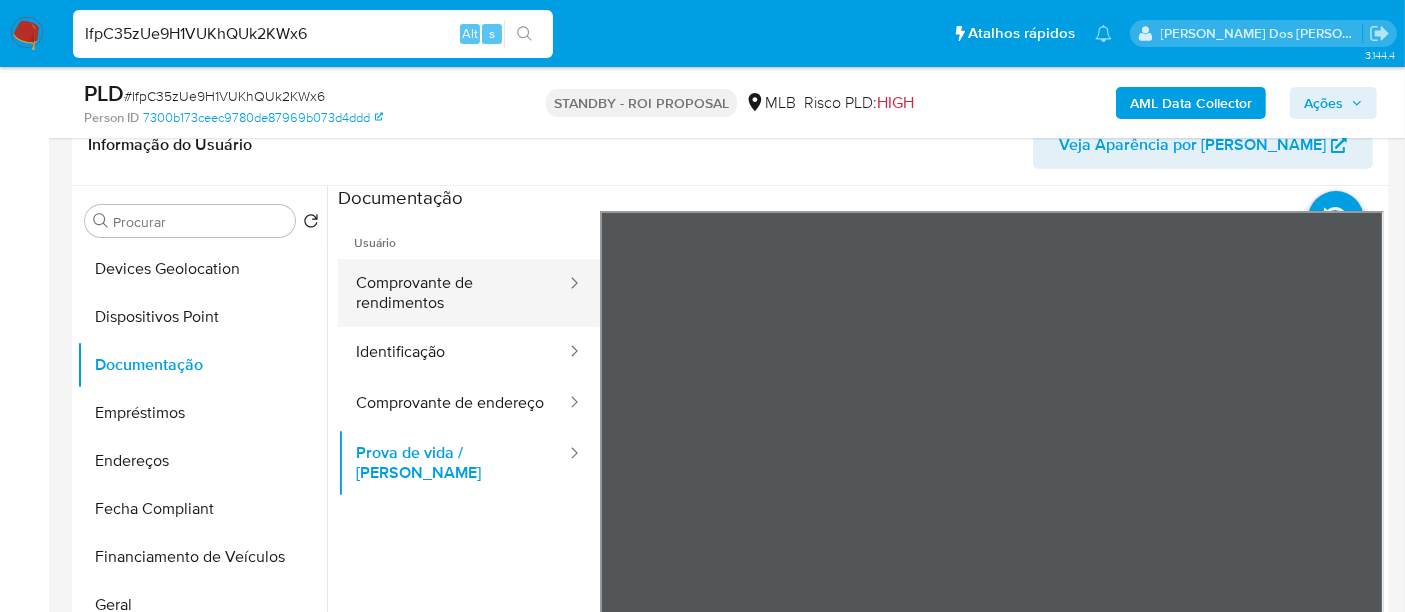 click on "Comprovante de rendimentos" at bounding box center [453, 293] 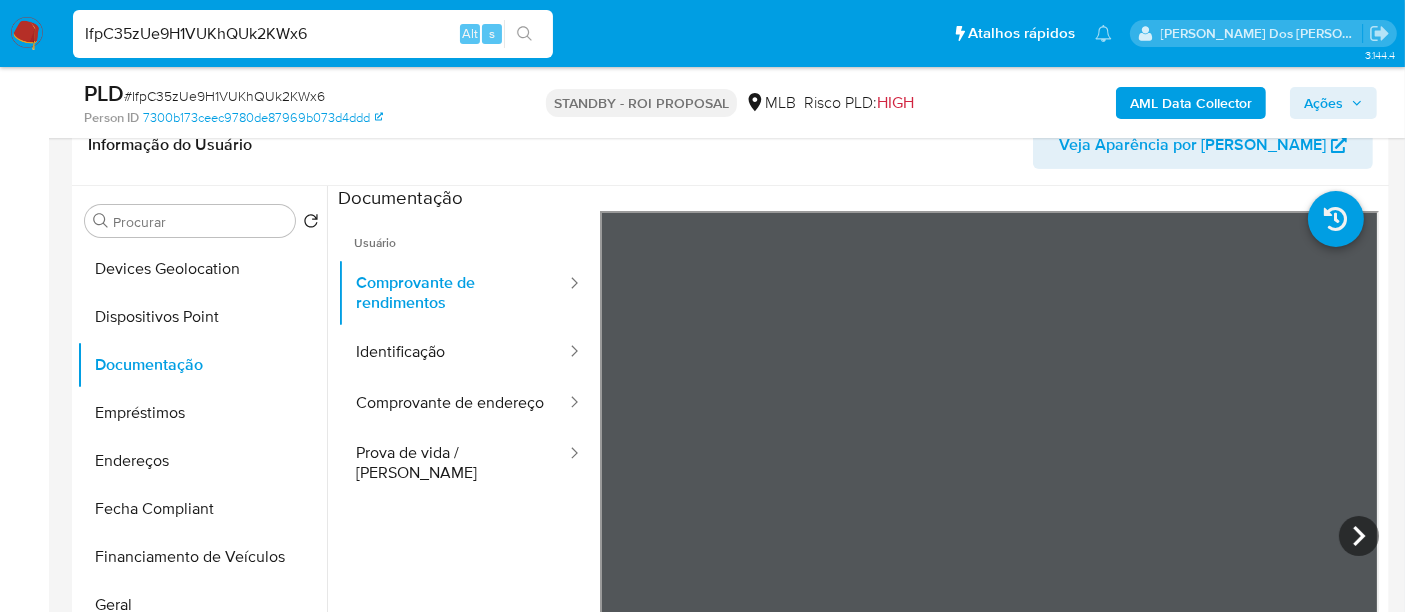 scroll, scrollTop: 444, scrollLeft: 0, axis: vertical 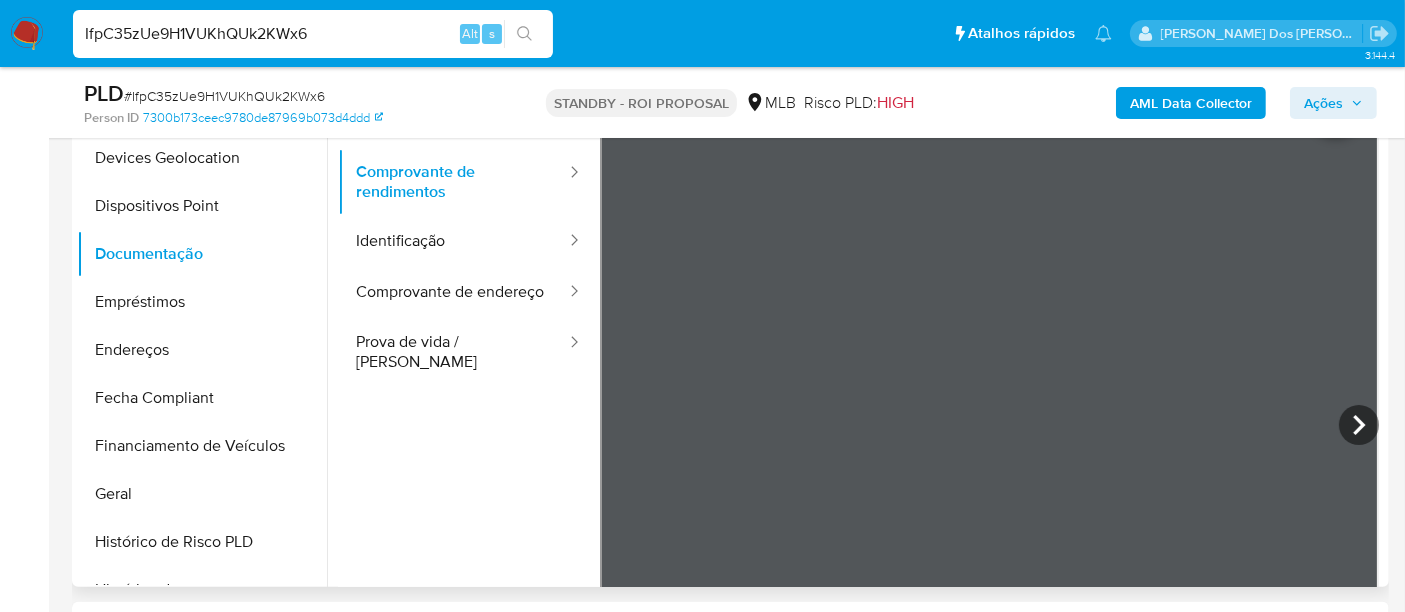 type 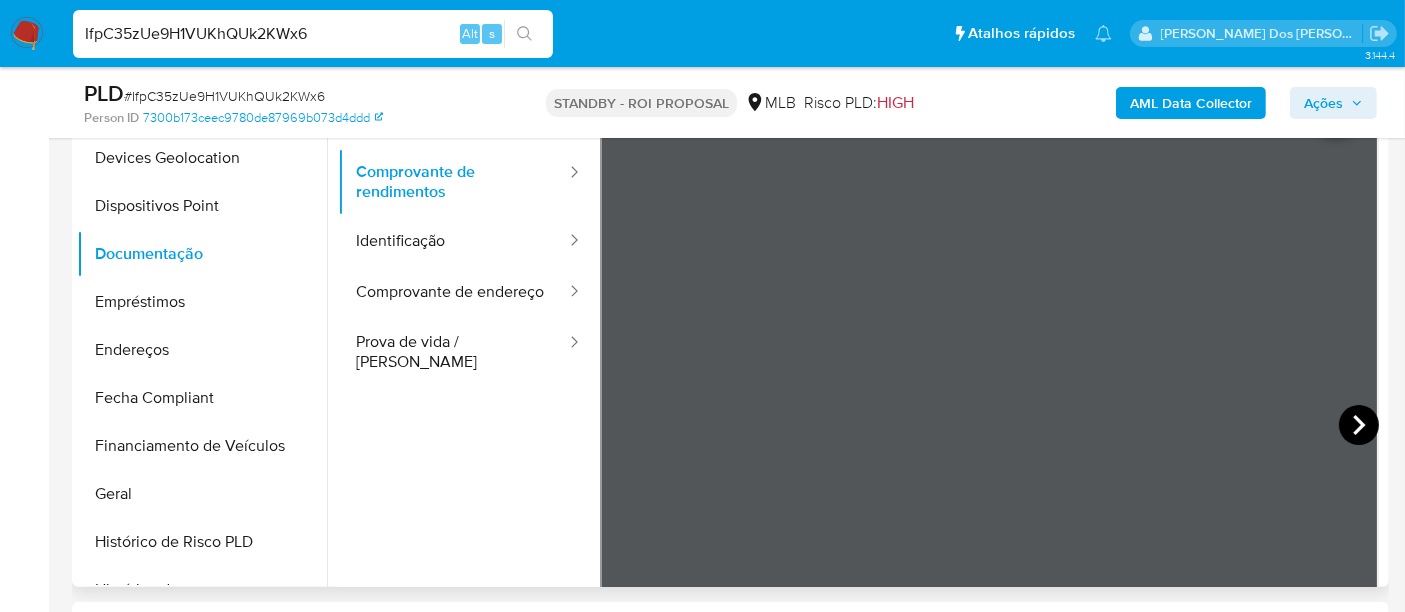 scroll, scrollTop: 174, scrollLeft: 0, axis: vertical 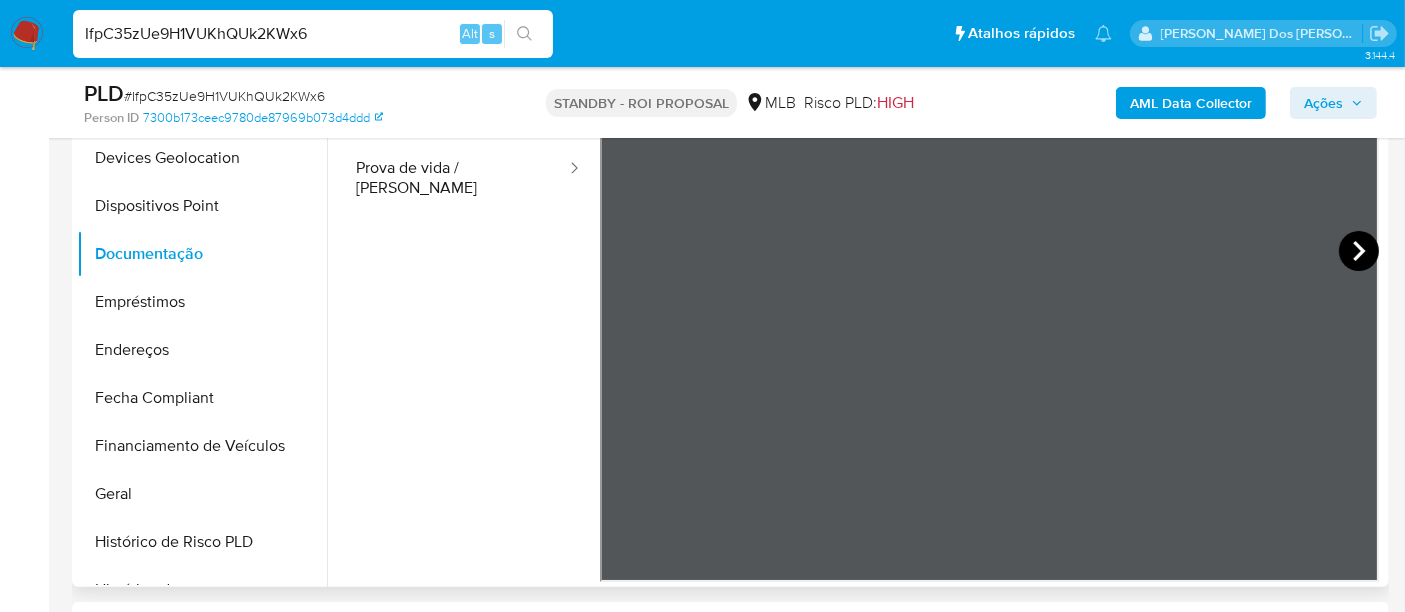 click 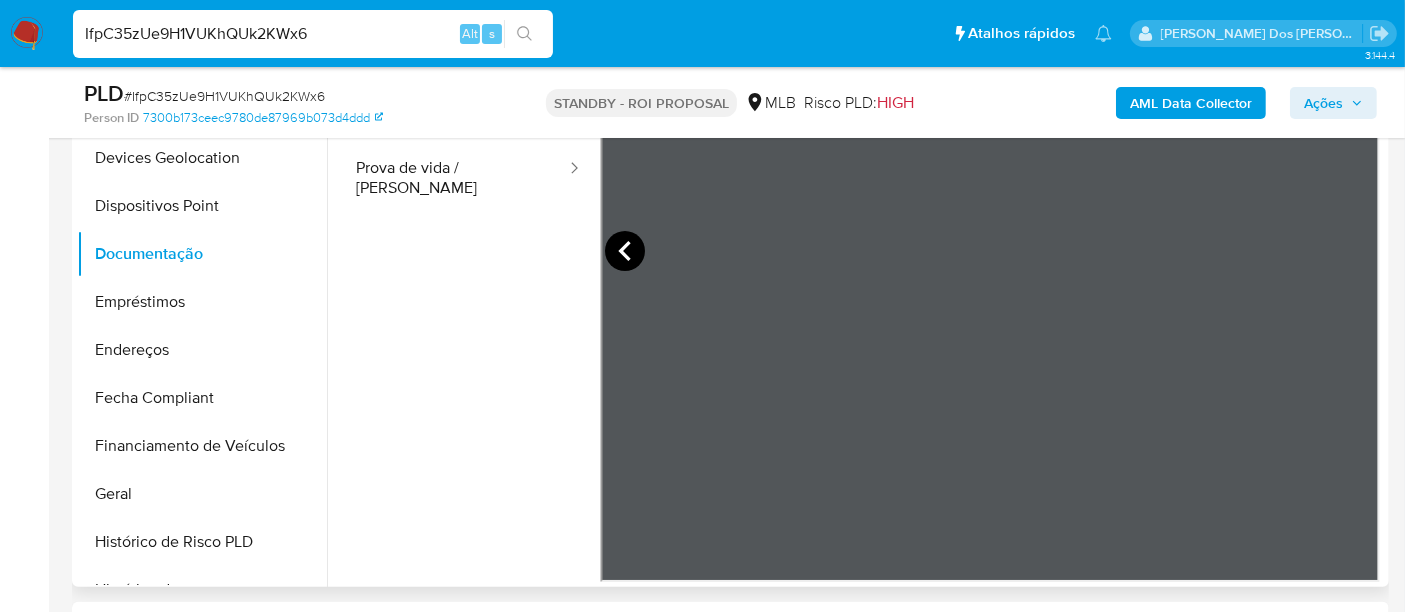 click 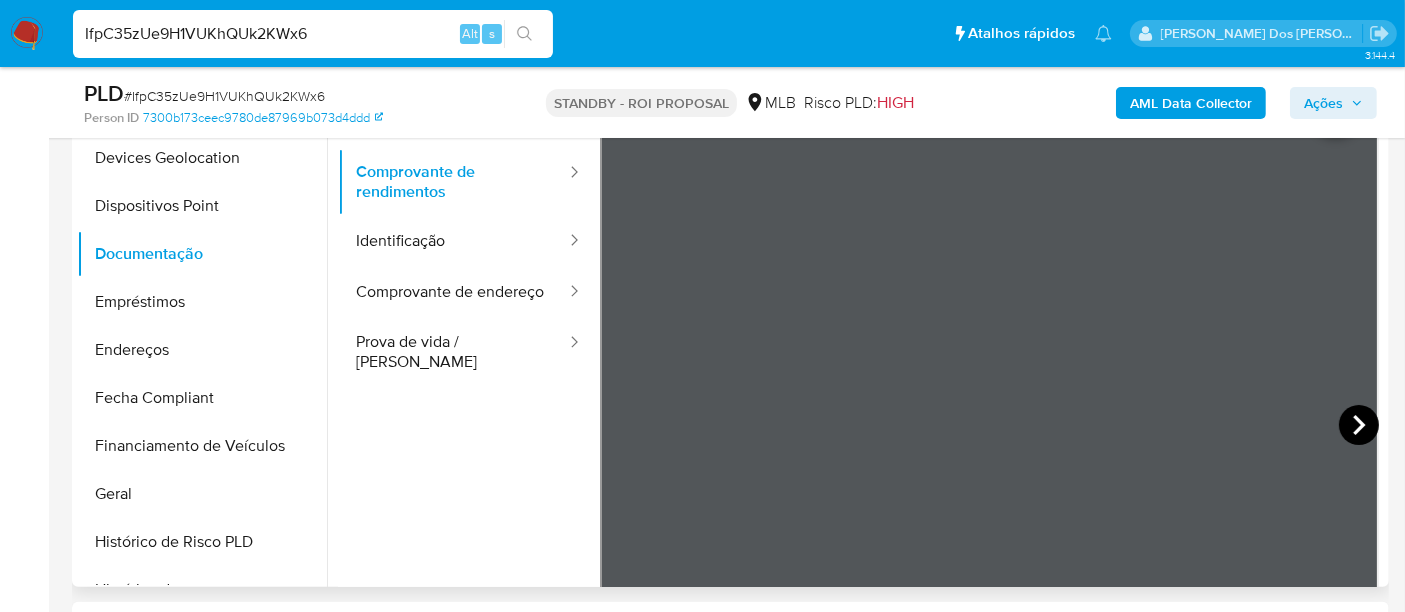 scroll, scrollTop: 174, scrollLeft: 0, axis: vertical 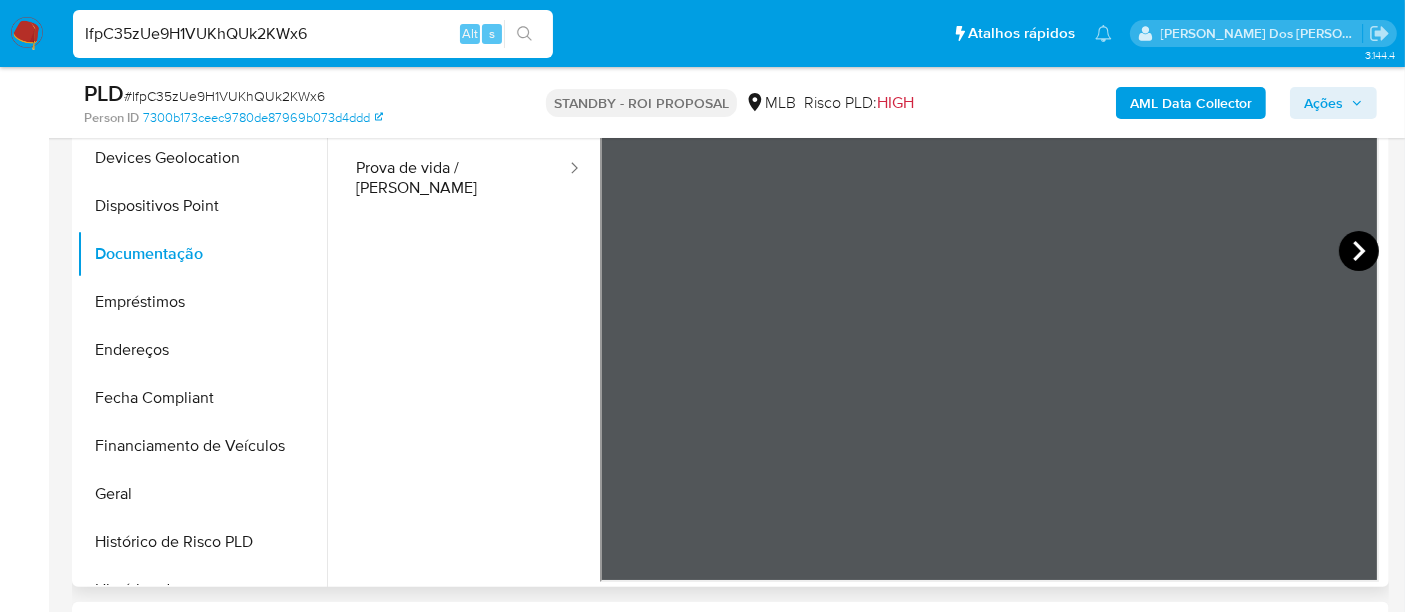click 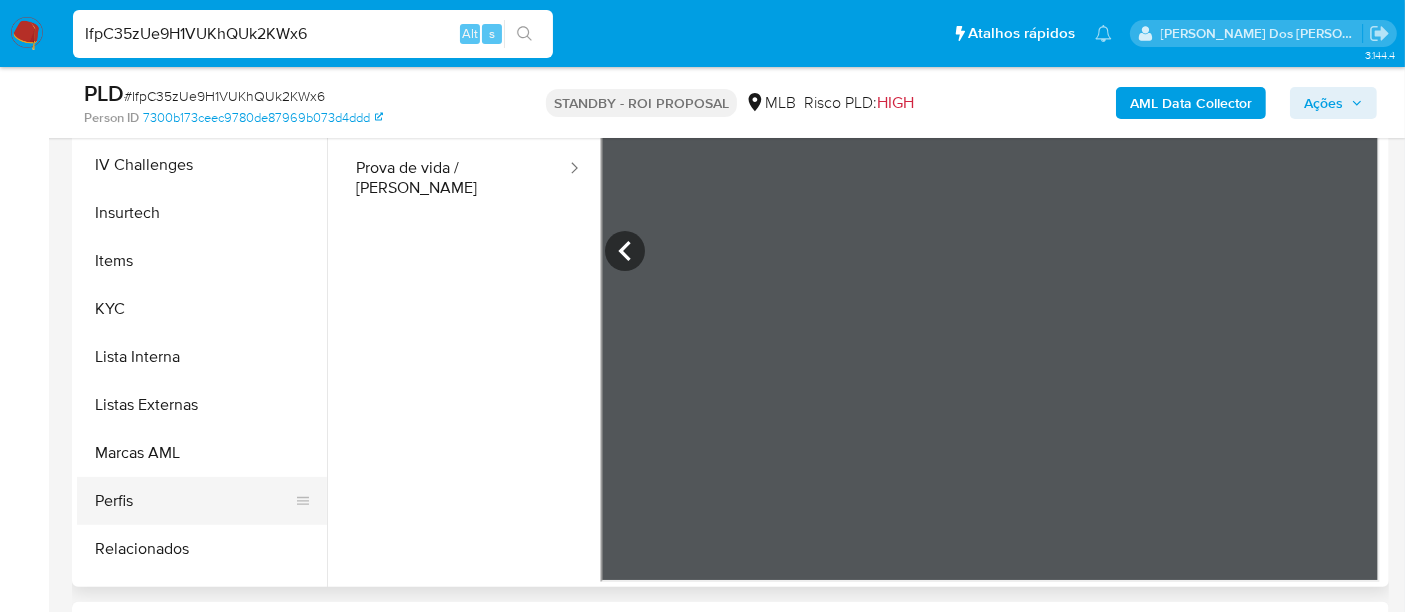 scroll, scrollTop: 844, scrollLeft: 0, axis: vertical 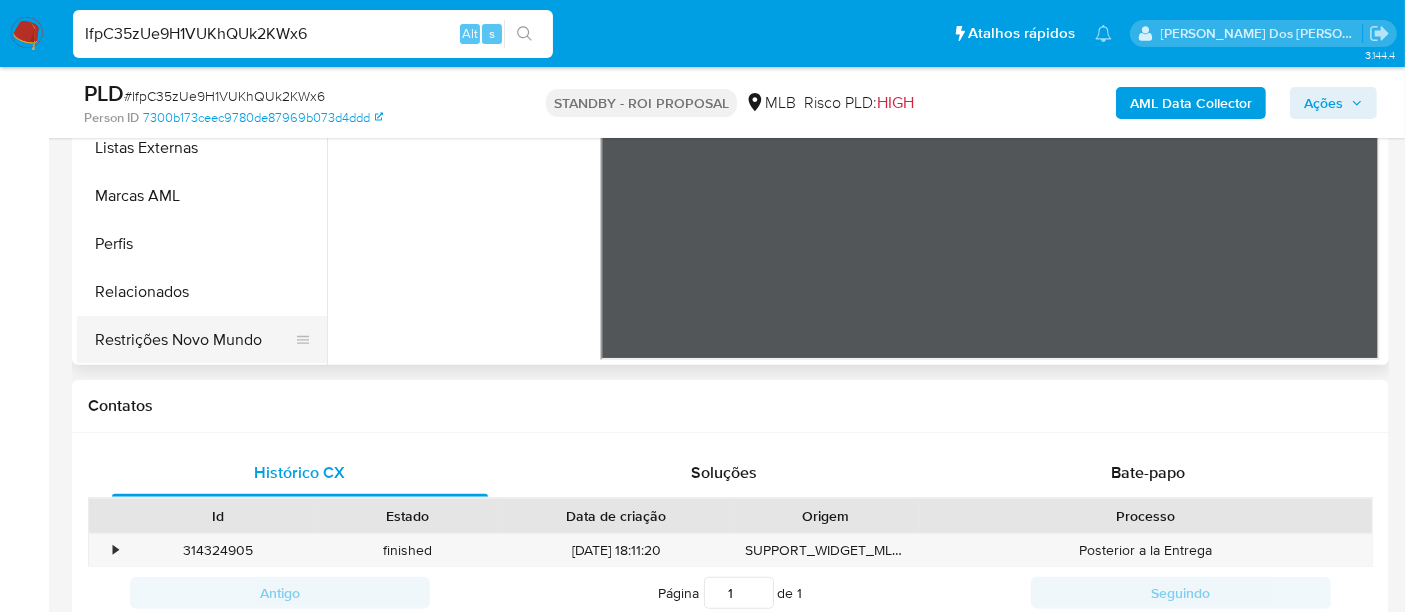 drag, startPoint x: 250, startPoint y: 334, endPoint x: 263, endPoint y: 331, distance: 13.341664 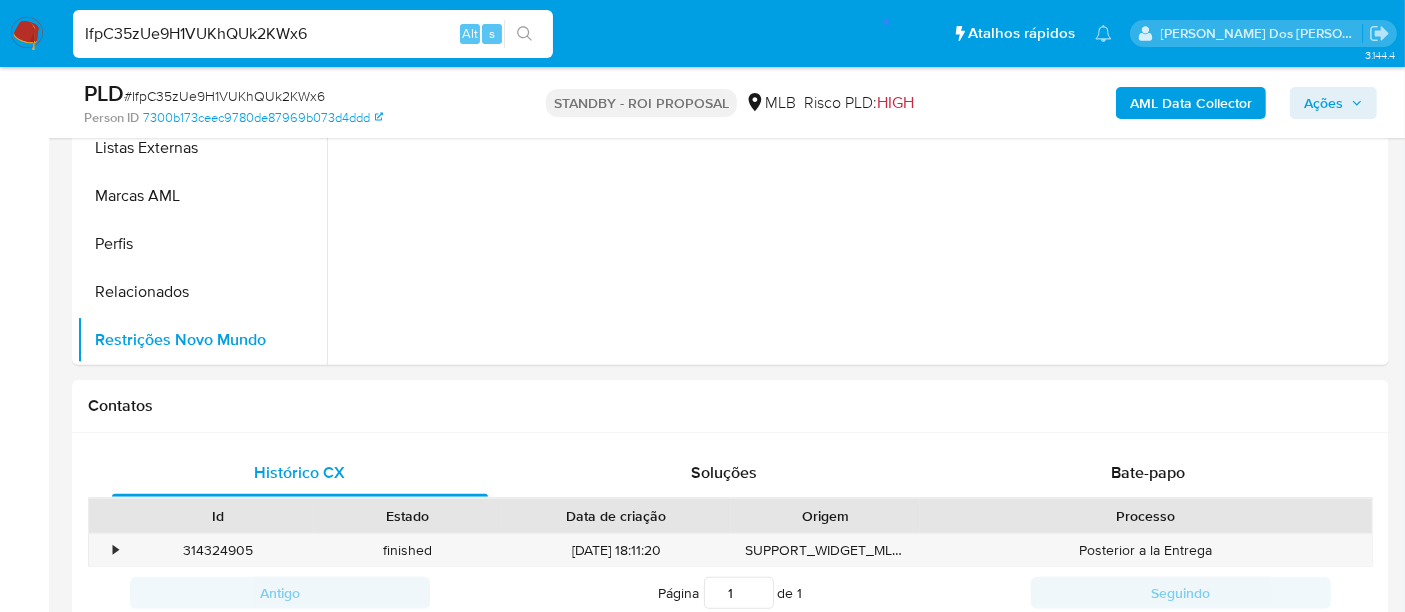 scroll, scrollTop: 0, scrollLeft: 0, axis: both 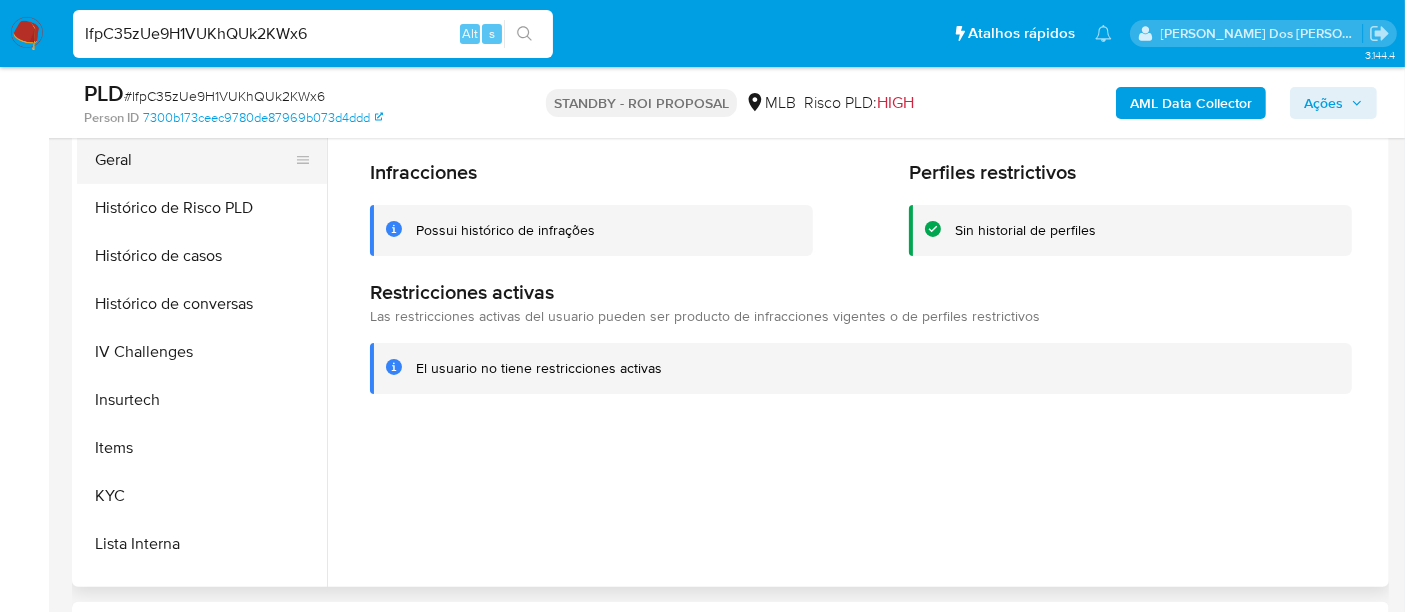 click on "Geral" at bounding box center (194, 160) 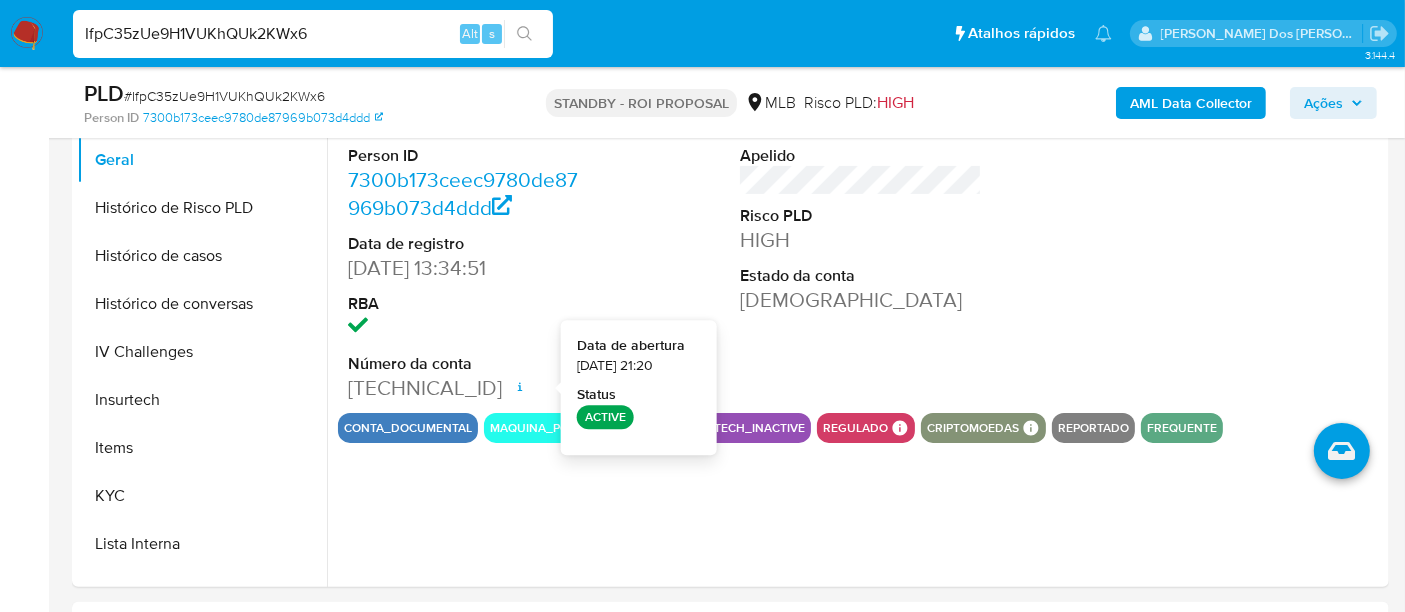 type 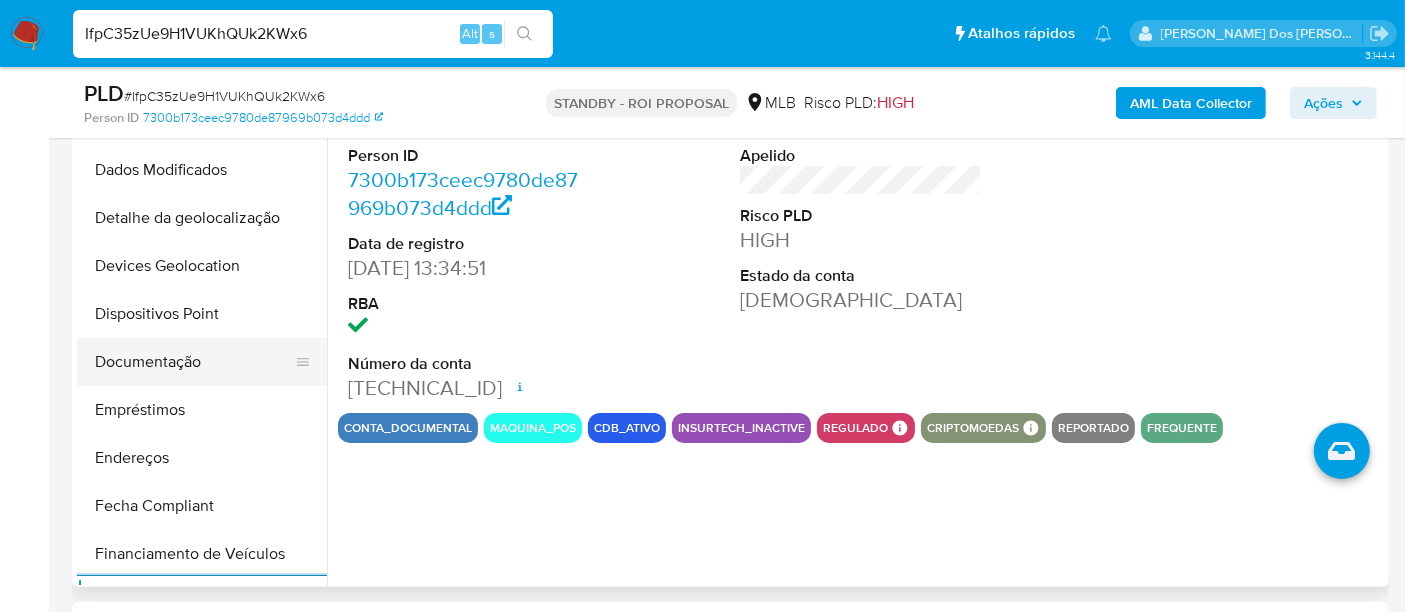 scroll, scrollTop: 177, scrollLeft: 0, axis: vertical 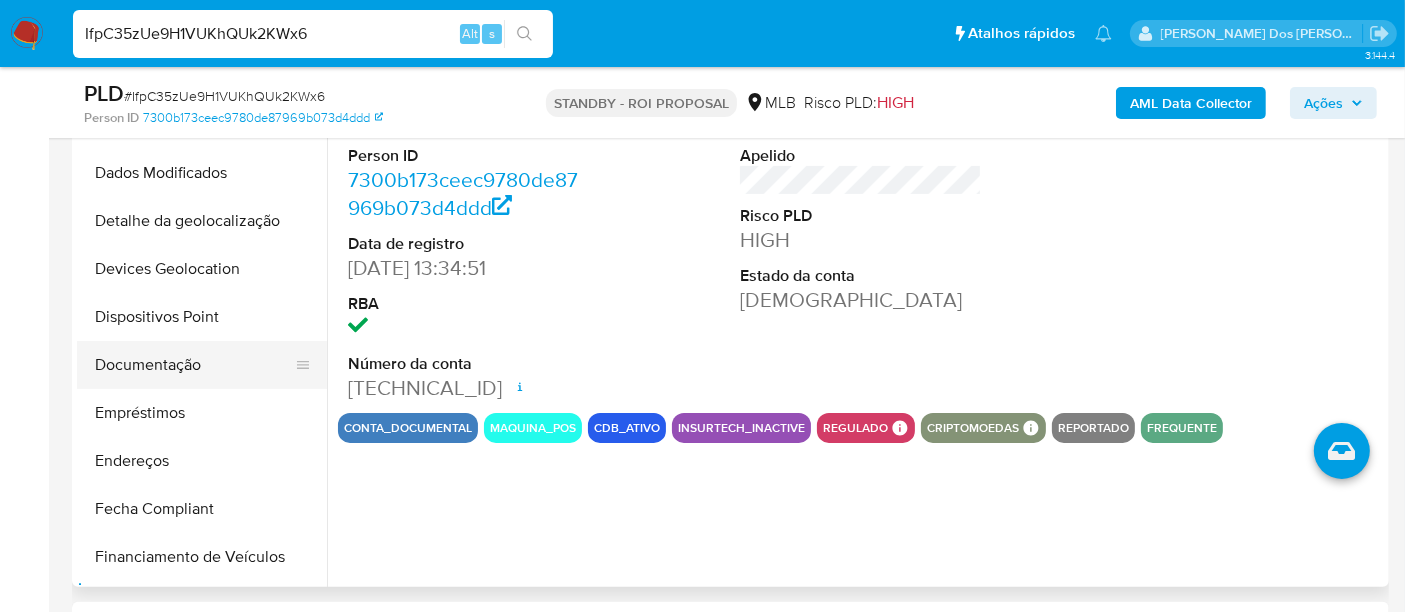 click on "Documentação" at bounding box center (194, 365) 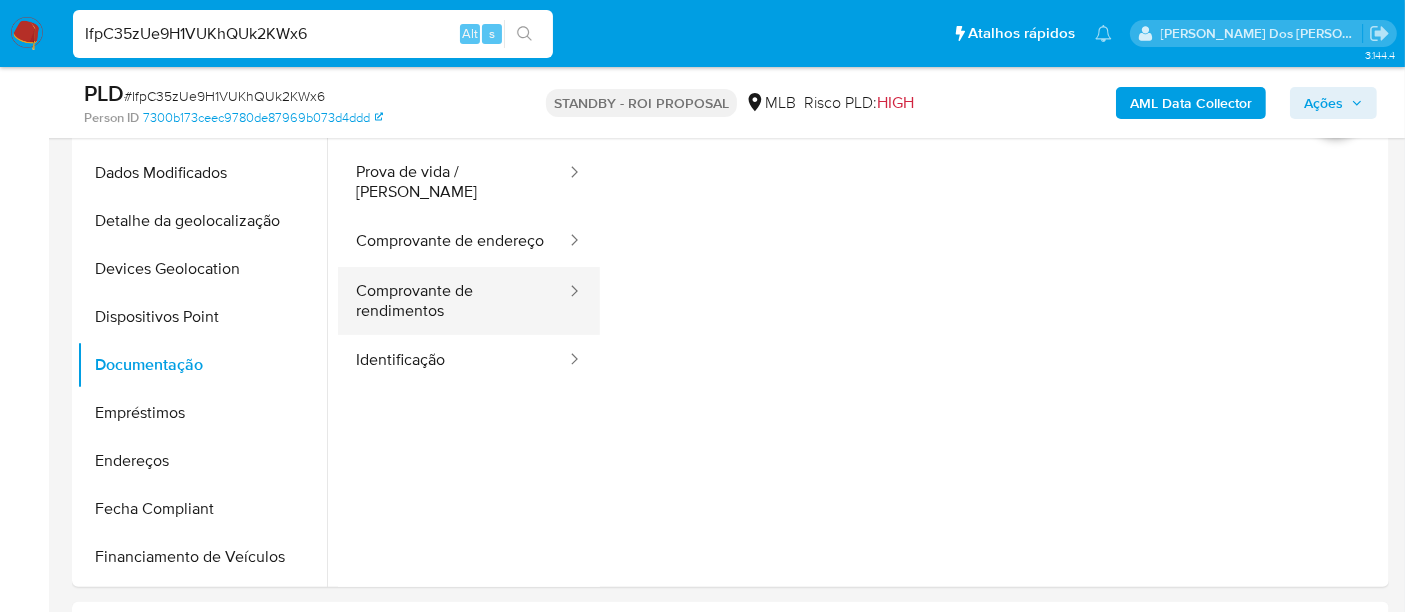 click on "Comprovante de rendimentos" at bounding box center (453, 301) 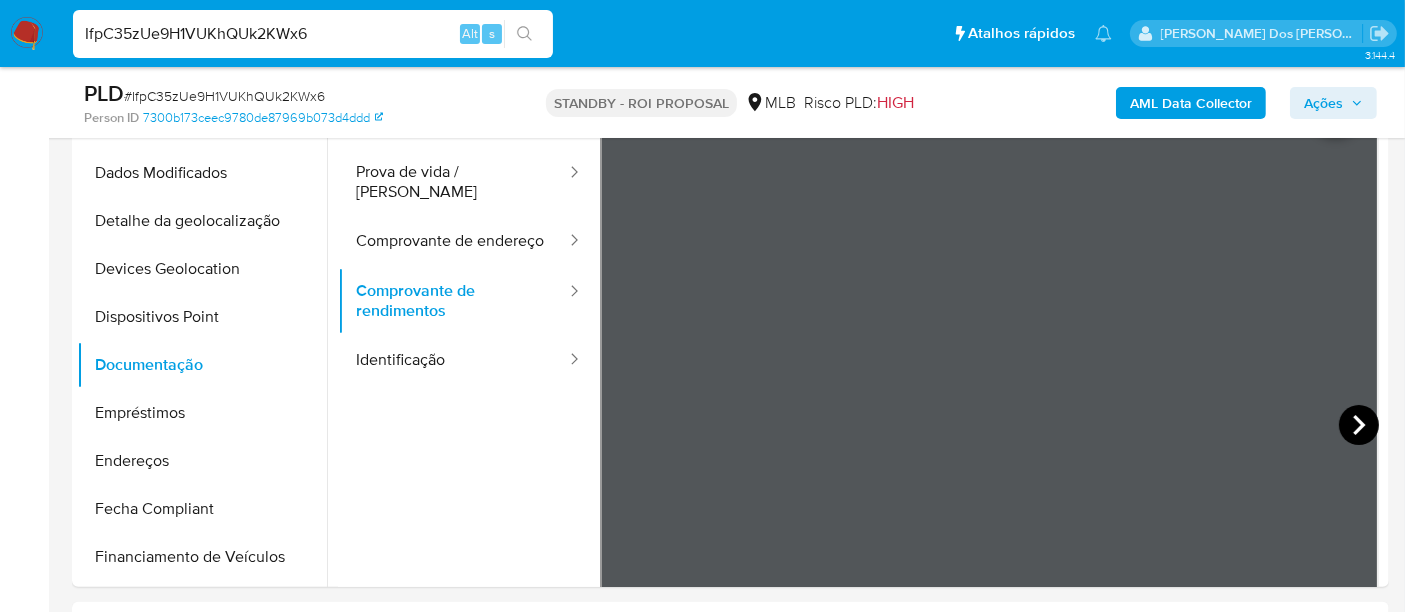 click 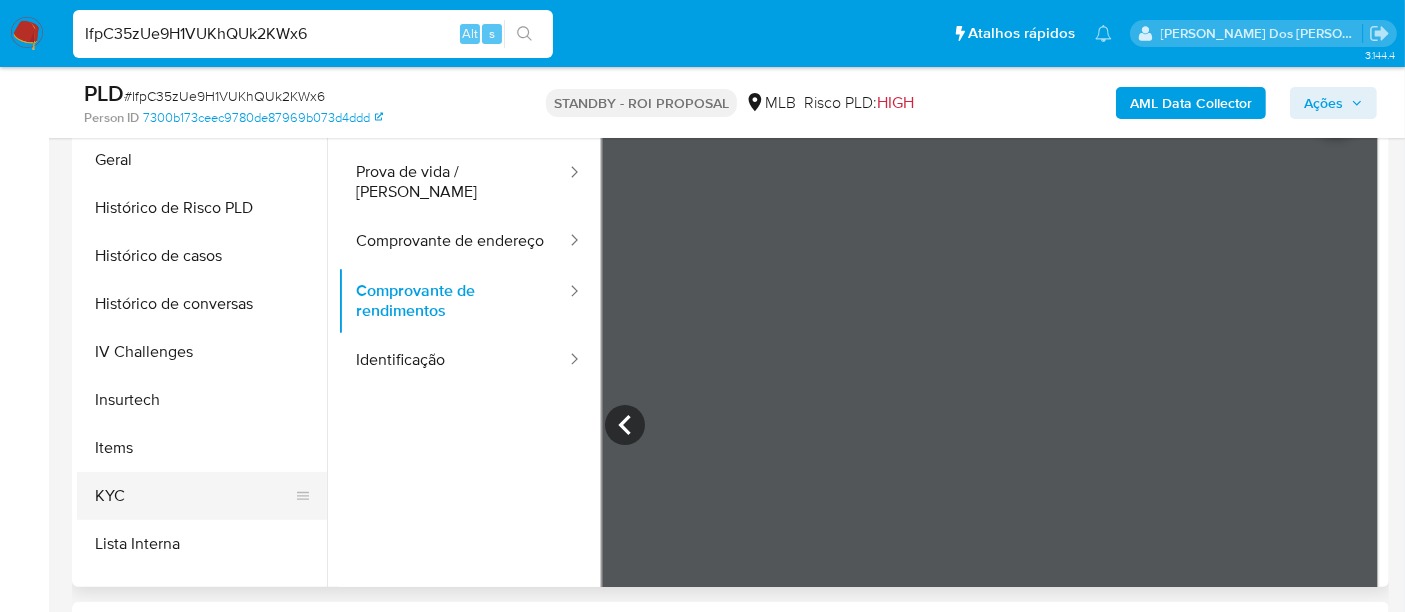 scroll, scrollTop: 844, scrollLeft: 0, axis: vertical 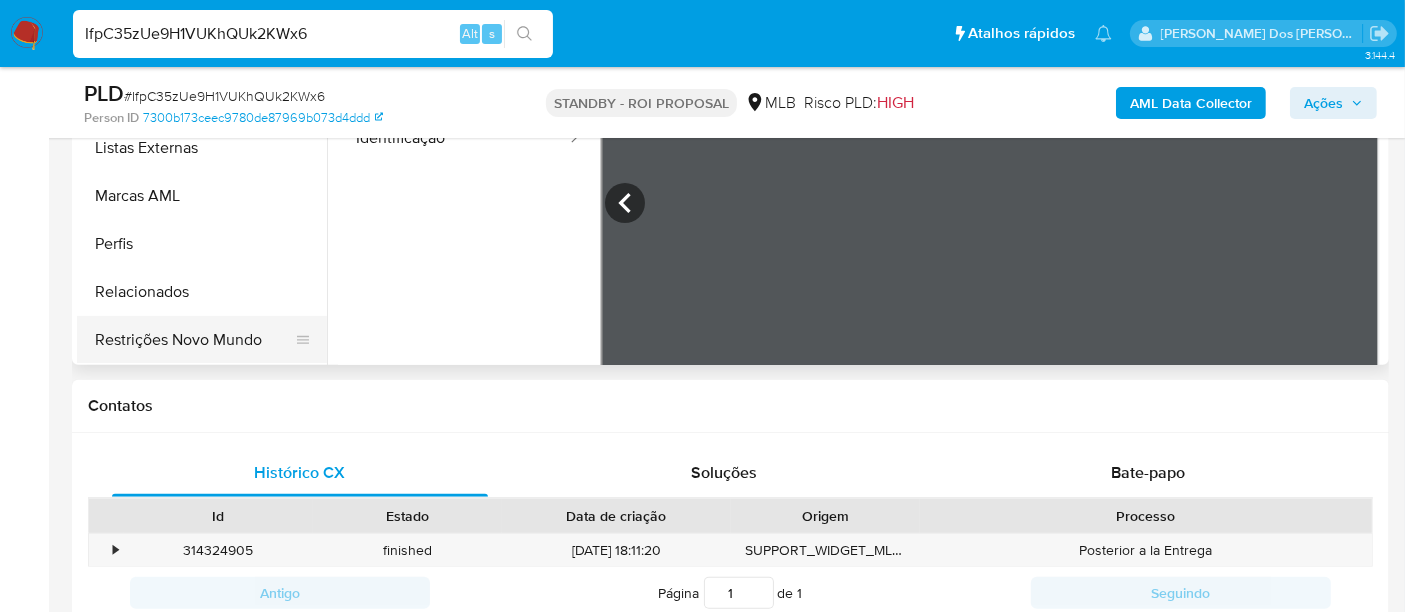 click on "Restrições Novo Mundo" at bounding box center [194, 340] 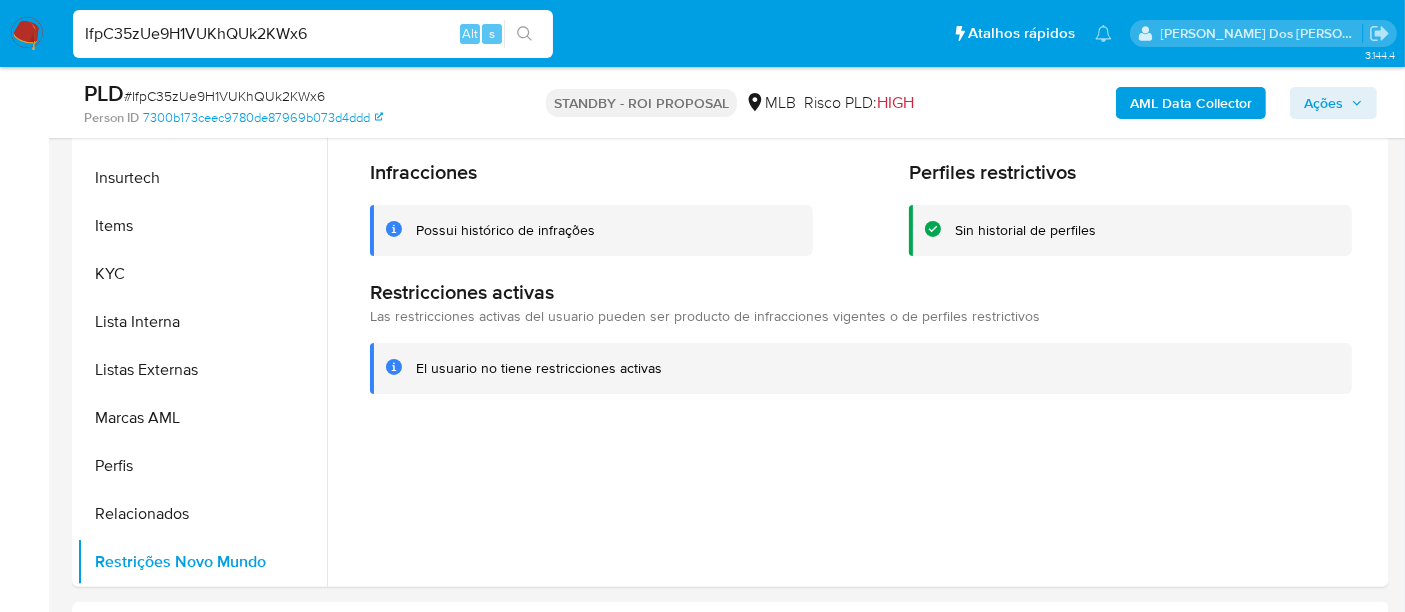 scroll, scrollTop: 333, scrollLeft: 0, axis: vertical 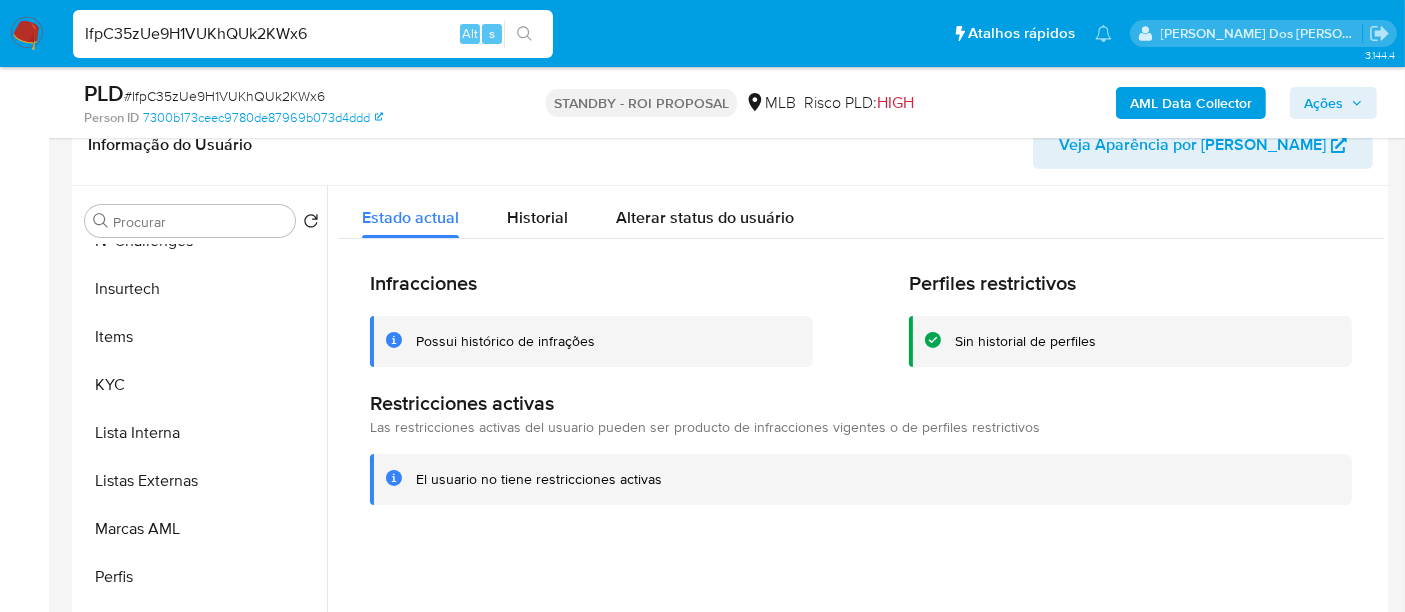type 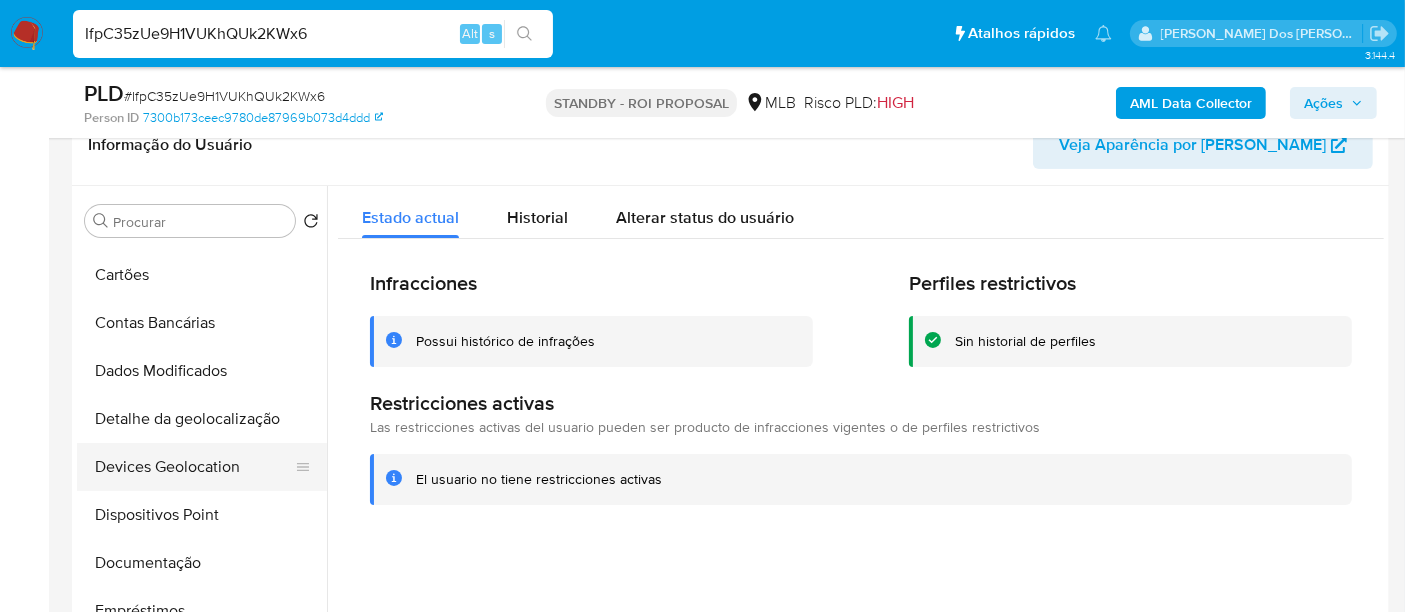 scroll, scrollTop: 0, scrollLeft: 0, axis: both 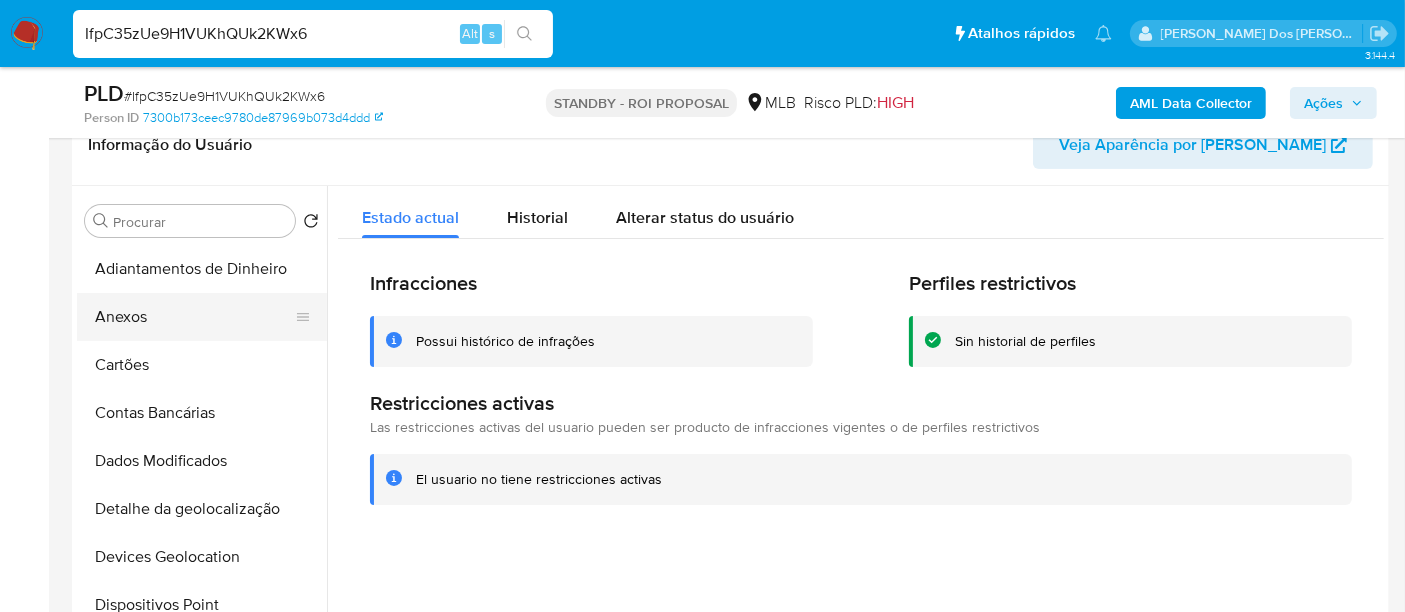 click on "Anexos" at bounding box center (194, 317) 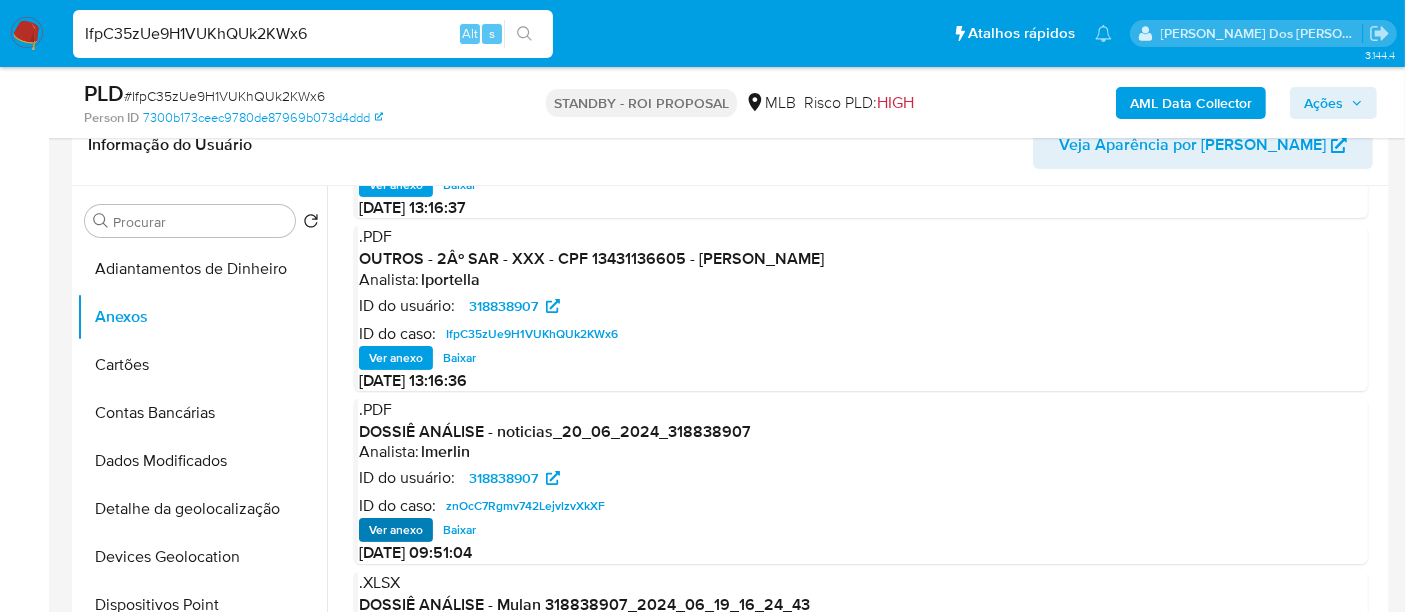 scroll, scrollTop: 168, scrollLeft: 0, axis: vertical 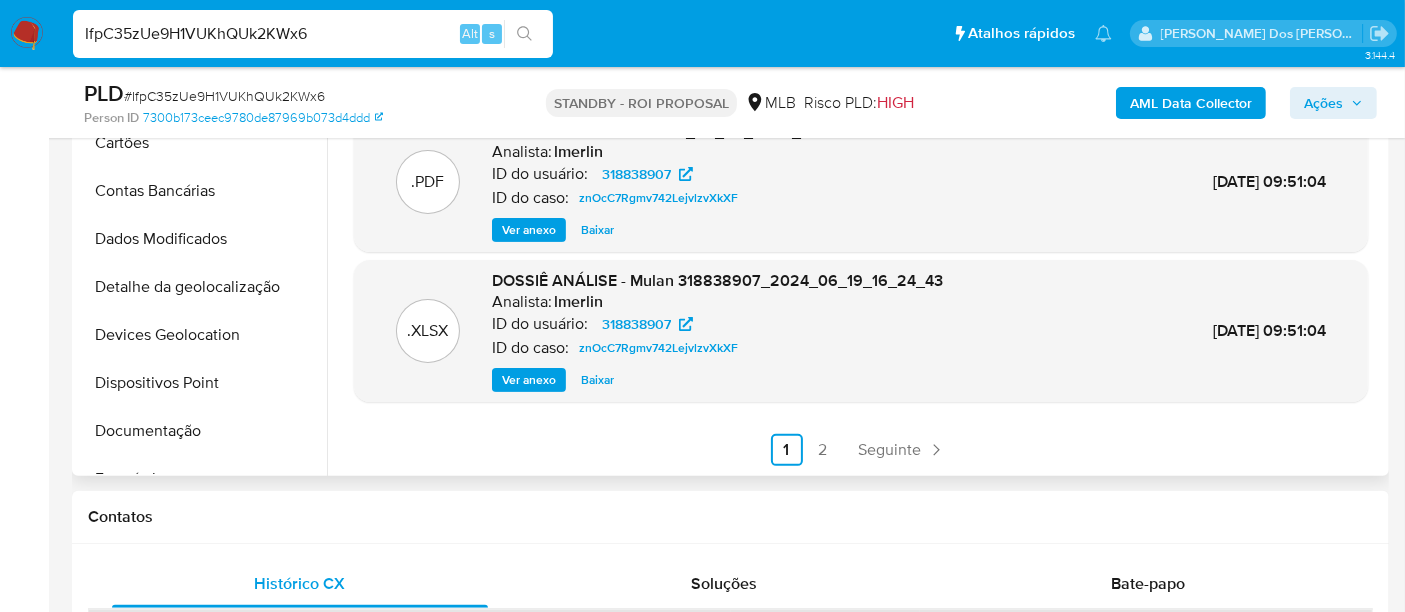 click on "2" at bounding box center [823, 450] 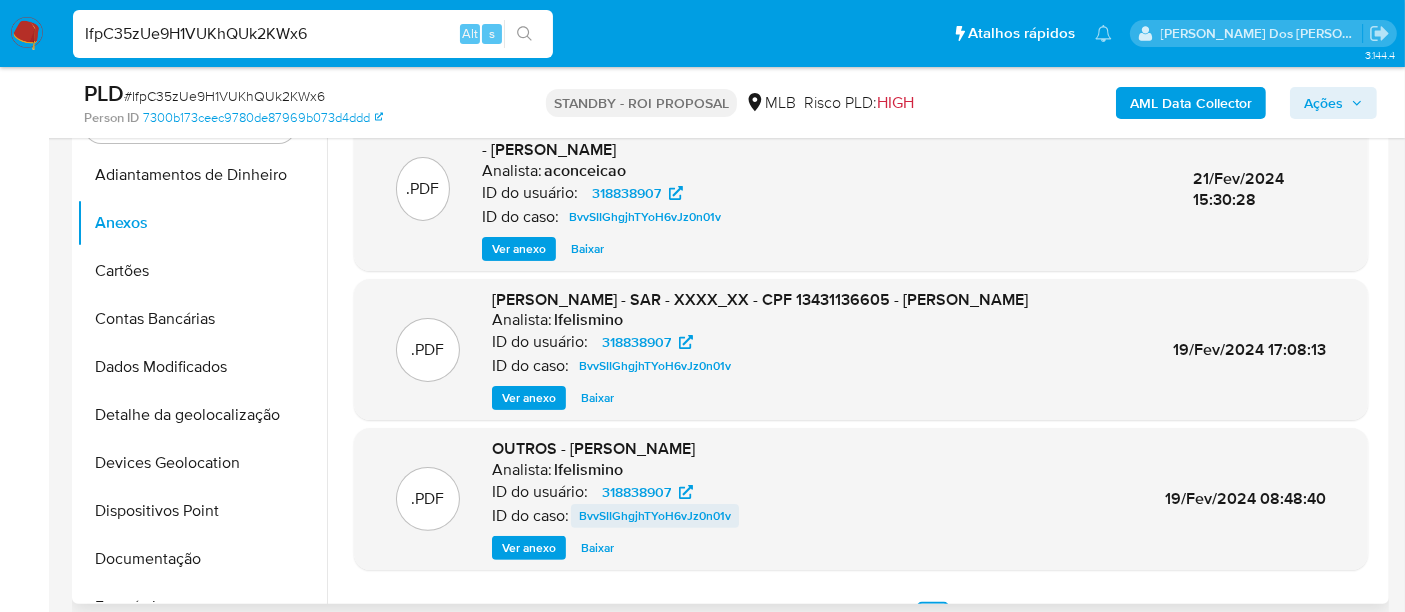 scroll, scrollTop: 333, scrollLeft: 0, axis: vertical 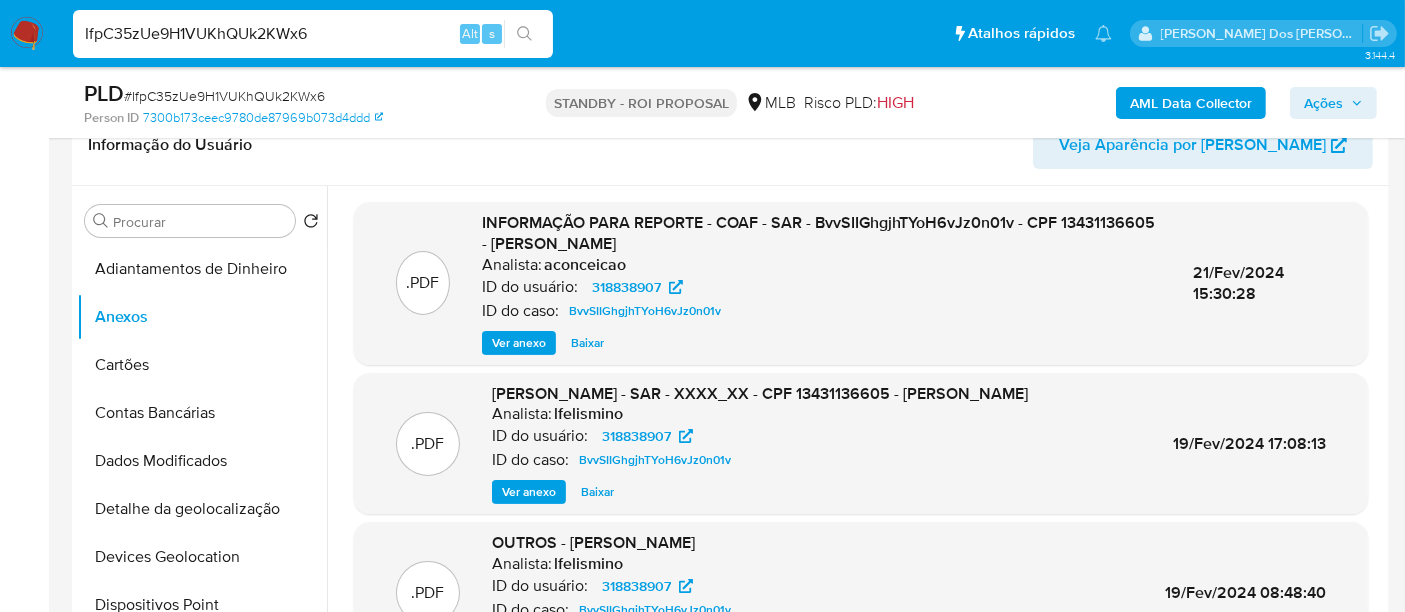 click on "Ver anexo" at bounding box center [519, 343] 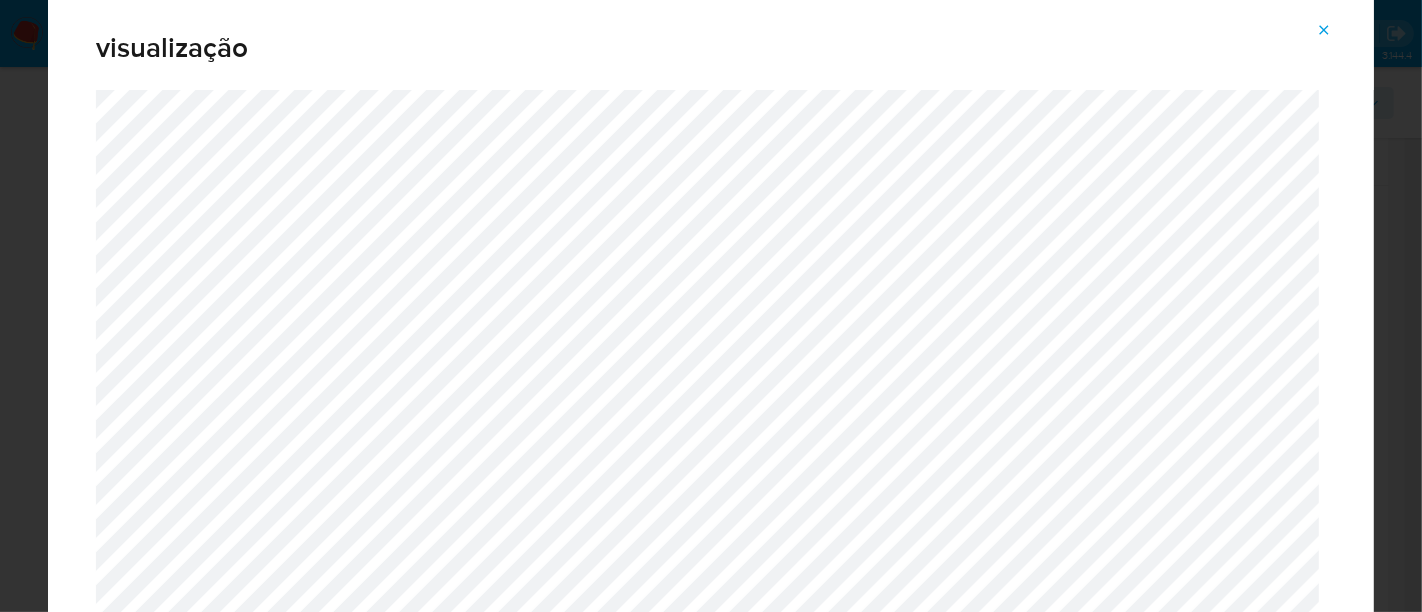 click 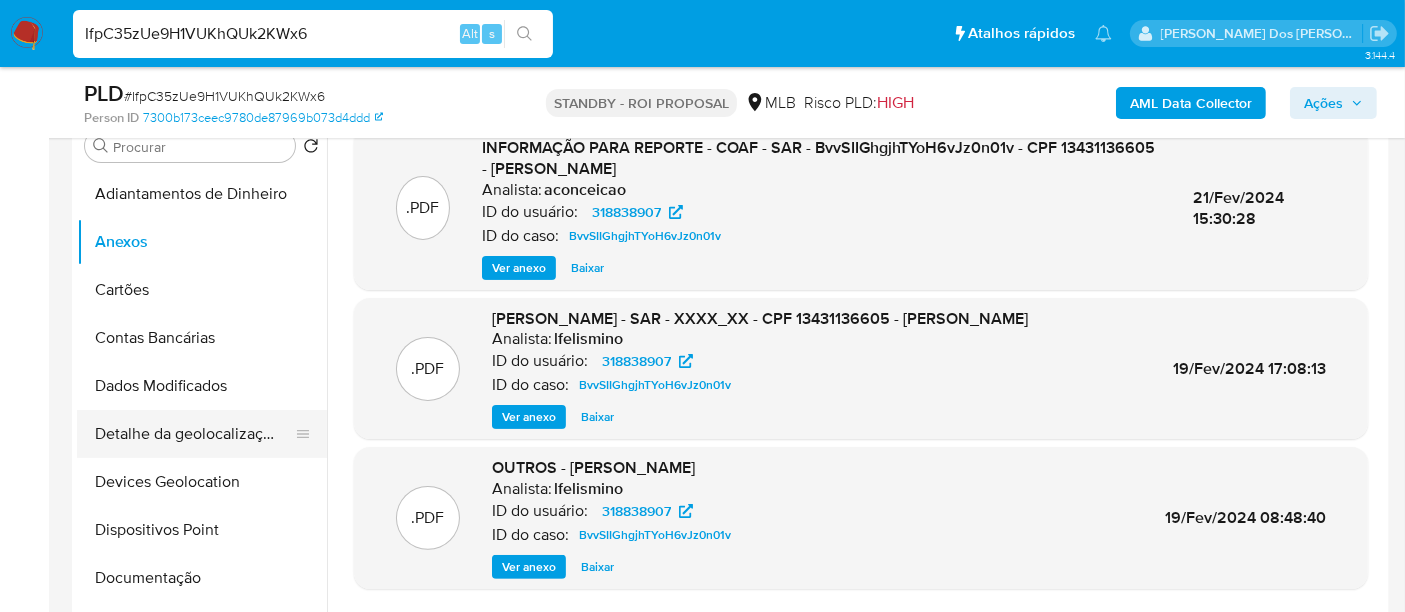 scroll, scrollTop: 444, scrollLeft: 0, axis: vertical 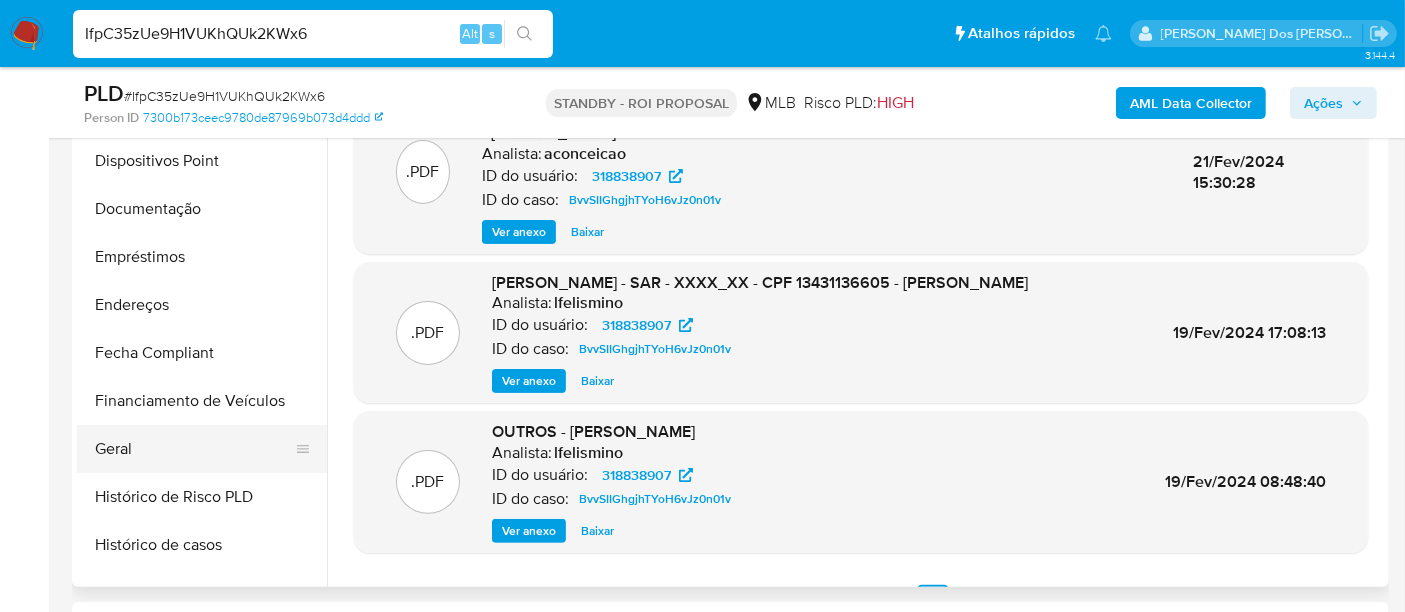 click on "Geral" at bounding box center [194, 449] 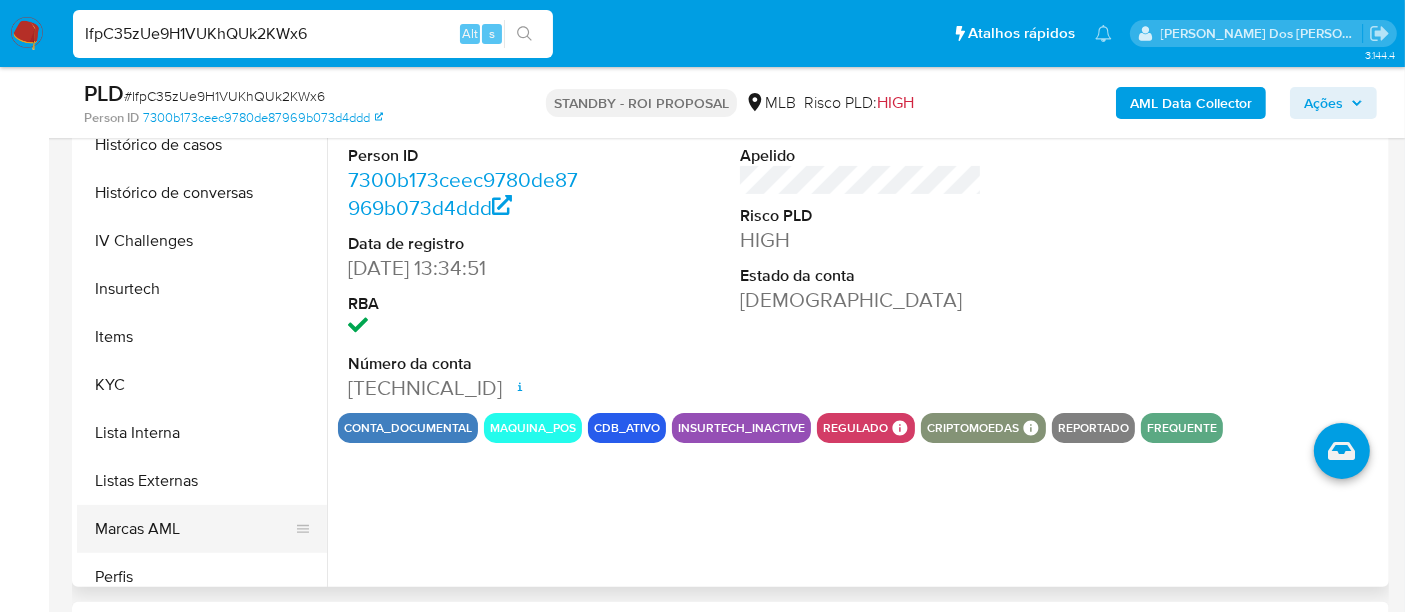 scroll, scrollTop: 844, scrollLeft: 0, axis: vertical 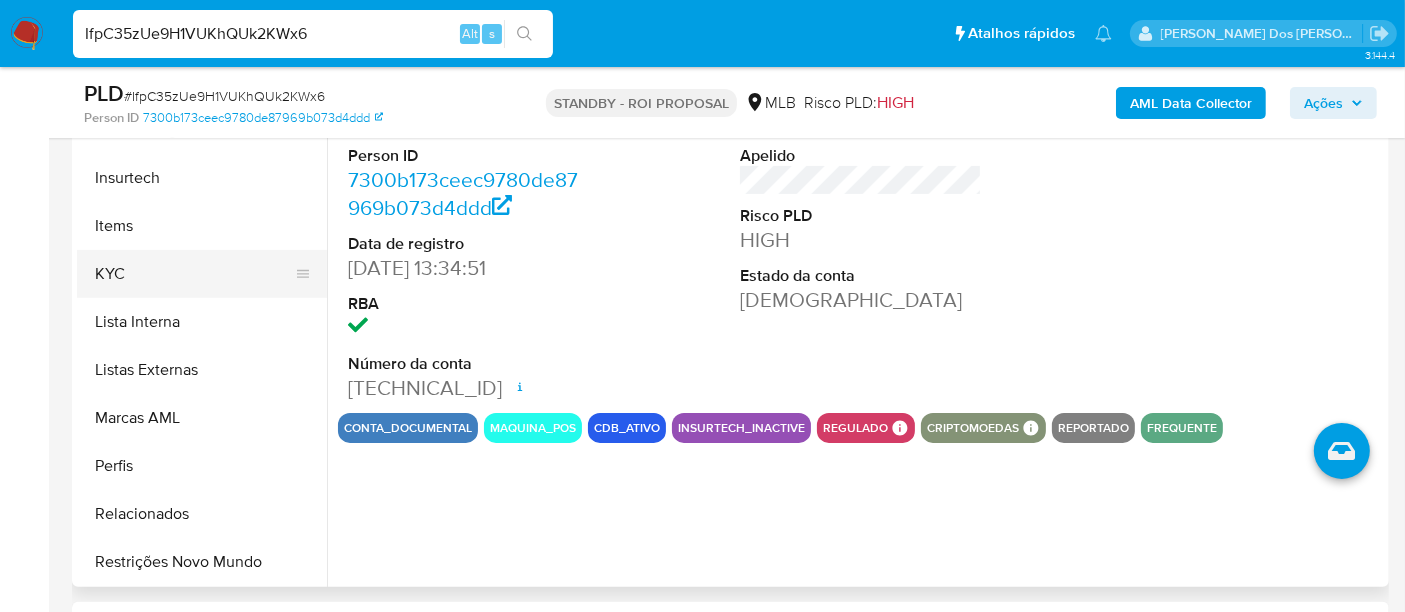 click on "KYC" at bounding box center [194, 274] 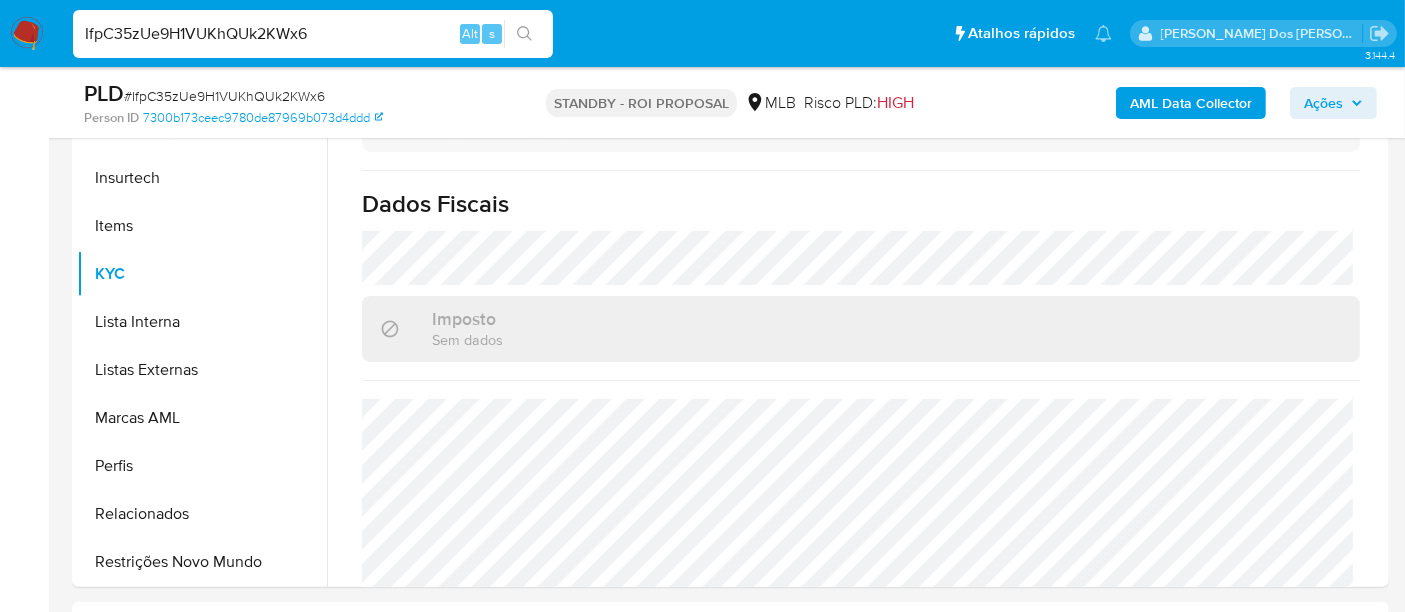 scroll, scrollTop: 908, scrollLeft: 0, axis: vertical 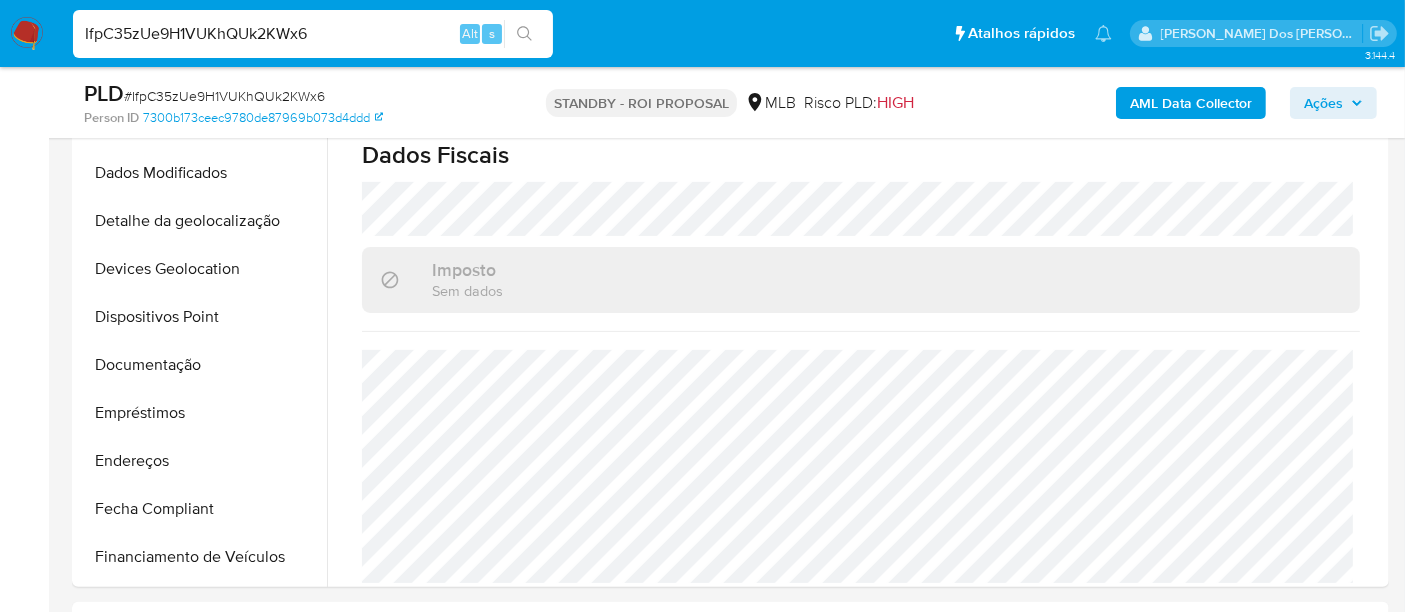 click on "Endereços" at bounding box center (202, 461) 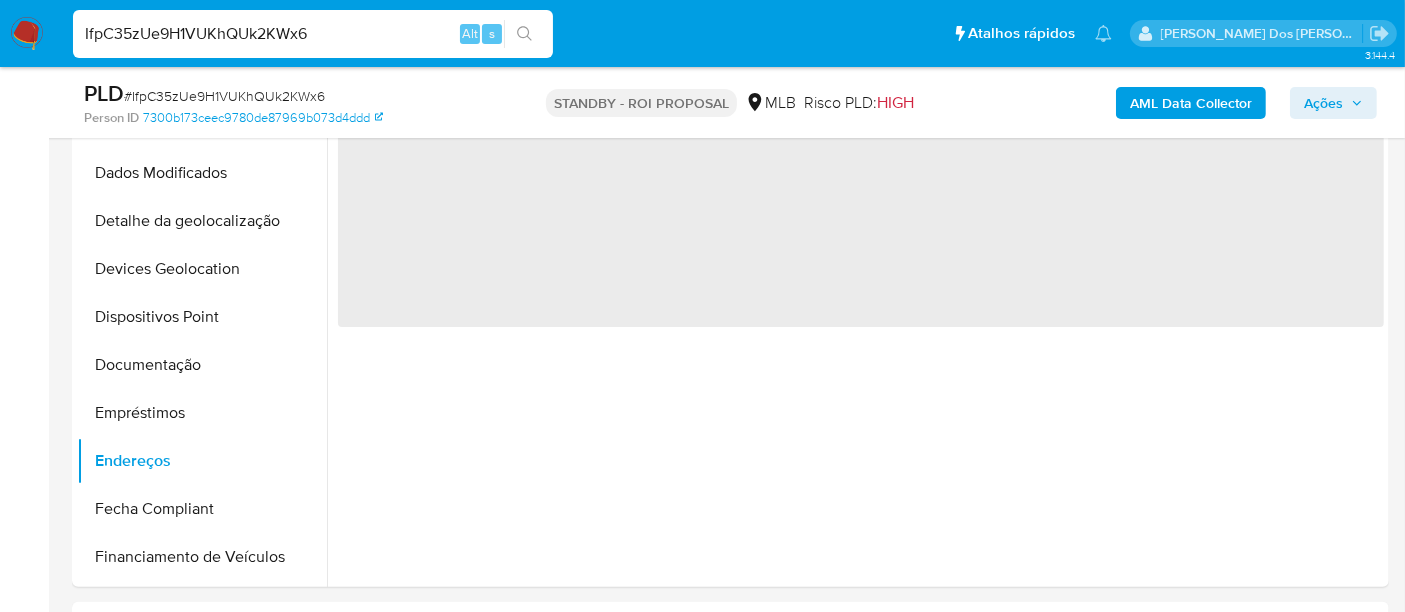 scroll, scrollTop: 0, scrollLeft: 0, axis: both 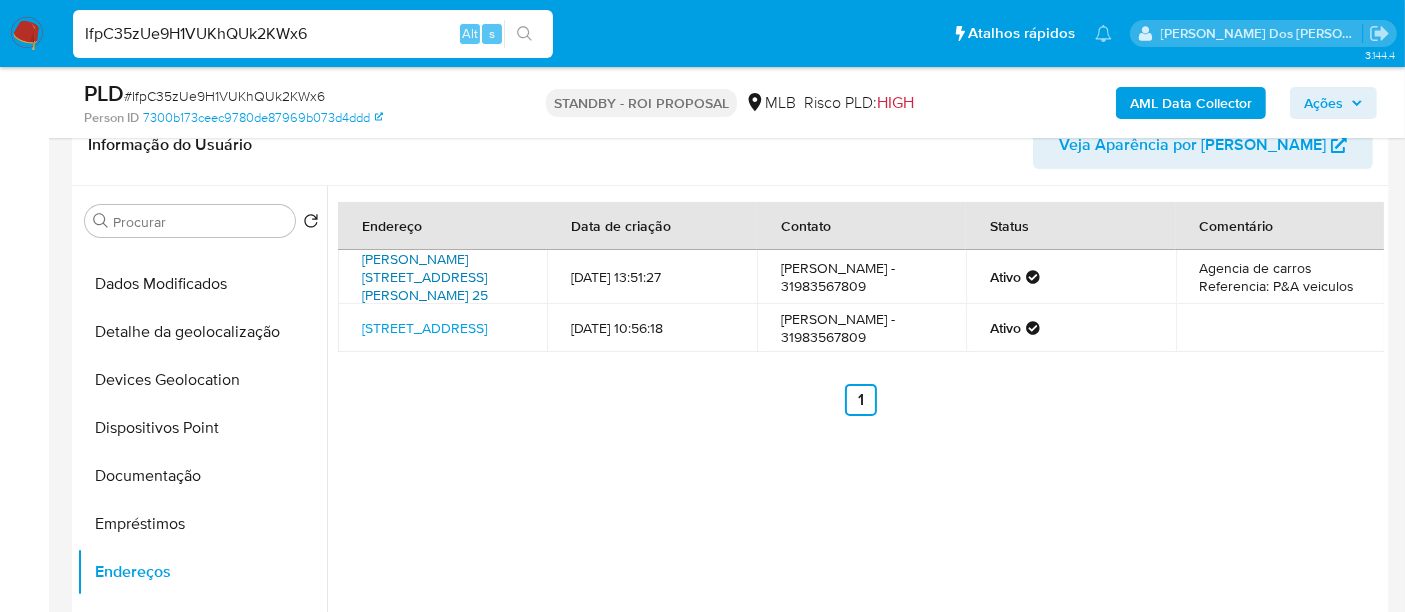 click on "Rua Manoel Elias De Aguiar 25, Belo Horizonte, Minas Gerais, 31330520, Brasil 25" at bounding box center (425, 277) 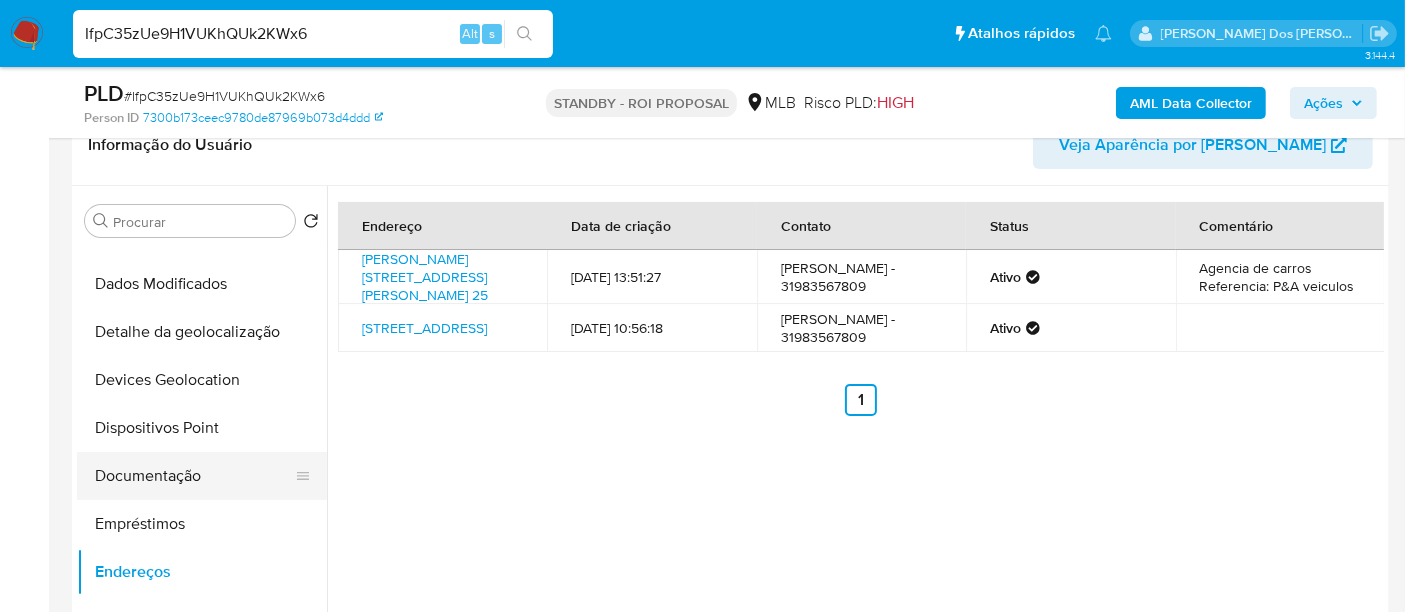 click on "Documentação" at bounding box center [194, 476] 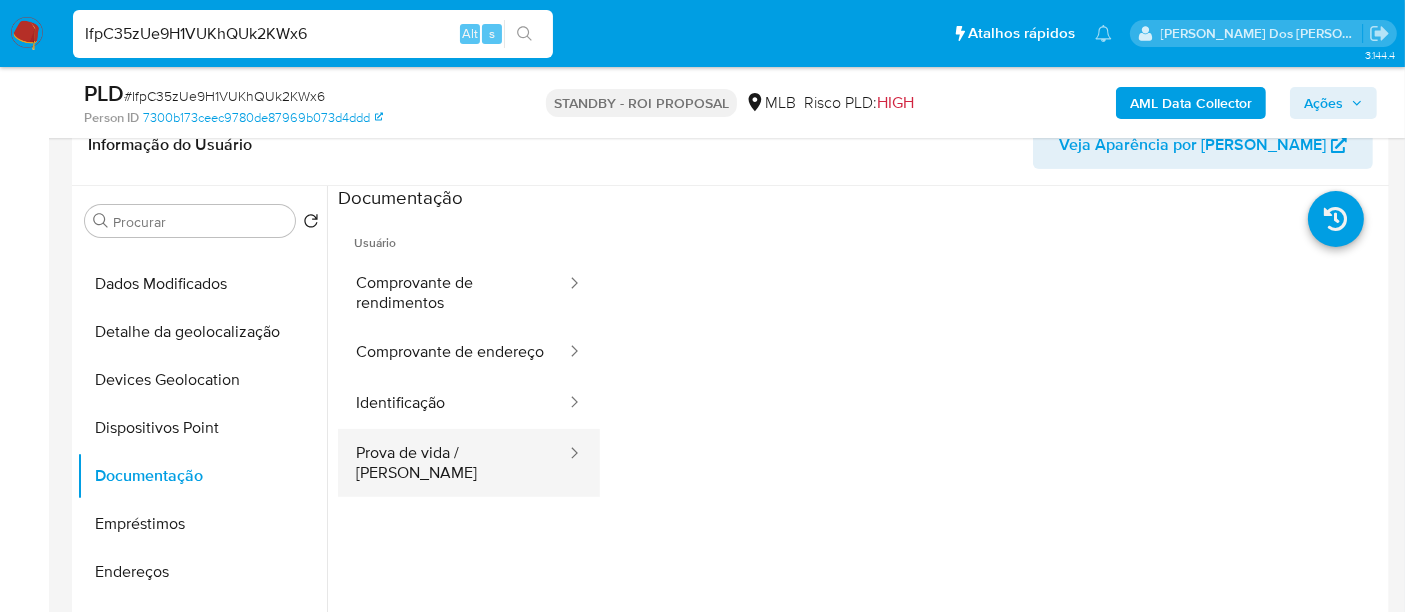 click on "Prova de vida / Selfie" at bounding box center [453, 463] 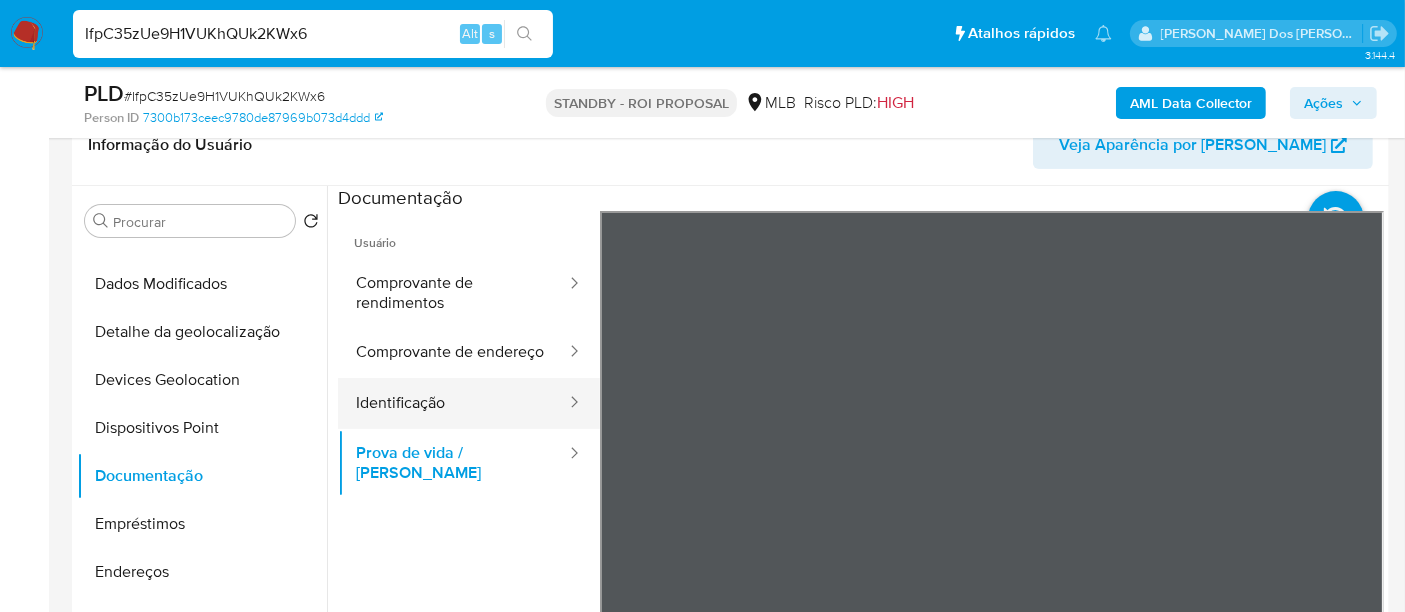 click on "Identificação" at bounding box center (453, 403) 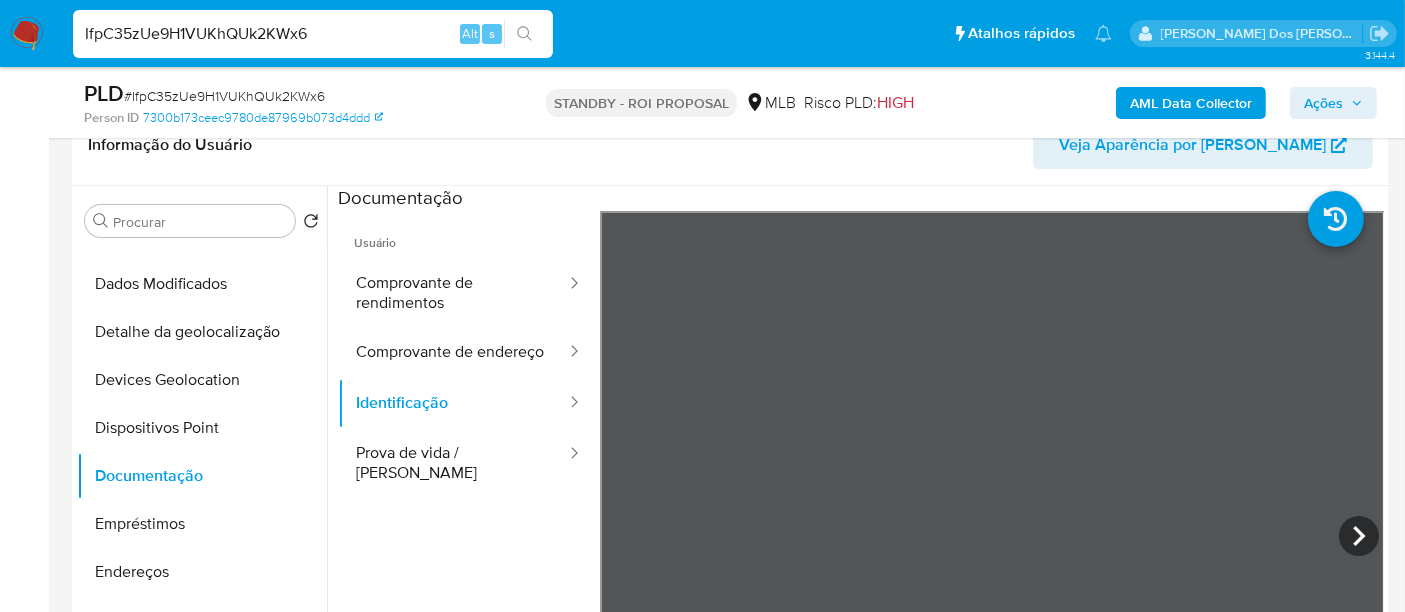 type 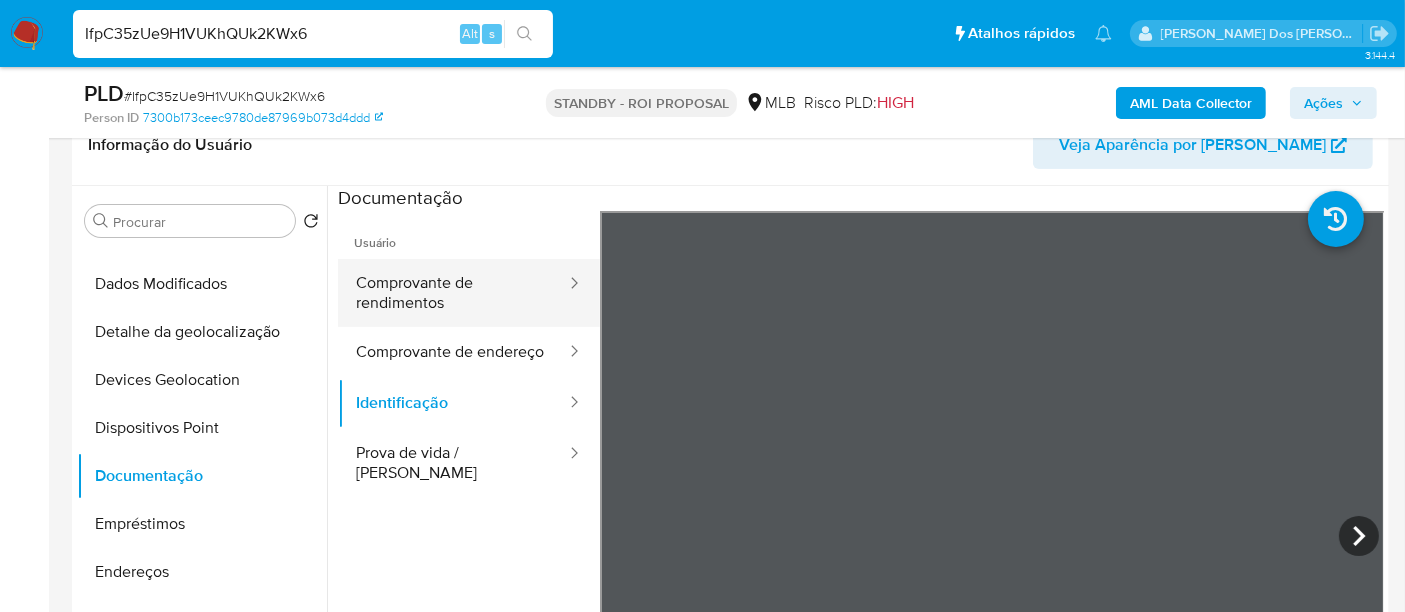 click on "Comprovante de rendimentos" at bounding box center (453, 293) 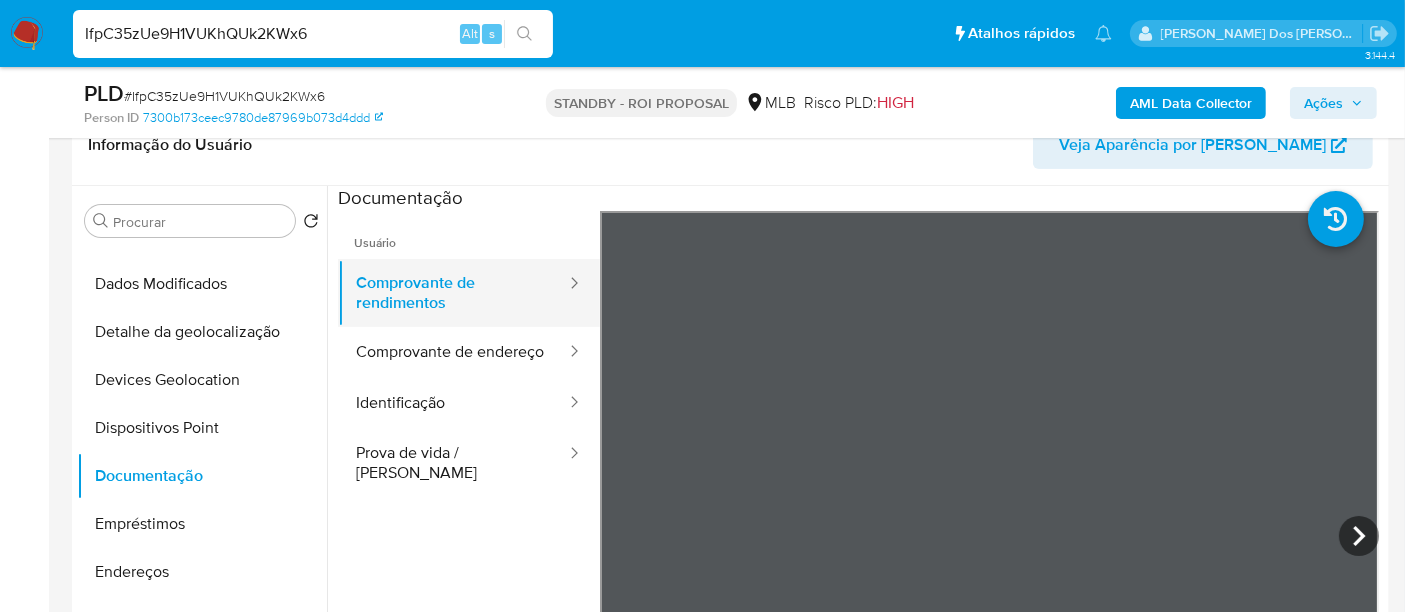 type 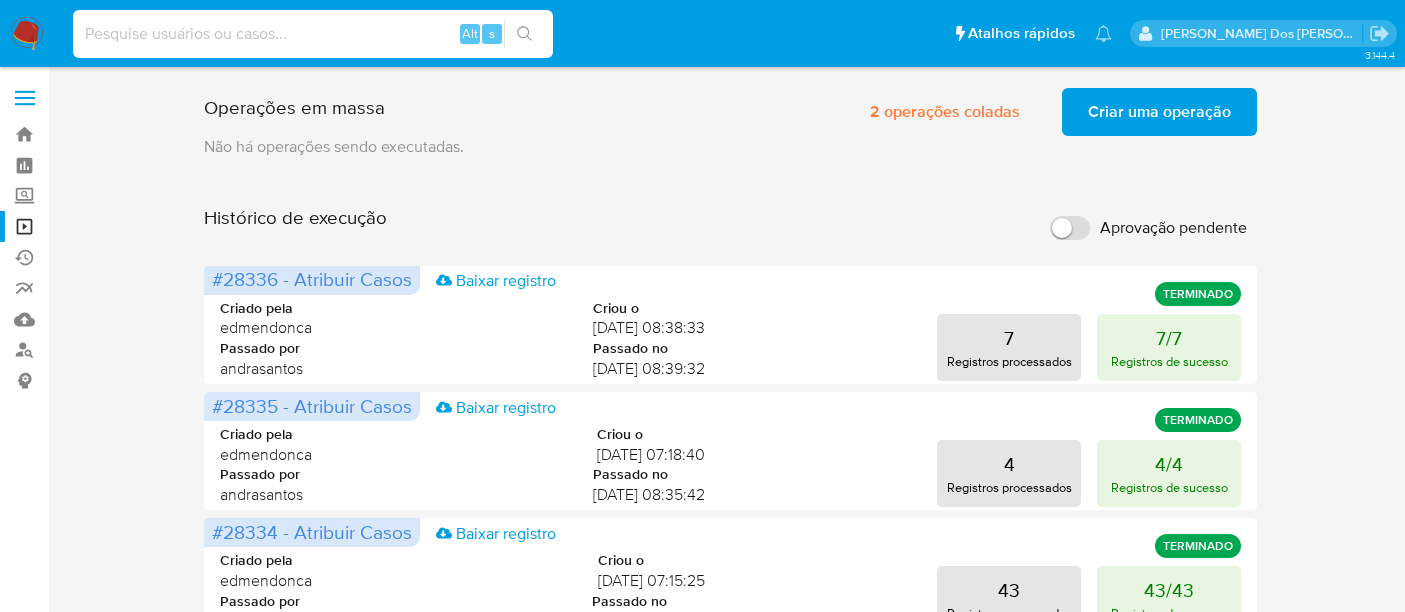 scroll, scrollTop: 0, scrollLeft: 0, axis: both 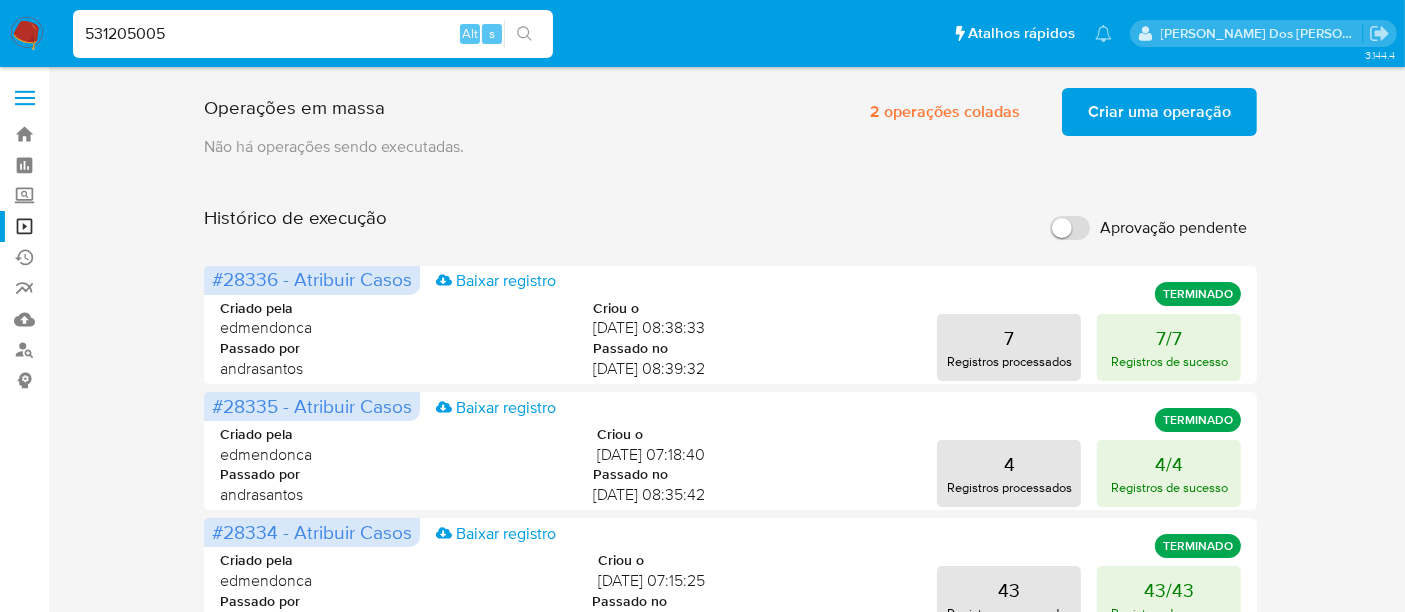 type on "531205005" 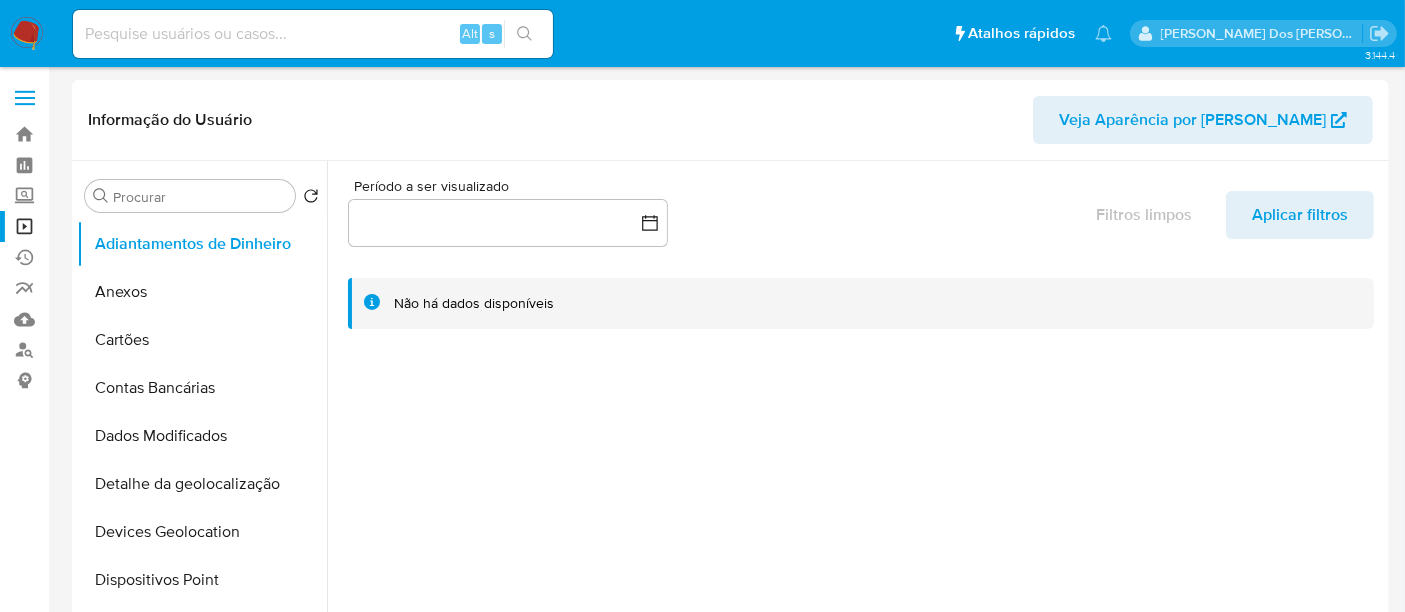 select on "10" 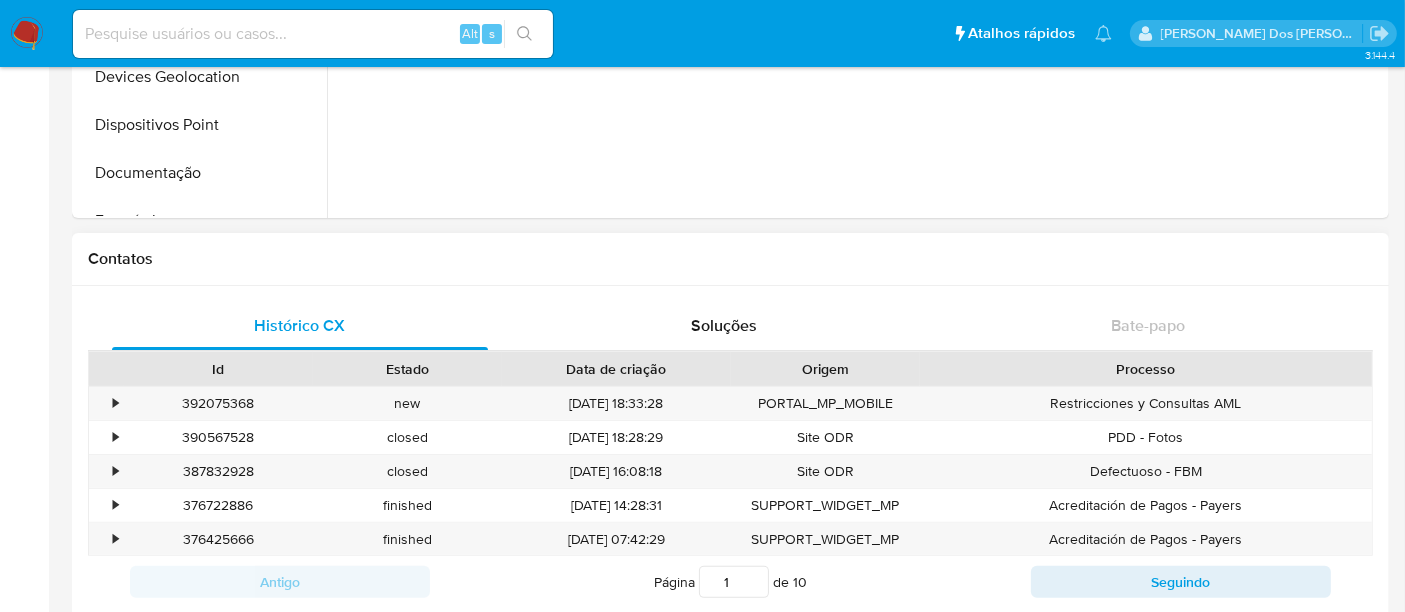 scroll, scrollTop: 333, scrollLeft: 0, axis: vertical 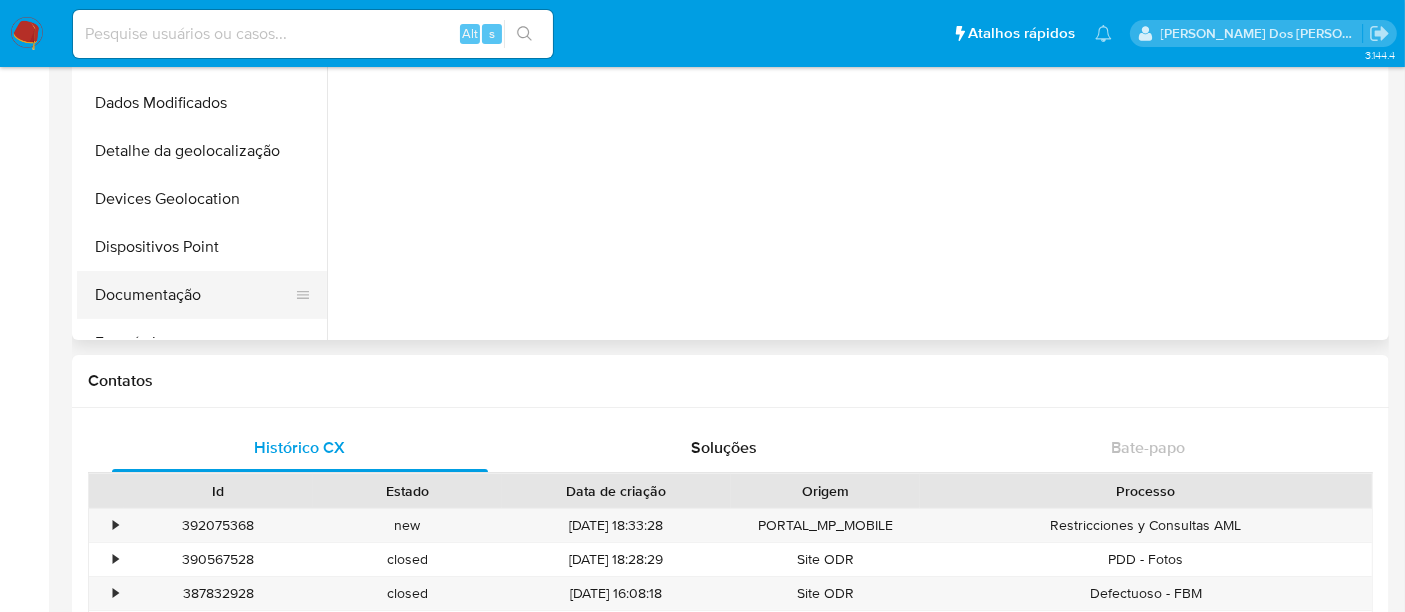 click on "Documentação" at bounding box center [194, 295] 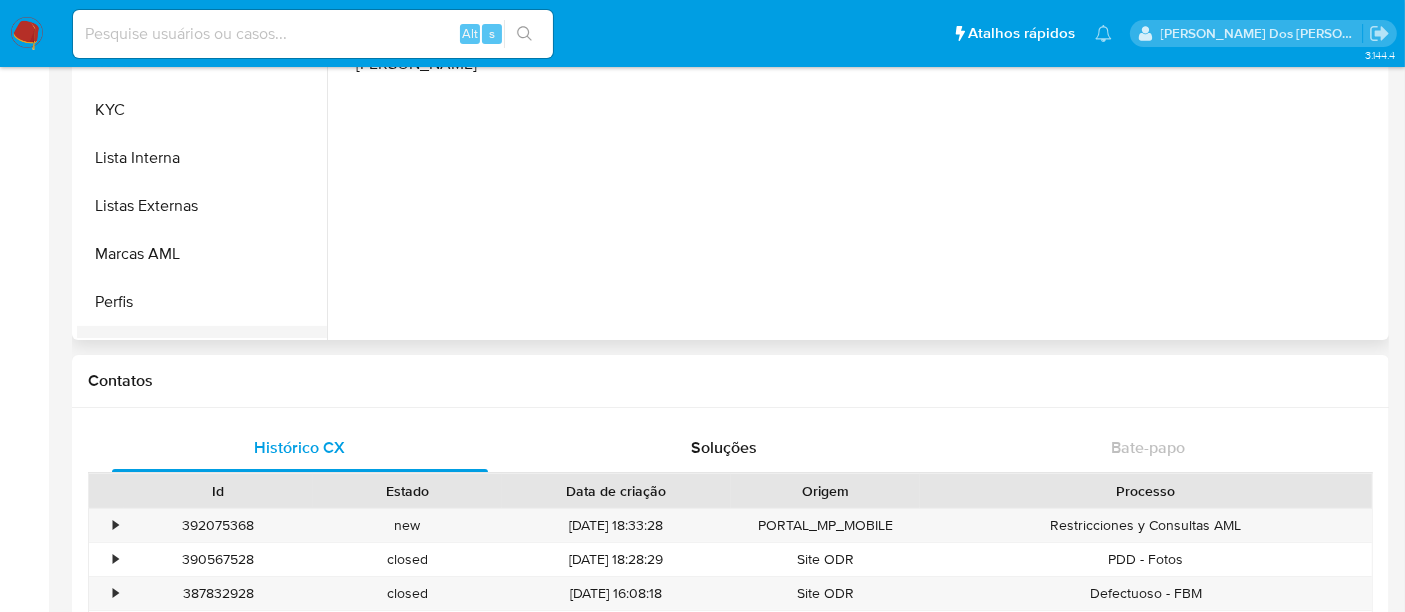scroll, scrollTop: 844, scrollLeft: 0, axis: vertical 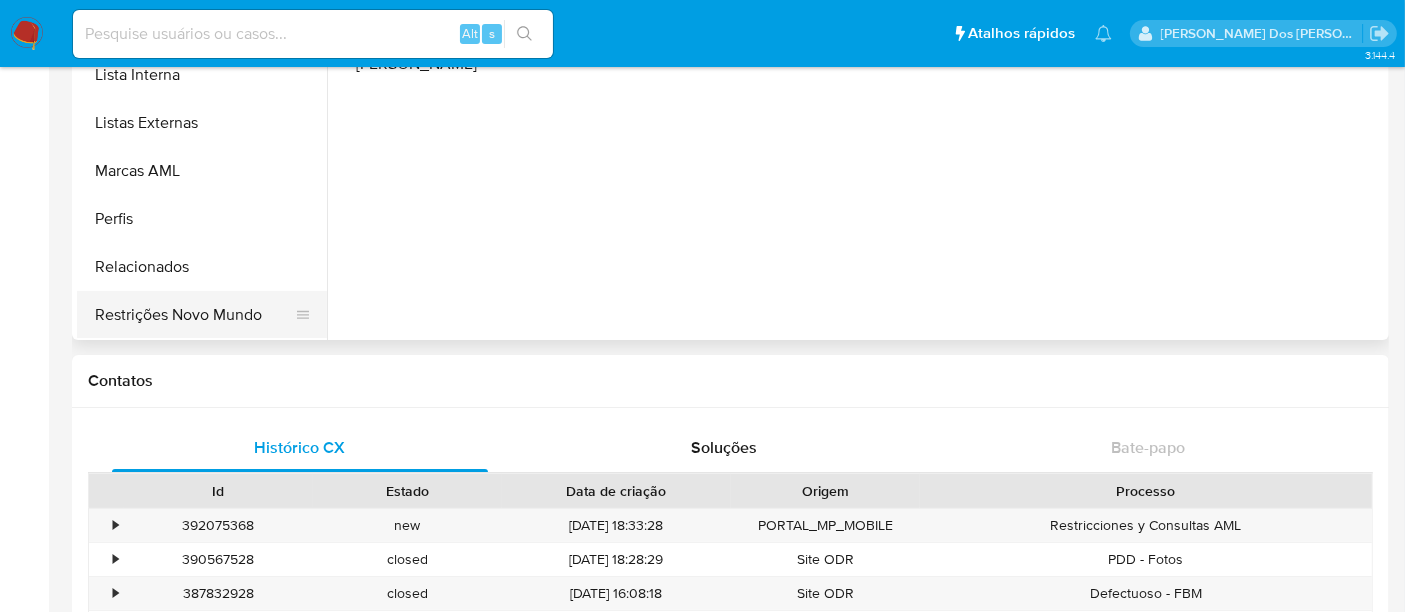 click on "Restrições Novo Mundo" at bounding box center [194, 315] 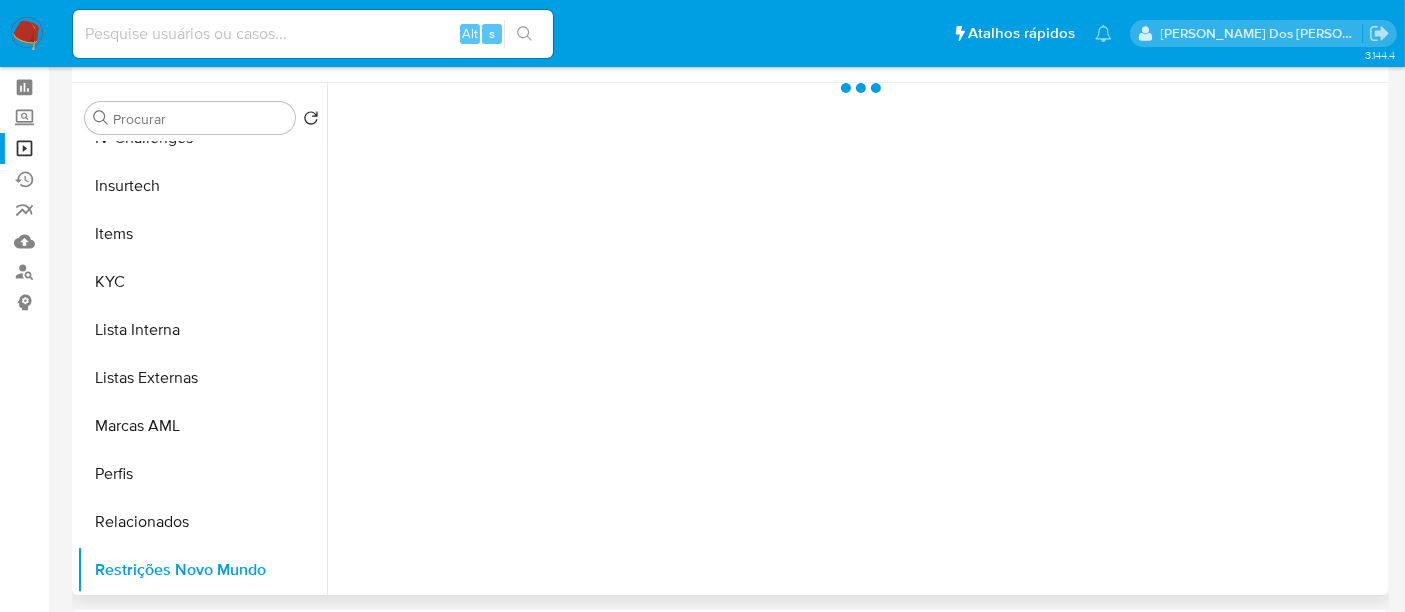 scroll, scrollTop: 0, scrollLeft: 0, axis: both 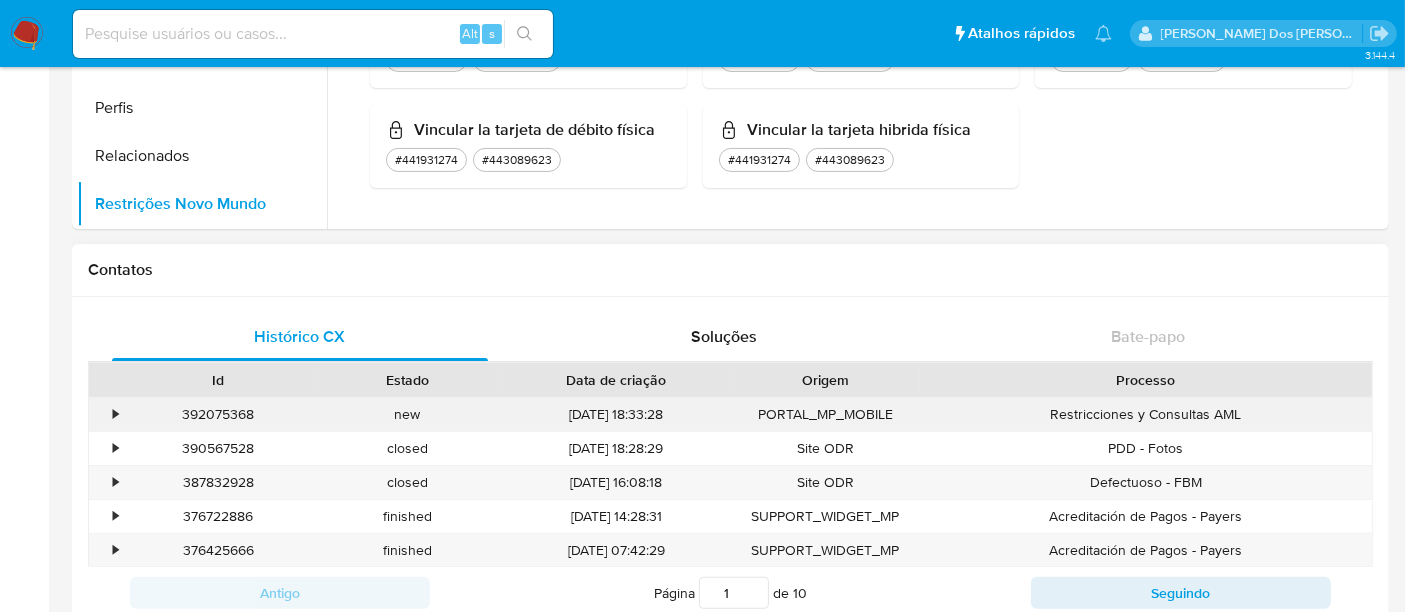 click on "•" at bounding box center (115, 414) 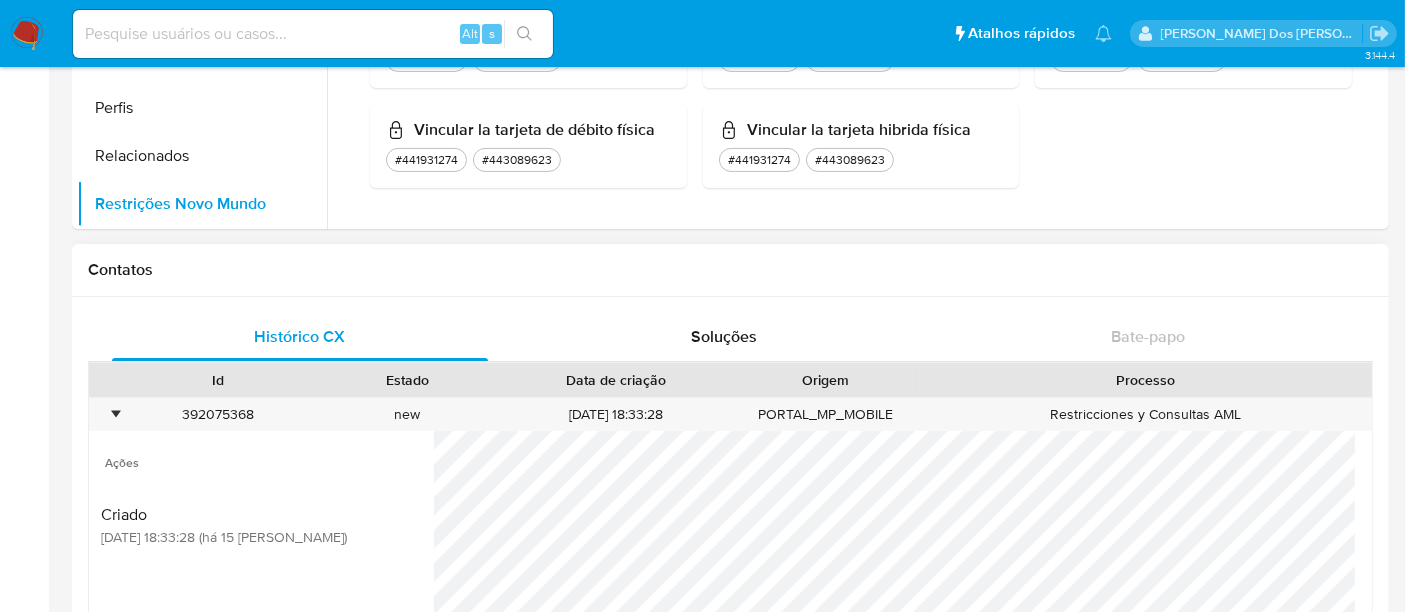 scroll, scrollTop: 666, scrollLeft: 0, axis: vertical 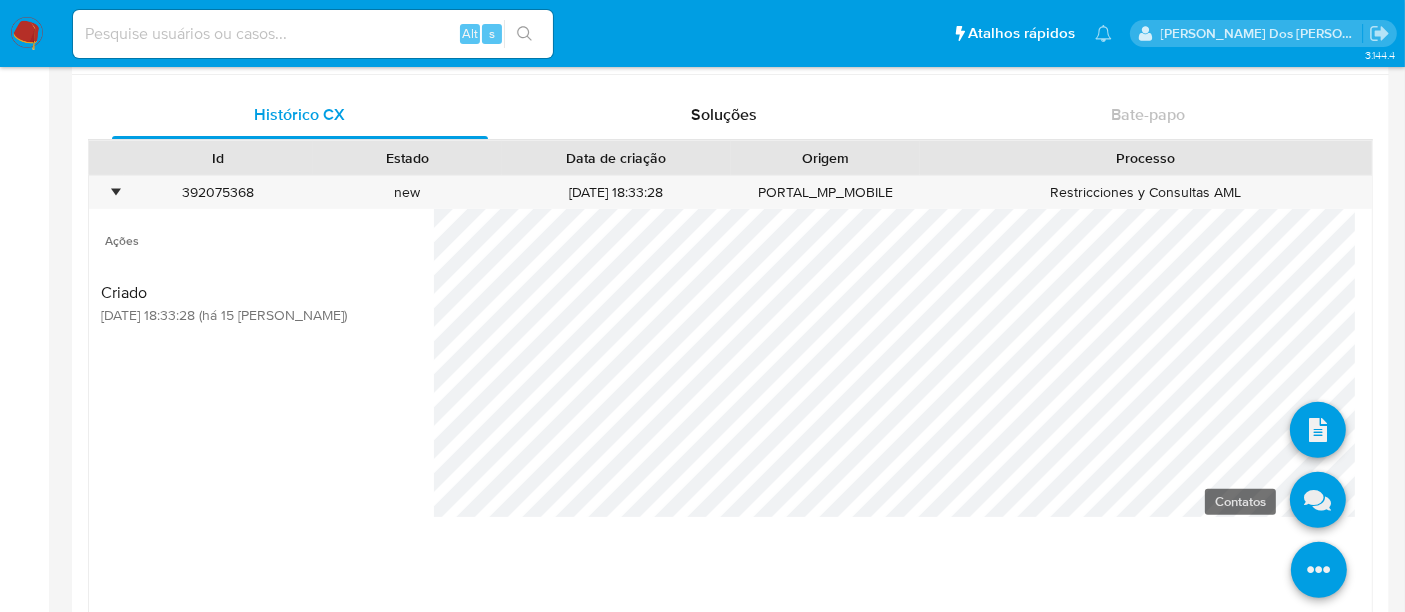 click at bounding box center [1318, 500] 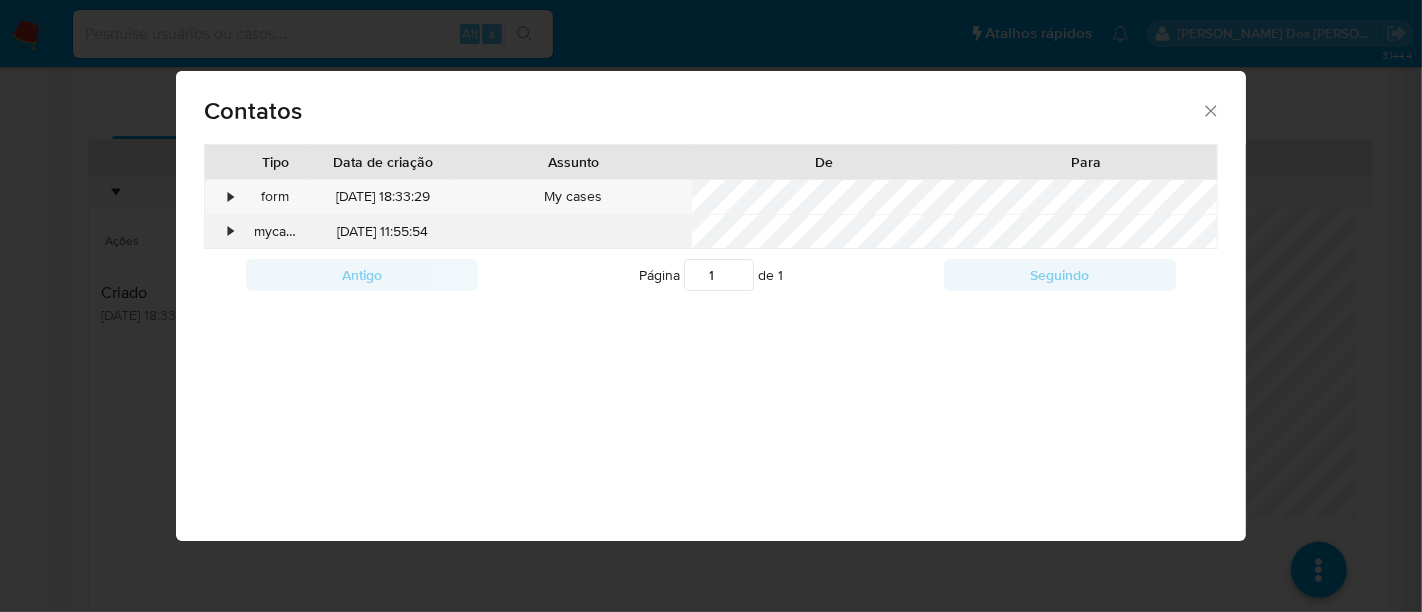 click on "•" at bounding box center (231, 232) 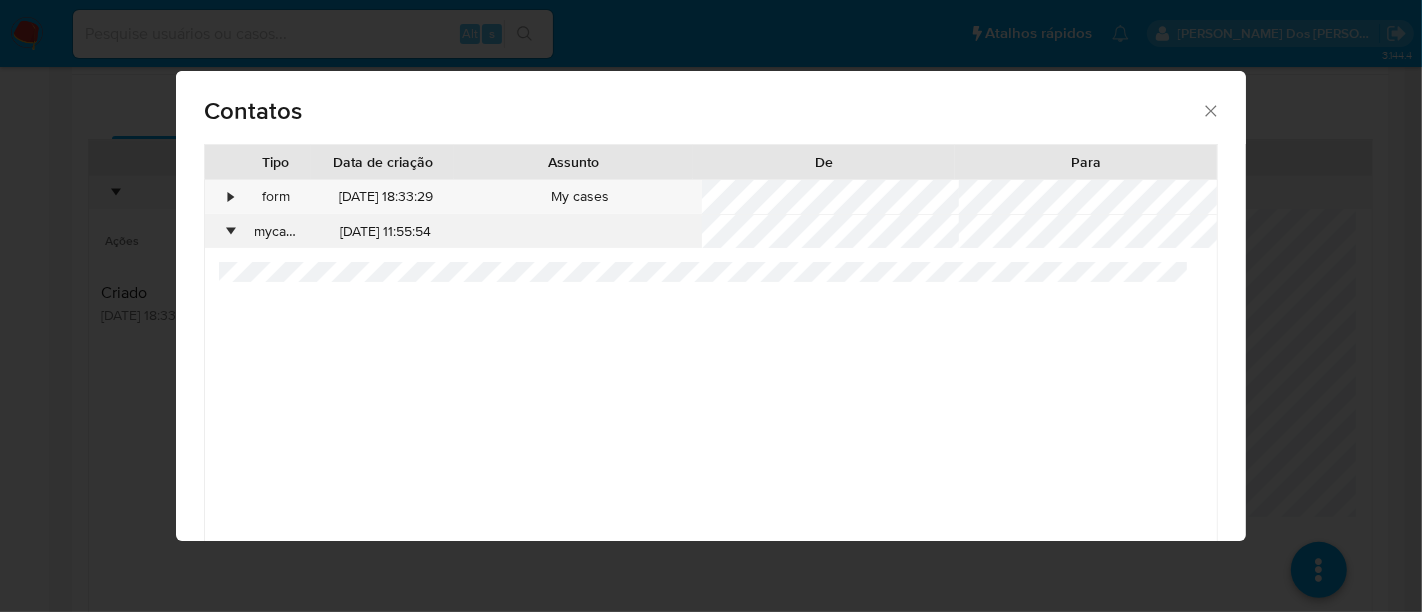click on "•" at bounding box center [231, 232] 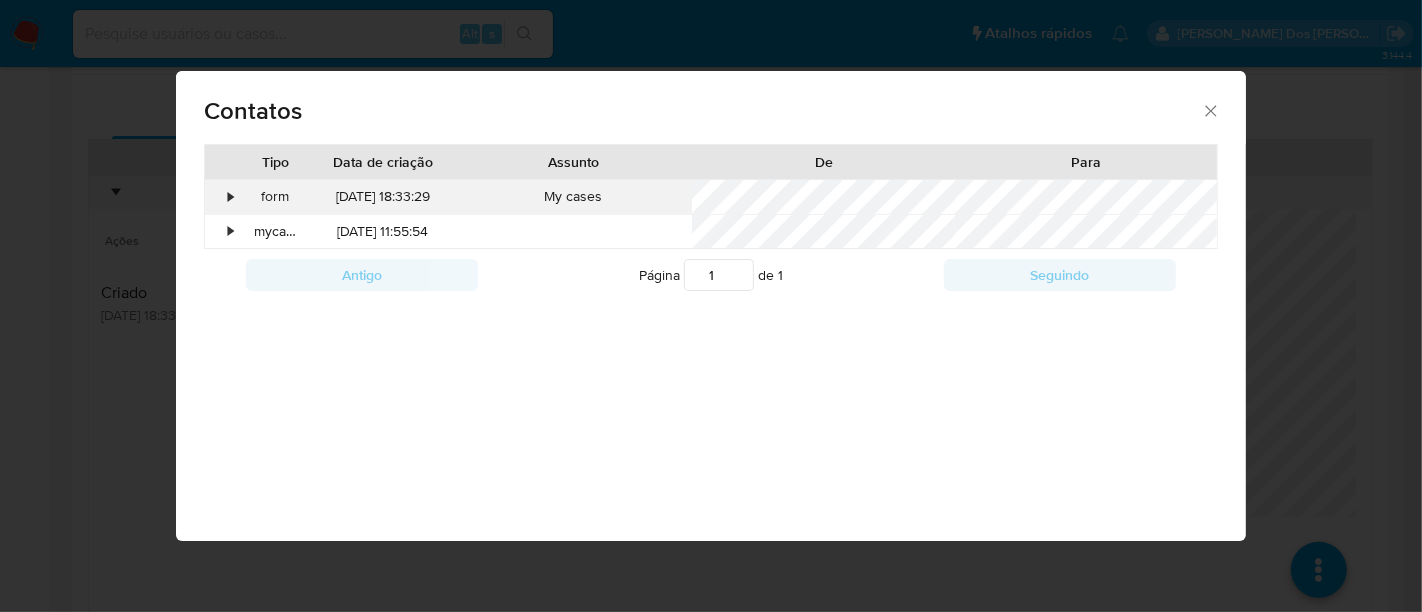 click on "•" at bounding box center (231, 197) 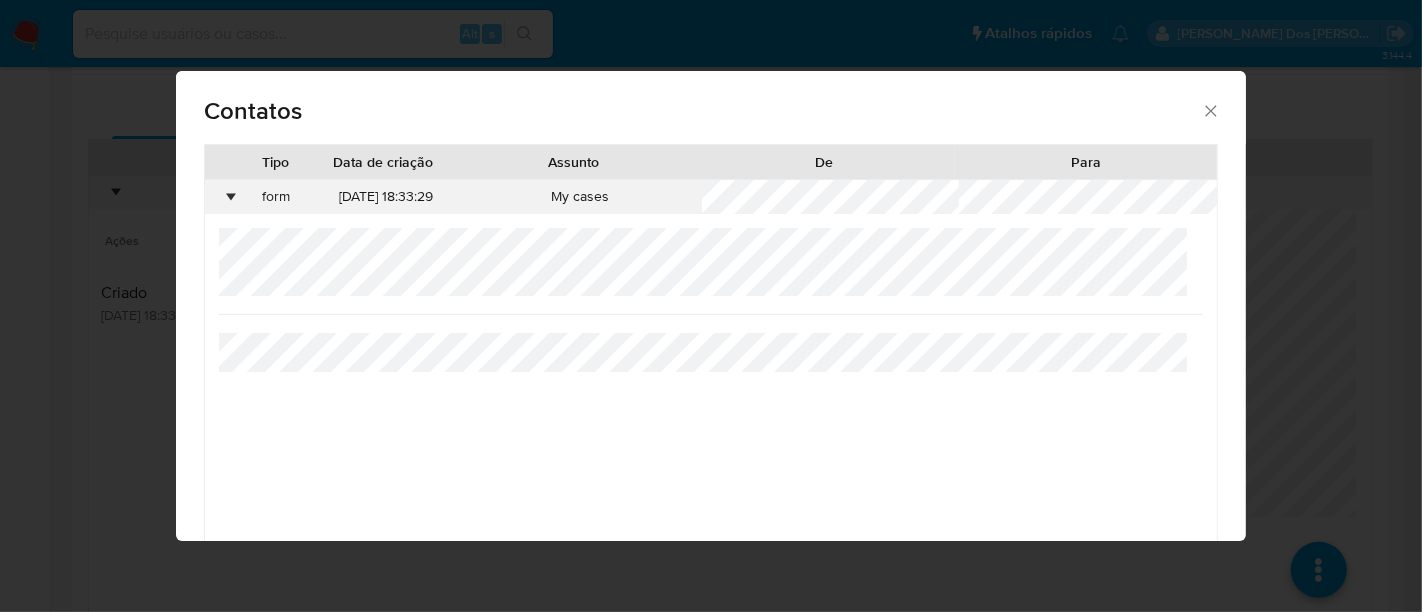 click on "•" at bounding box center [231, 197] 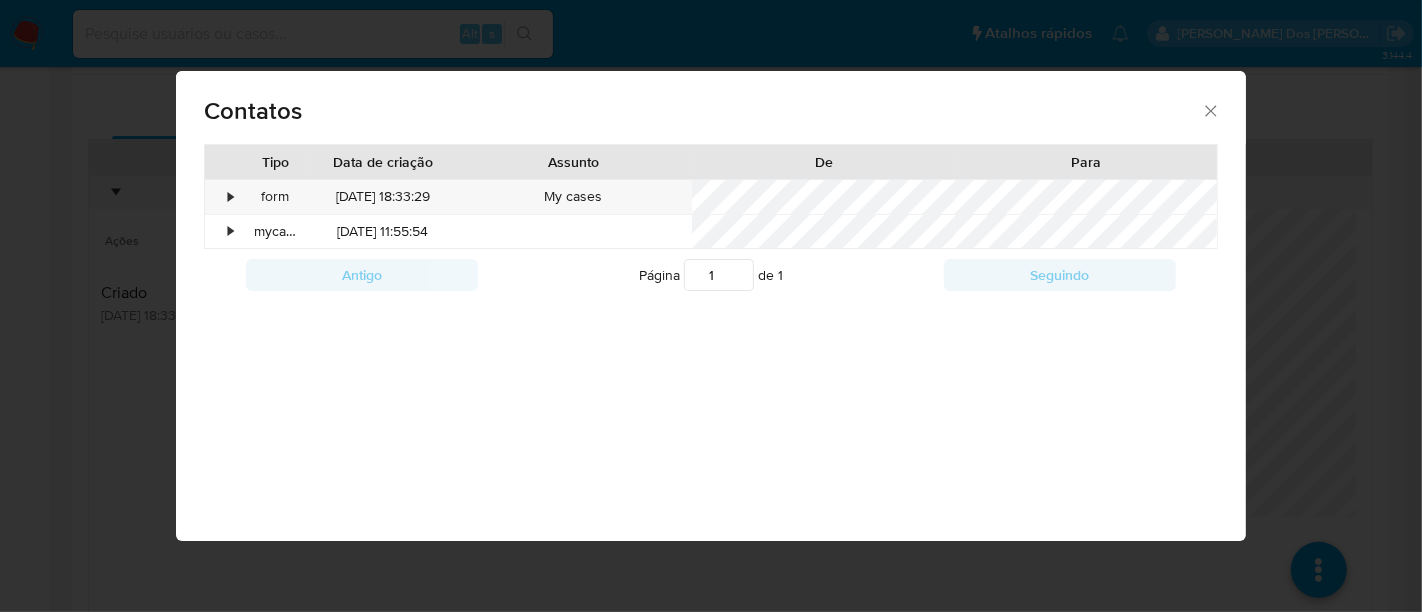 click 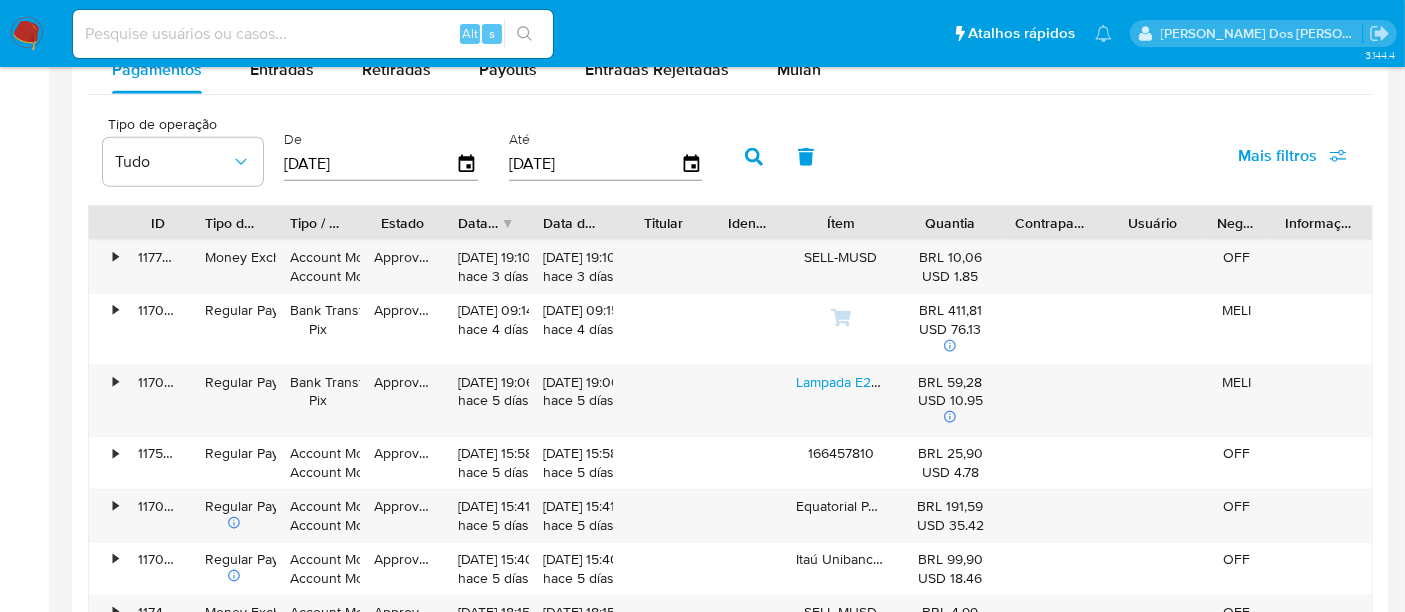 scroll, scrollTop: 2222, scrollLeft: 0, axis: vertical 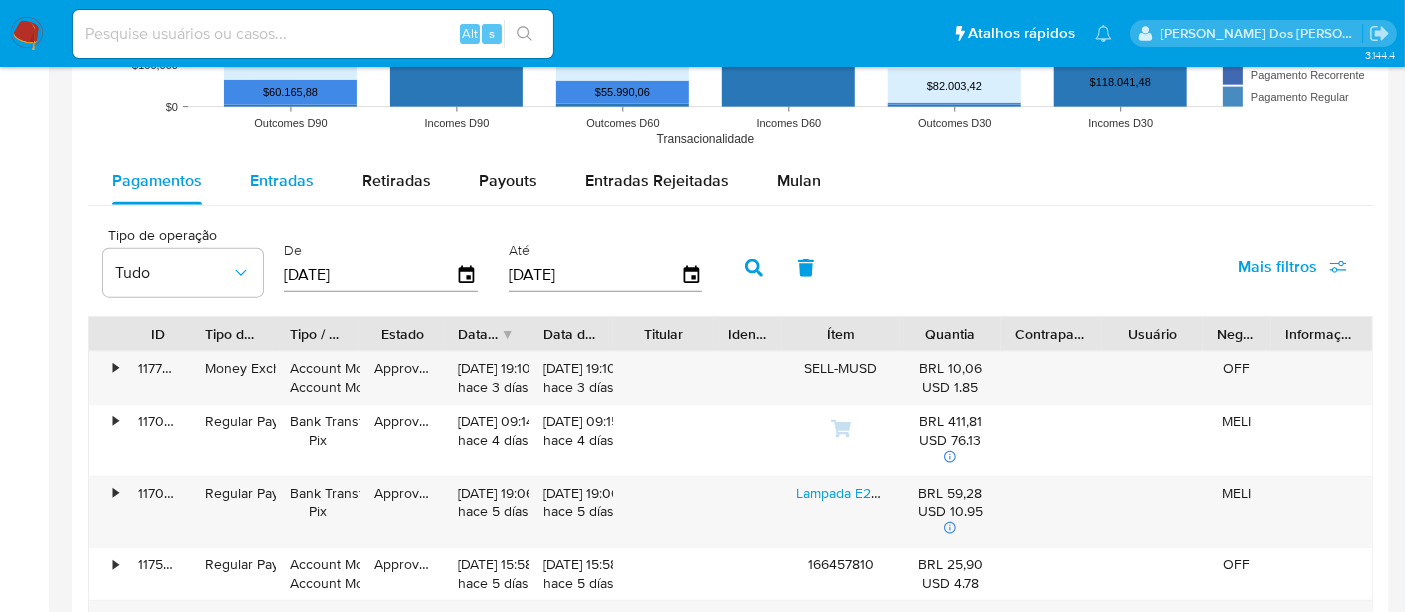 click on "Entradas" at bounding box center [282, 180] 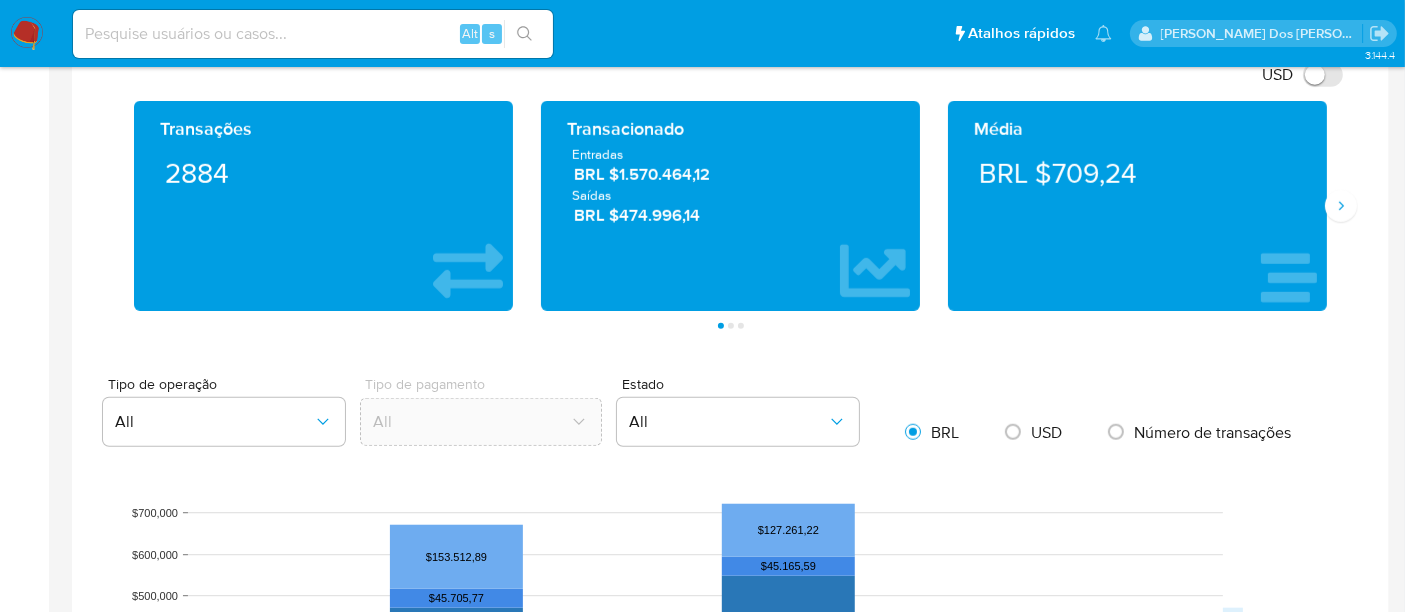 scroll, scrollTop: 1444, scrollLeft: 0, axis: vertical 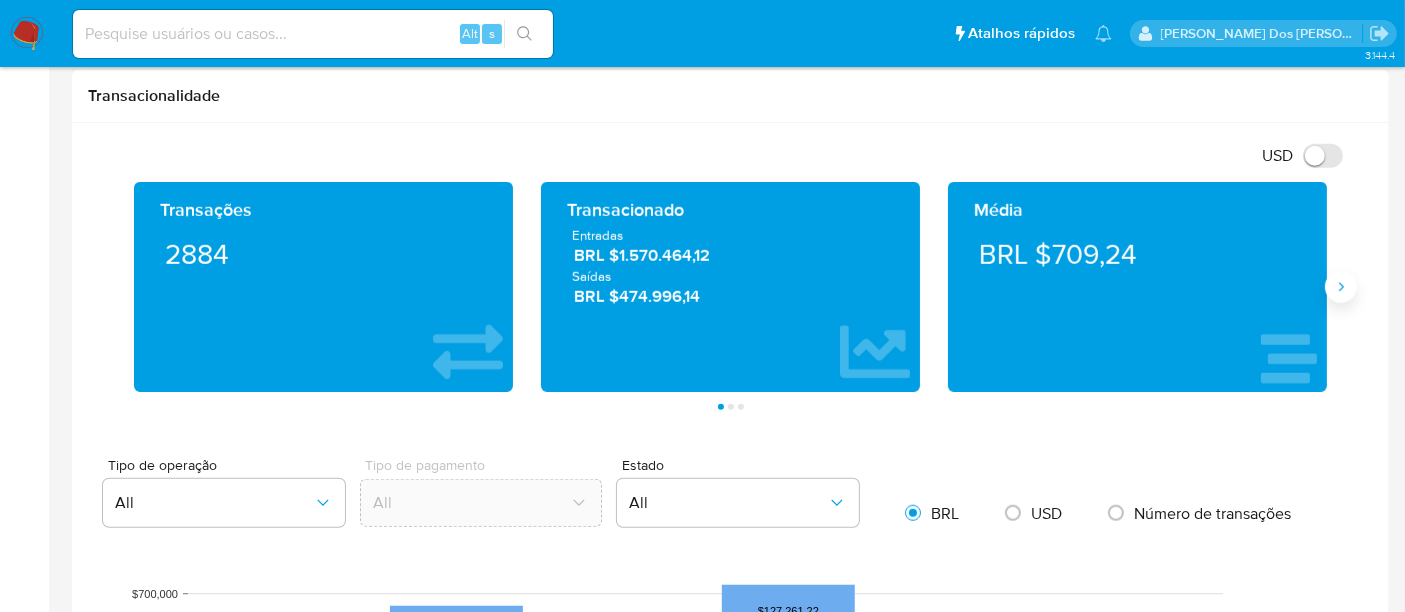 click 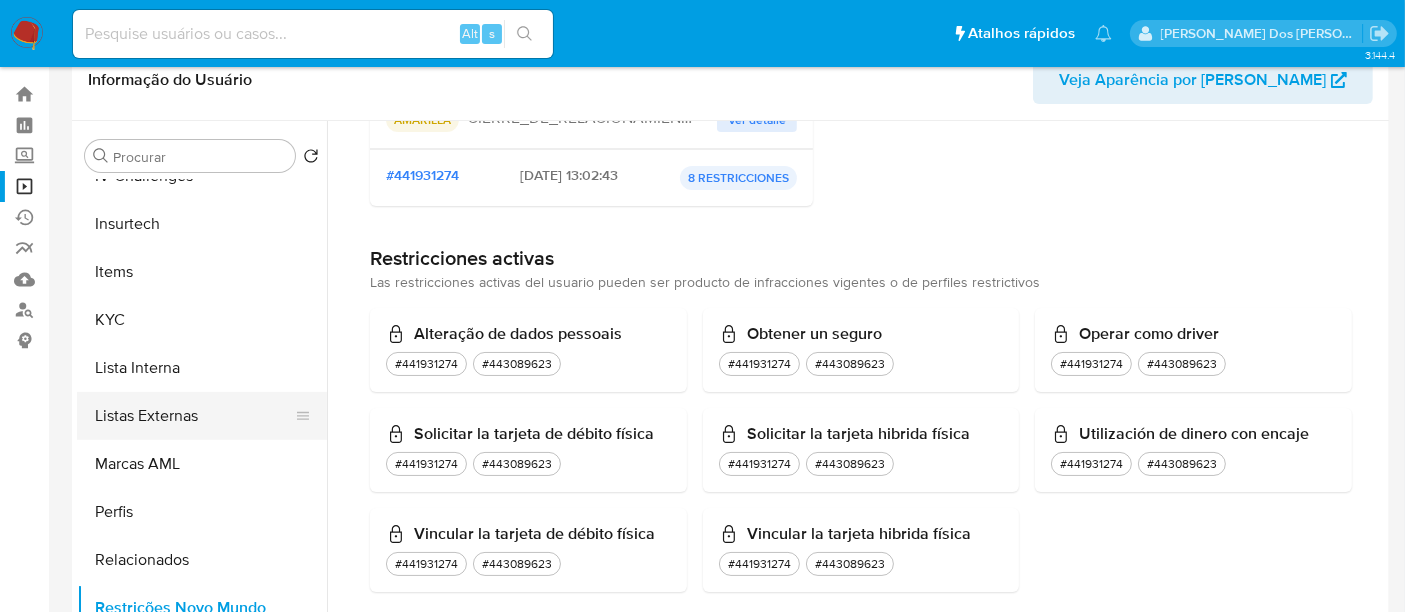 scroll, scrollTop: 0, scrollLeft: 0, axis: both 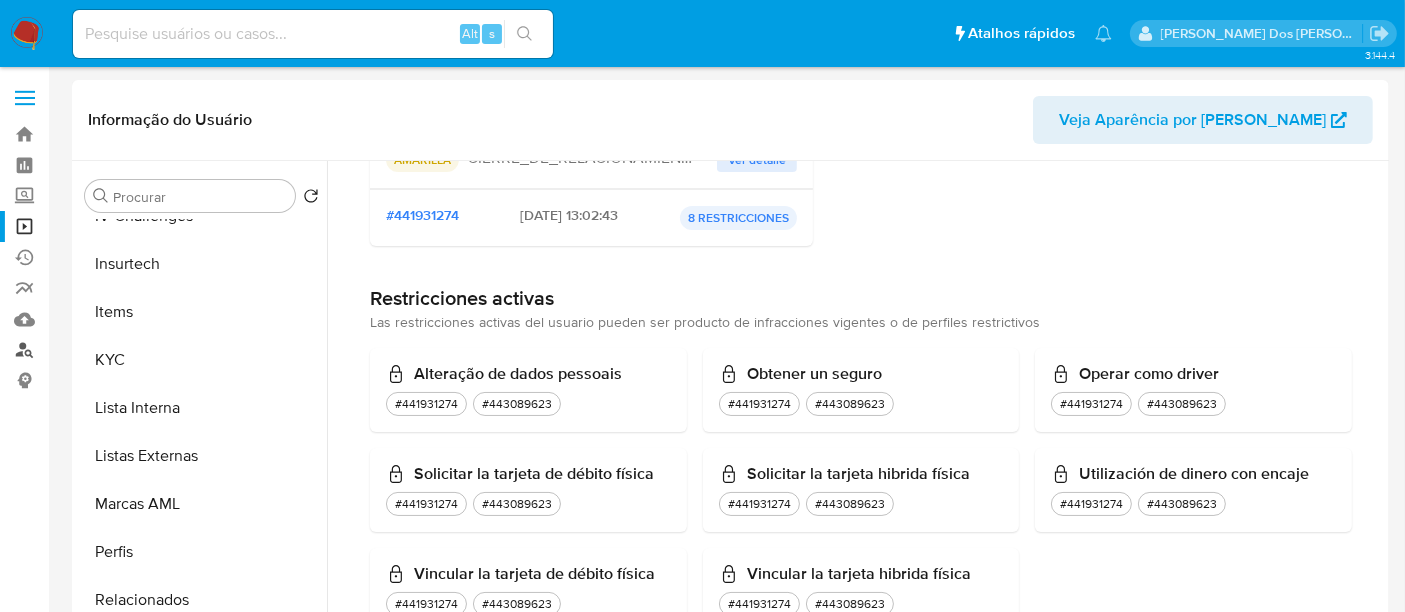 click on "Localizador de pessoas" at bounding box center [119, 350] 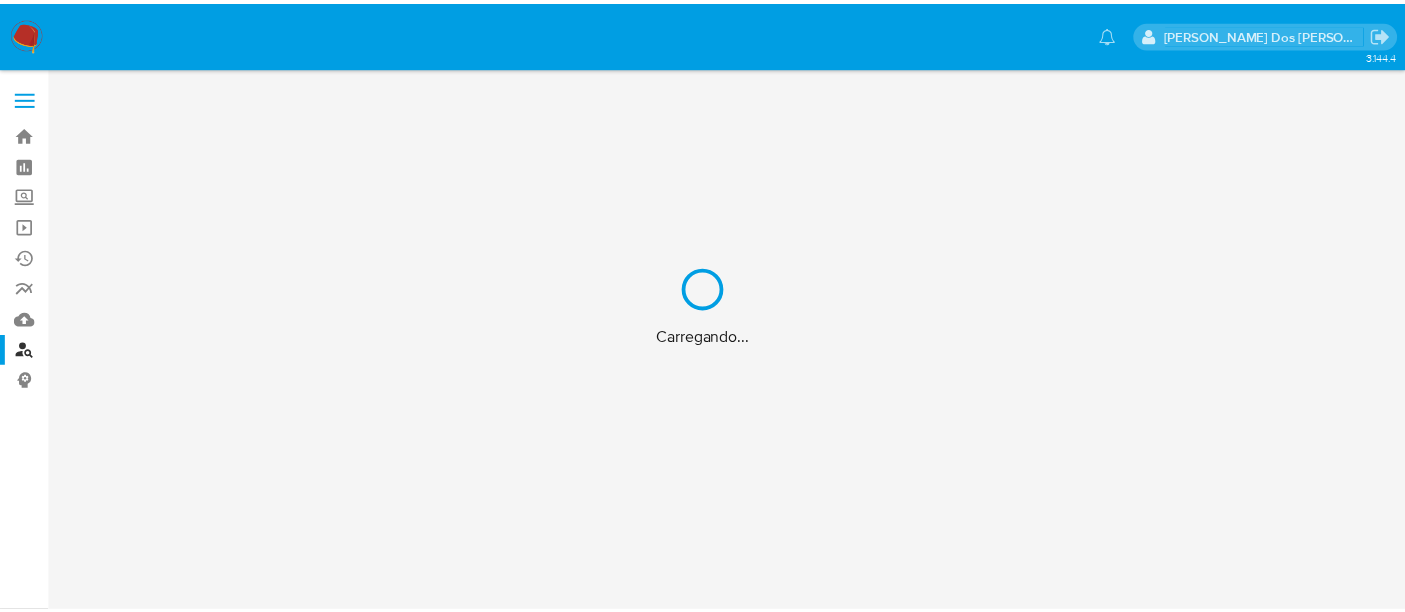 scroll, scrollTop: 0, scrollLeft: 0, axis: both 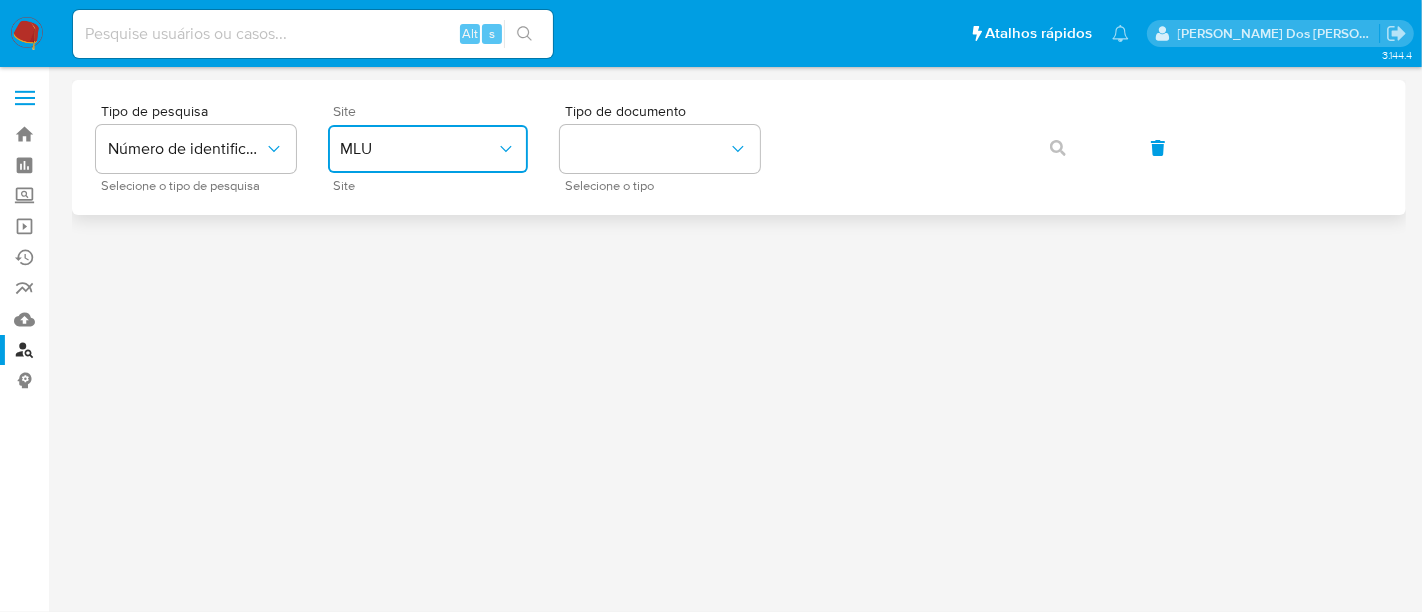 click on "MLU" at bounding box center [418, 149] 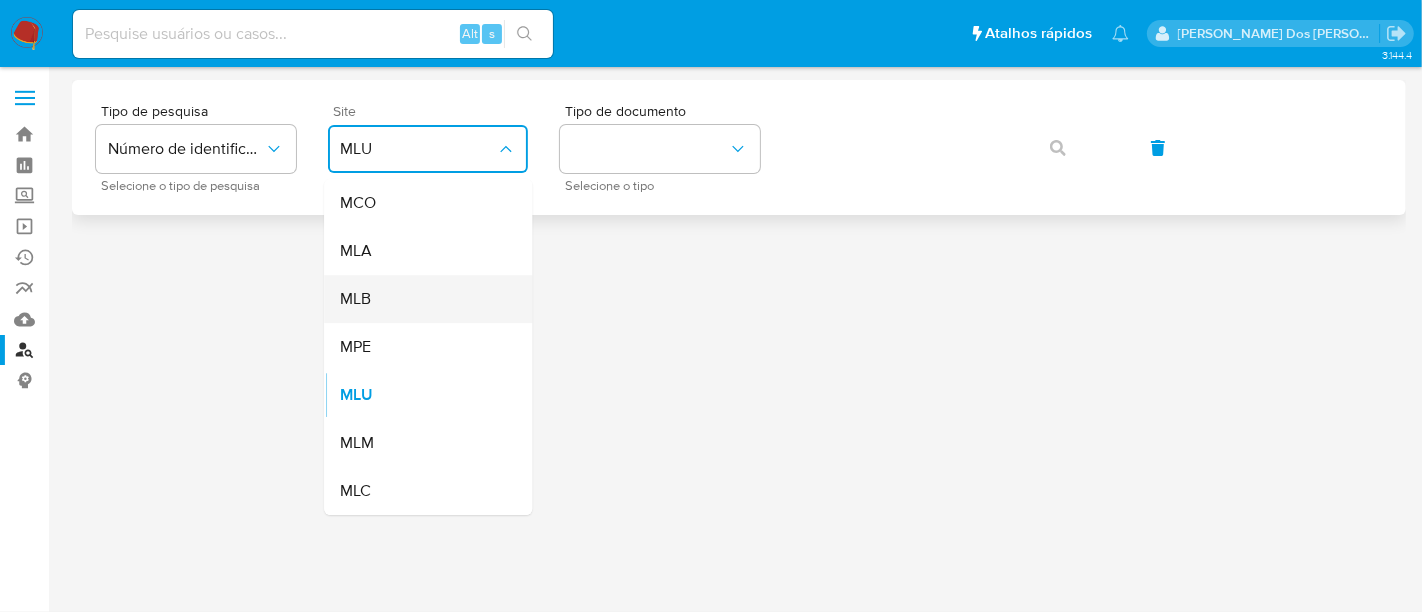 click on "MLB" at bounding box center (422, 299) 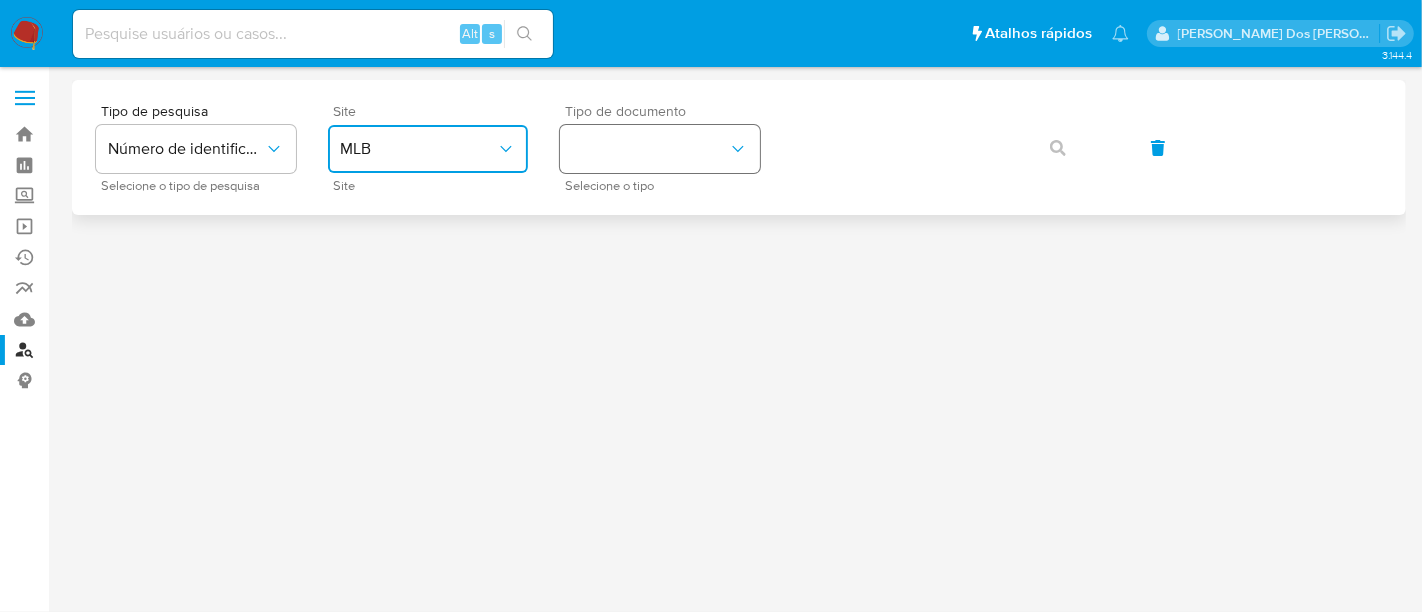 click at bounding box center [660, 149] 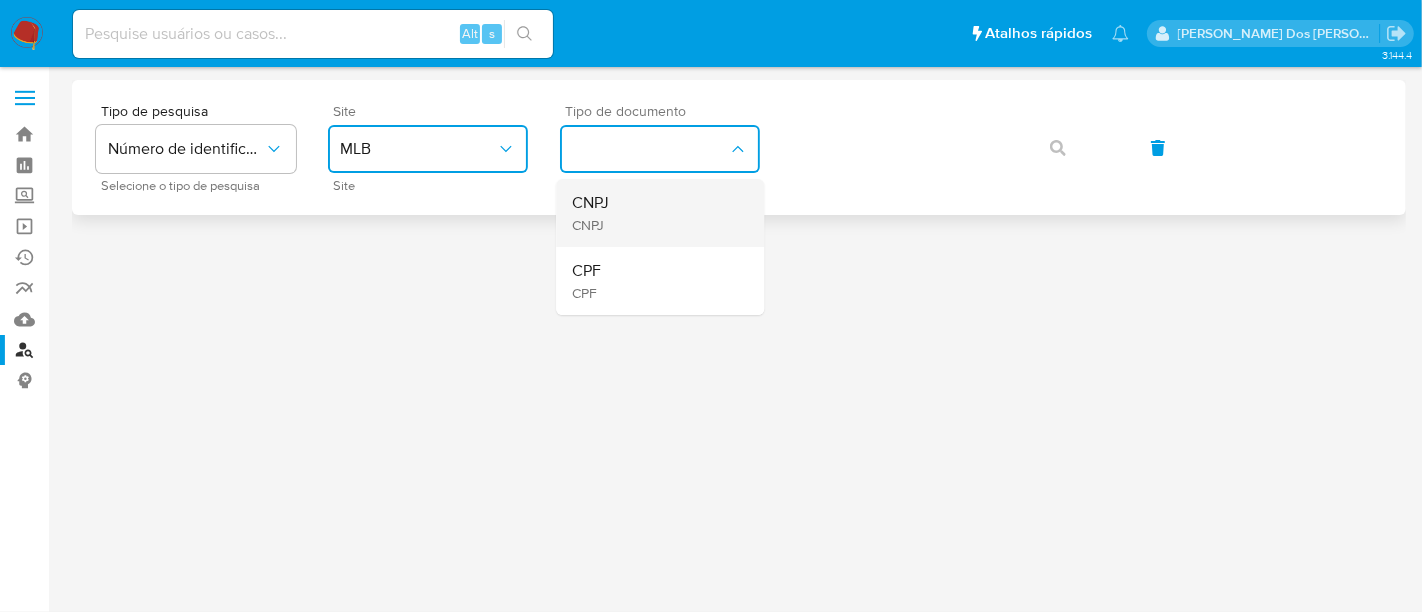 click on "CNPJ CNPJ" at bounding box center (654, 213) 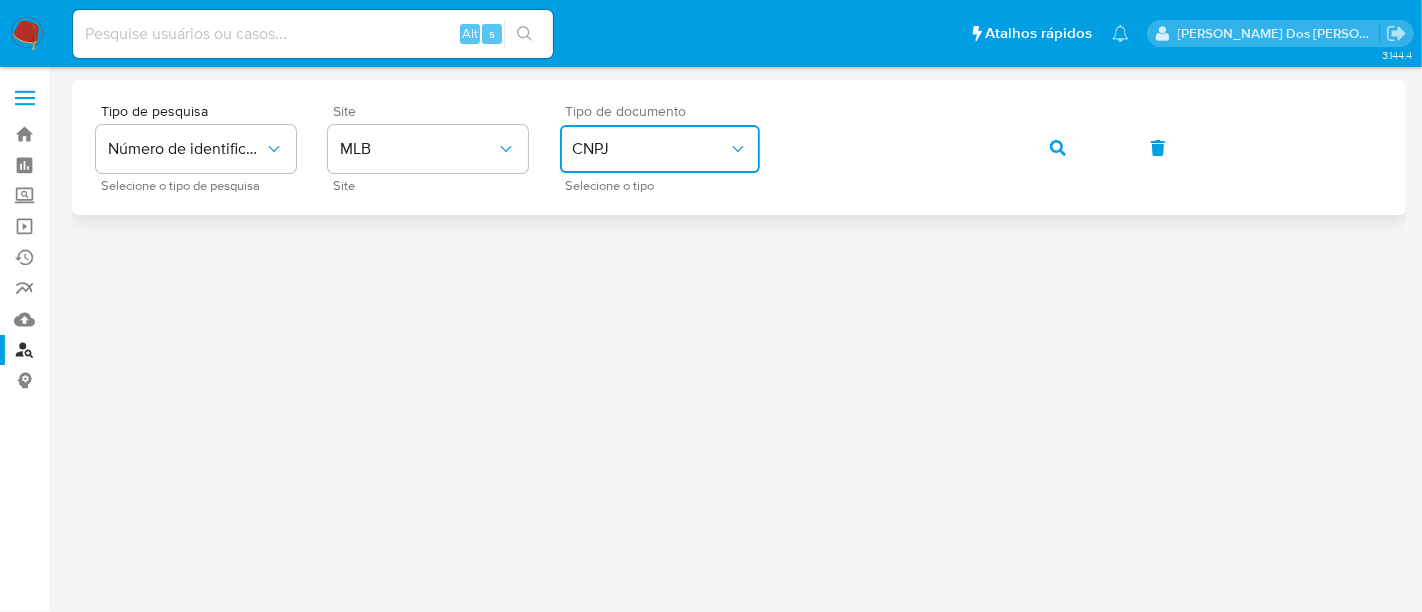 click 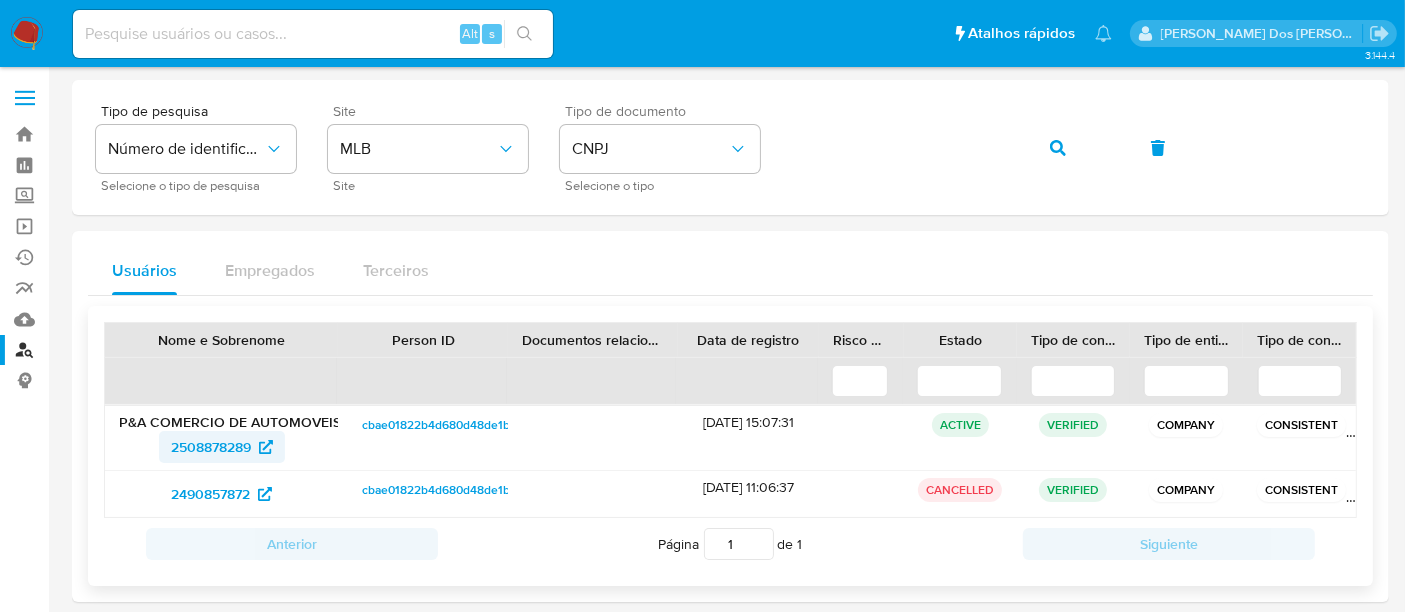 click on "2508878289" at bounding box center (211, 447) 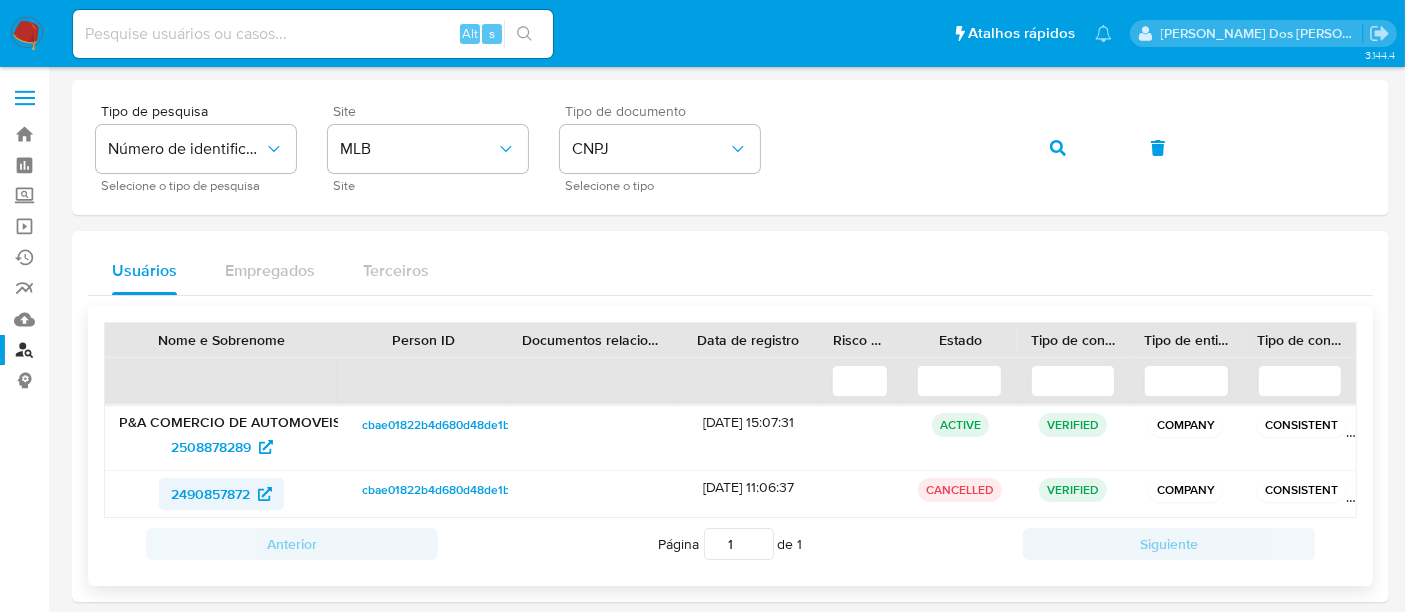click on "2490857872" at bounding box center [210, 494] 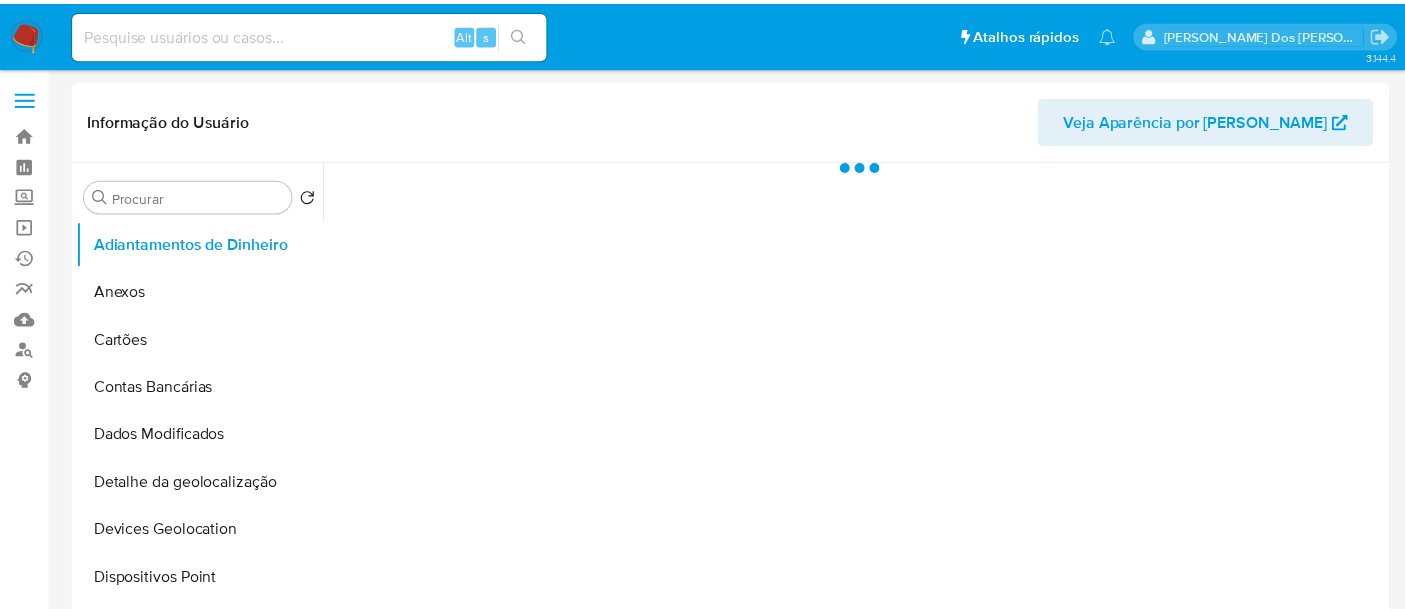 scroll, scrollTop: 0, scrollLeft: 0, axis: both 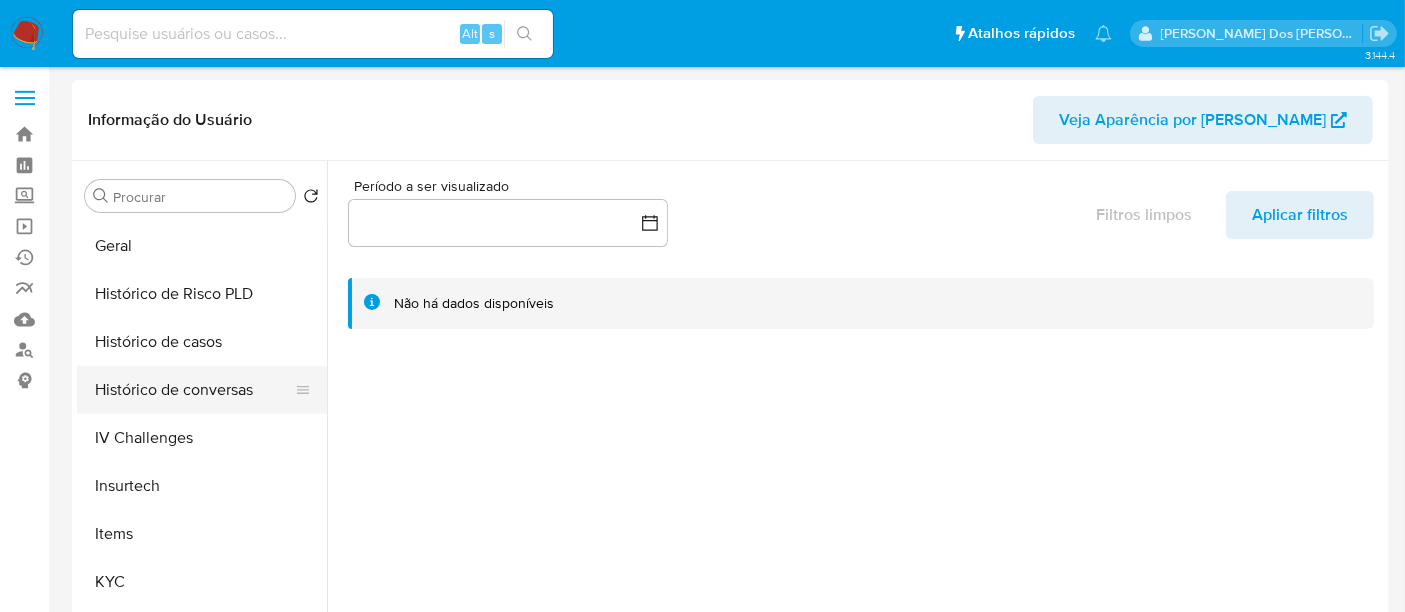 select on "10" 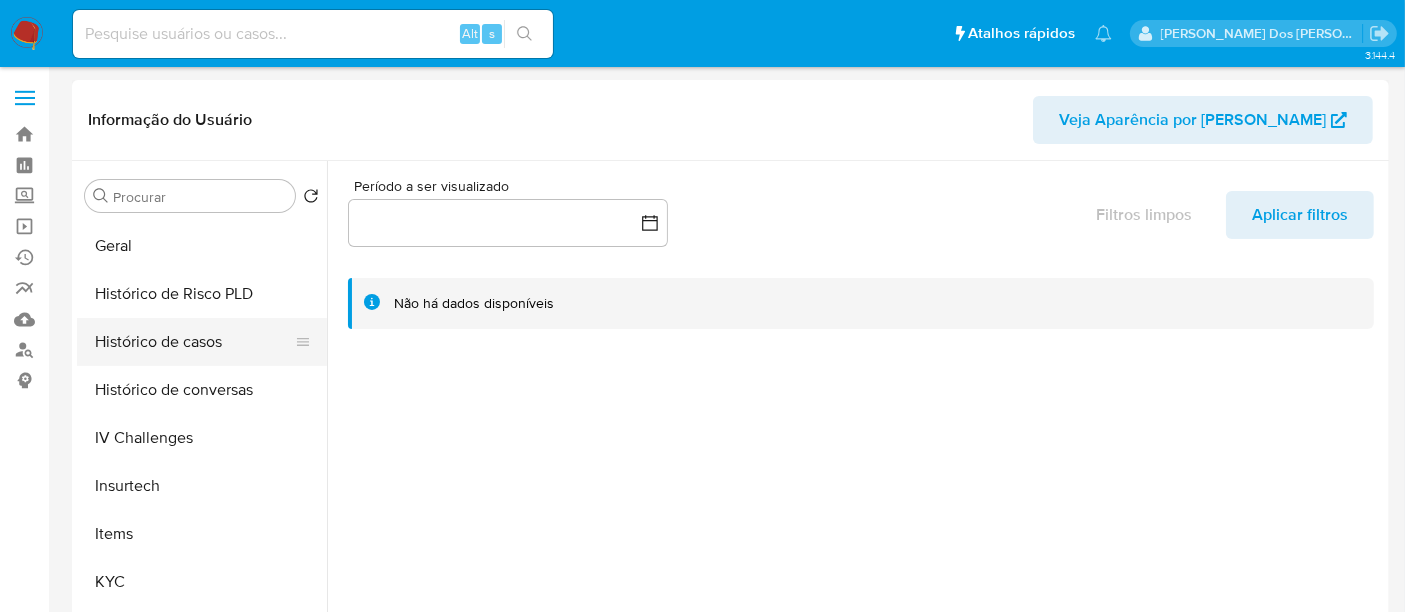 click on "Histórico de casos" at bounding box center (194, 342) 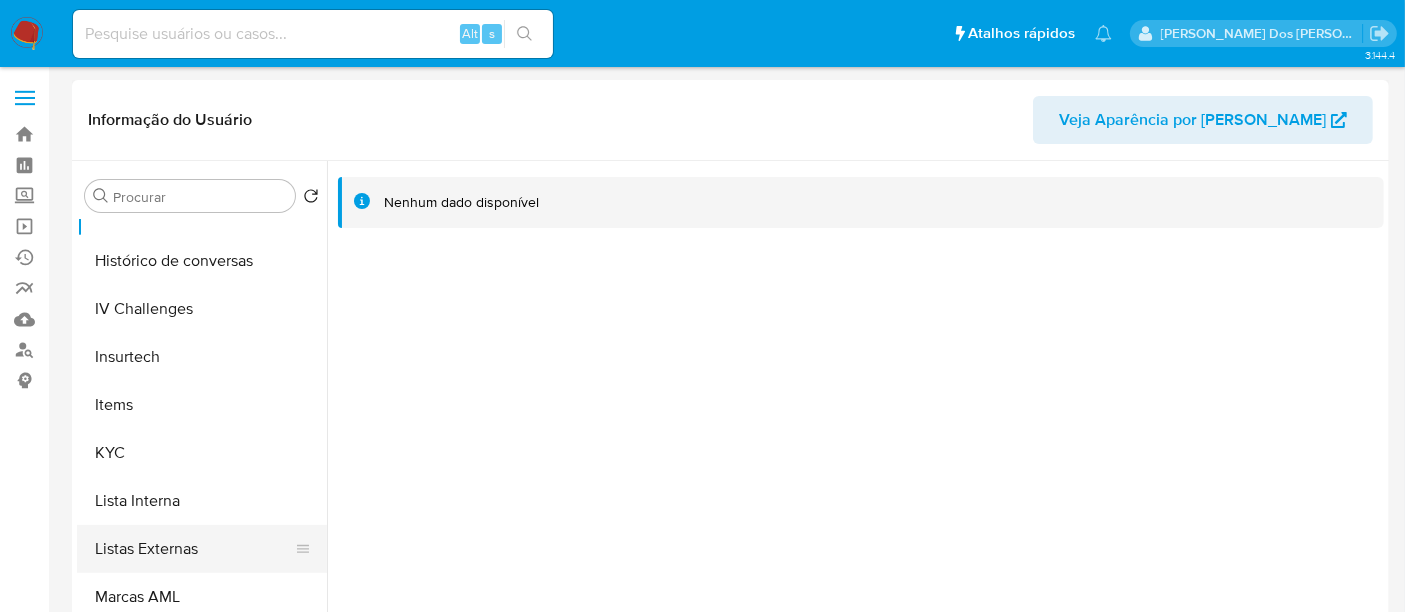 scroll, scrollTop: 844, scrollLeft: 0, axis: vertical 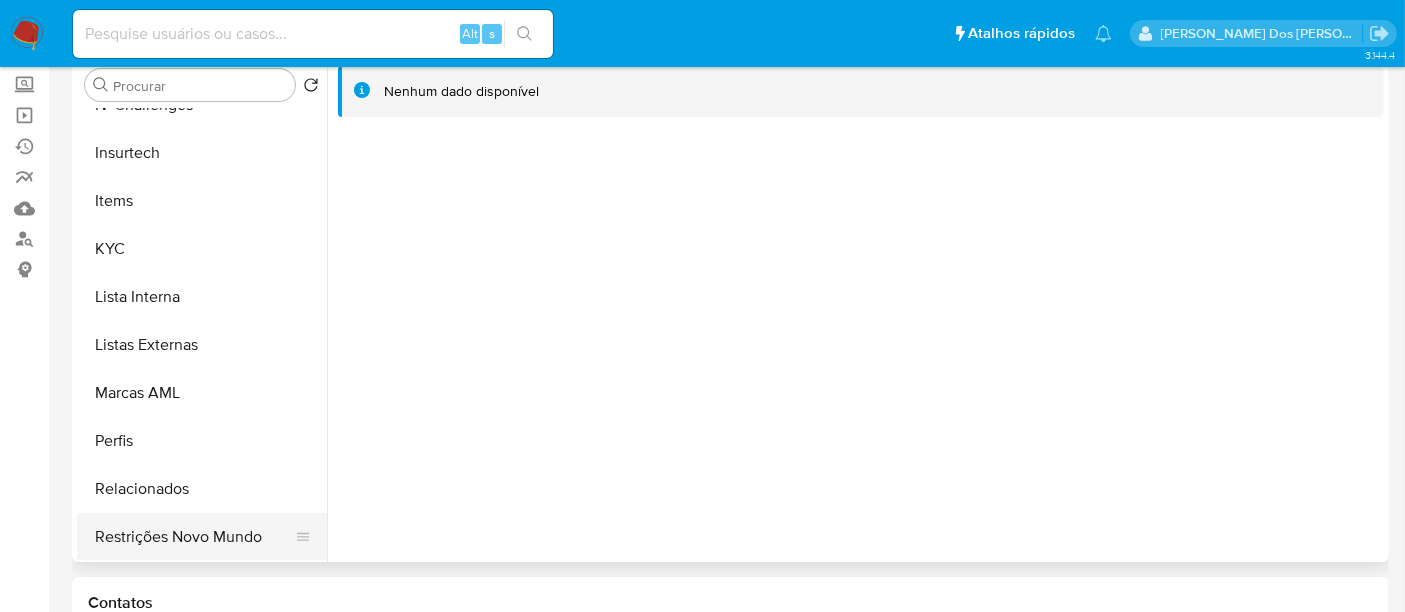 click on "Restrições Novo Mundo" at bounding box center (194, 537) 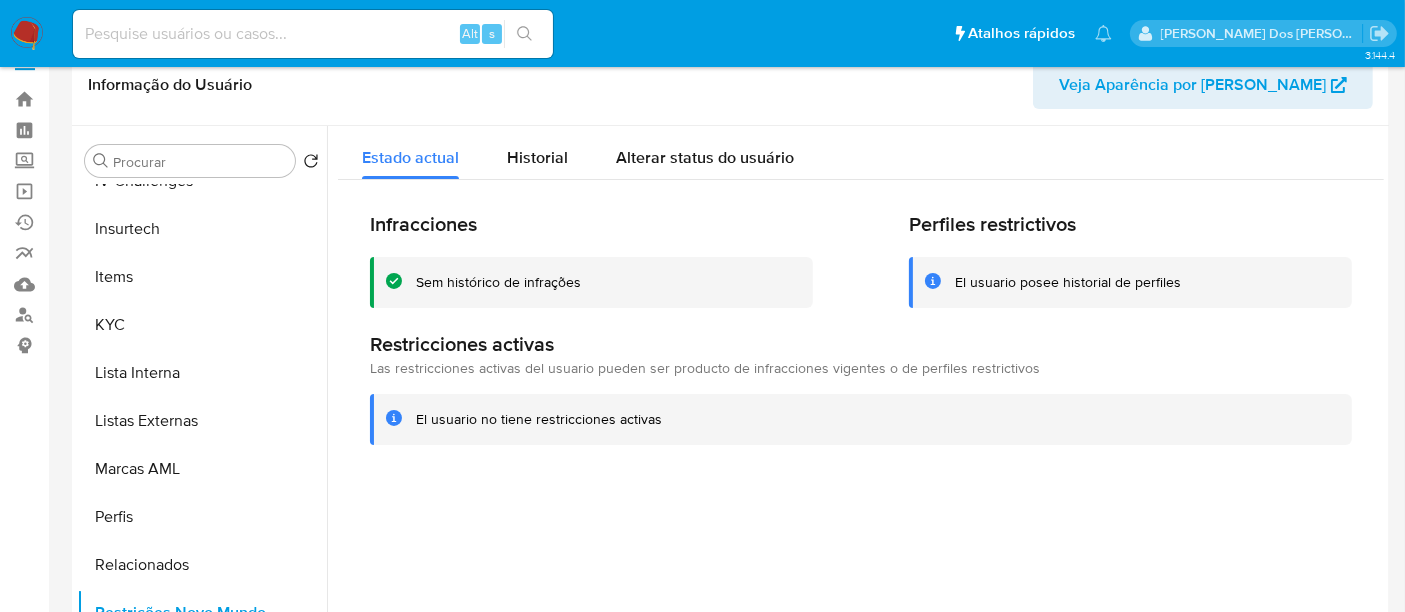 scroll, scrollTop: 0, scrollLeft: 0, axis: both 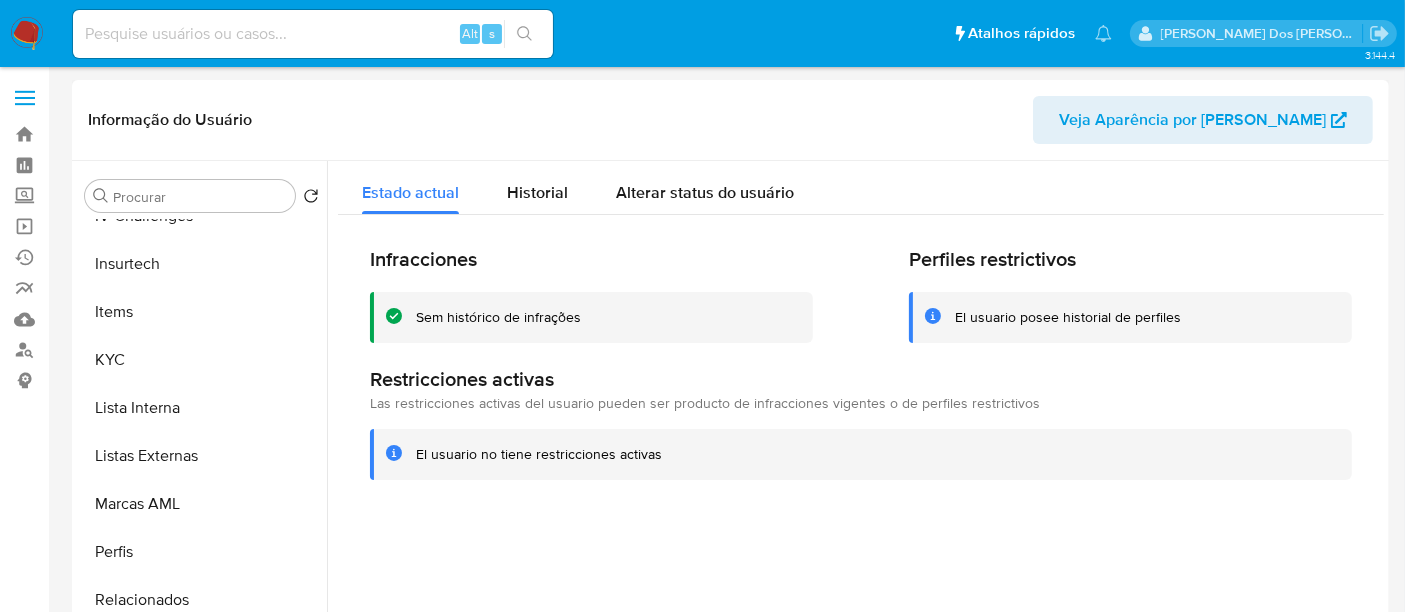 type 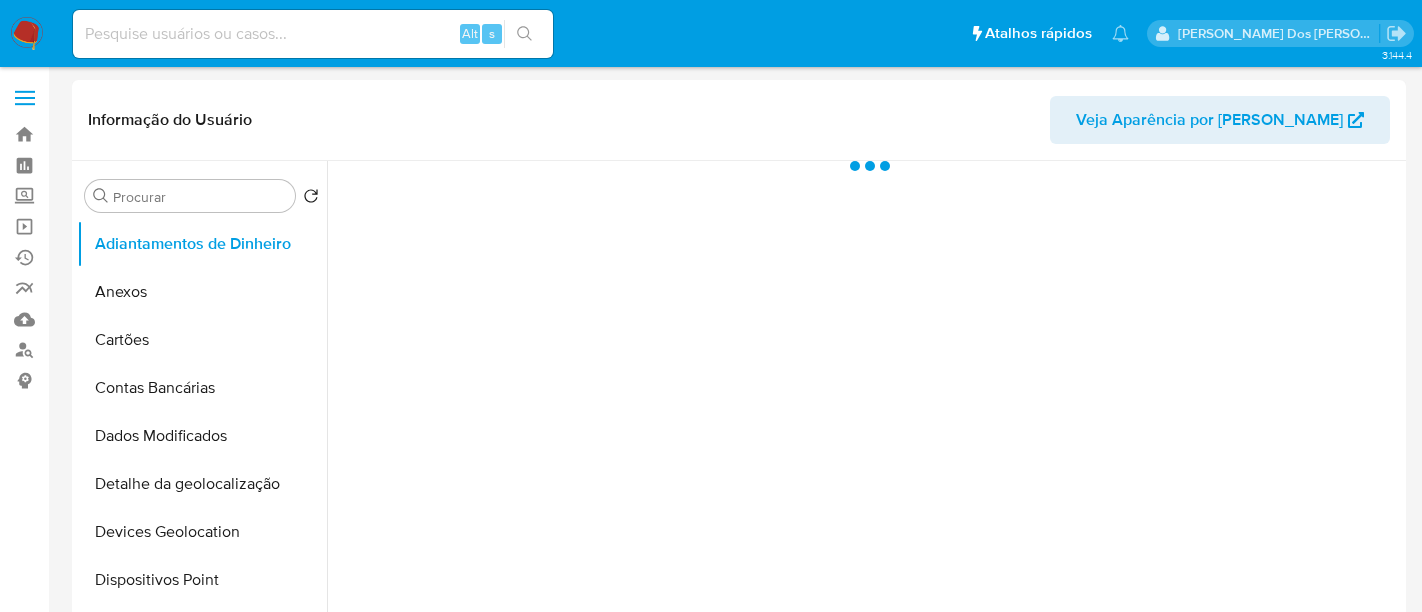 select on "10" 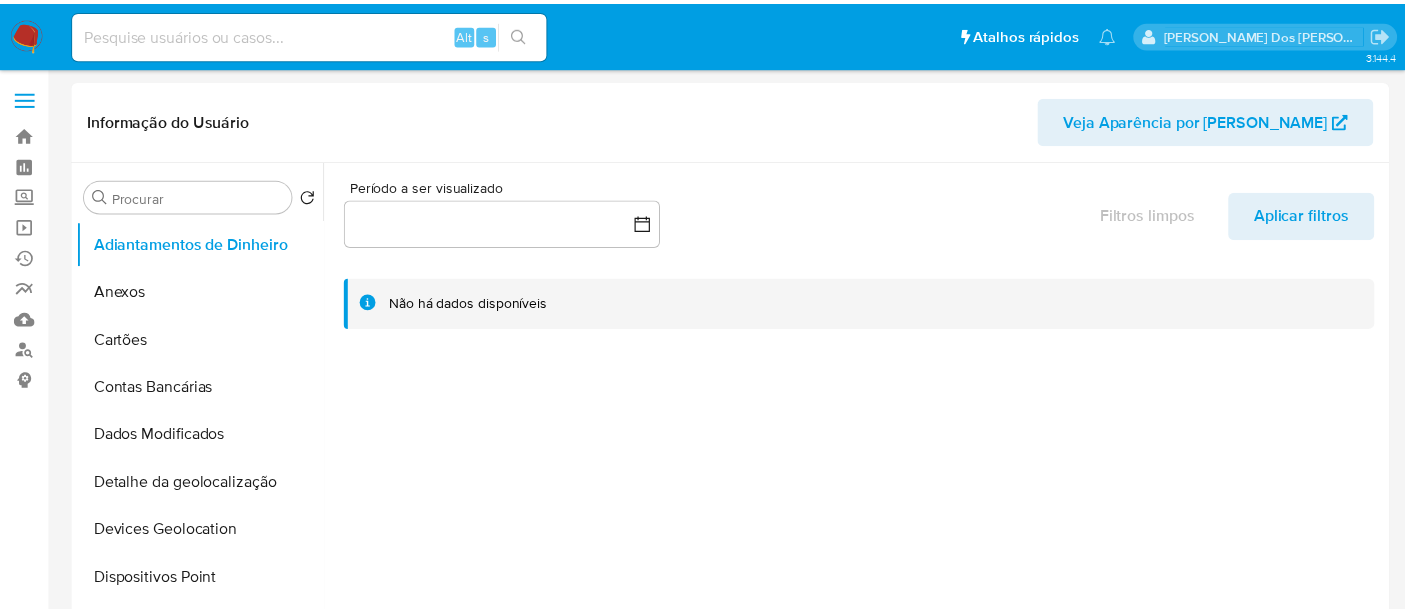 scroll, scrollTop: 0, scrollLeft: 0, axis: both 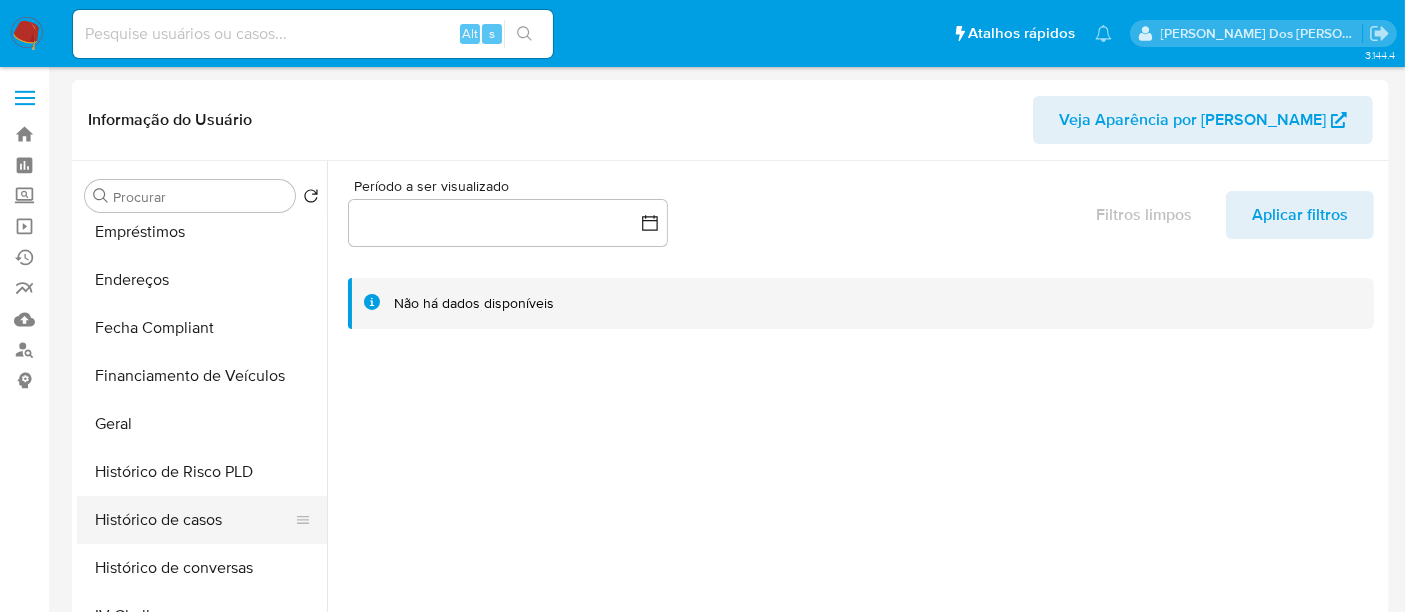 click on "Histórico de casos" at bounding box center [194, 520] 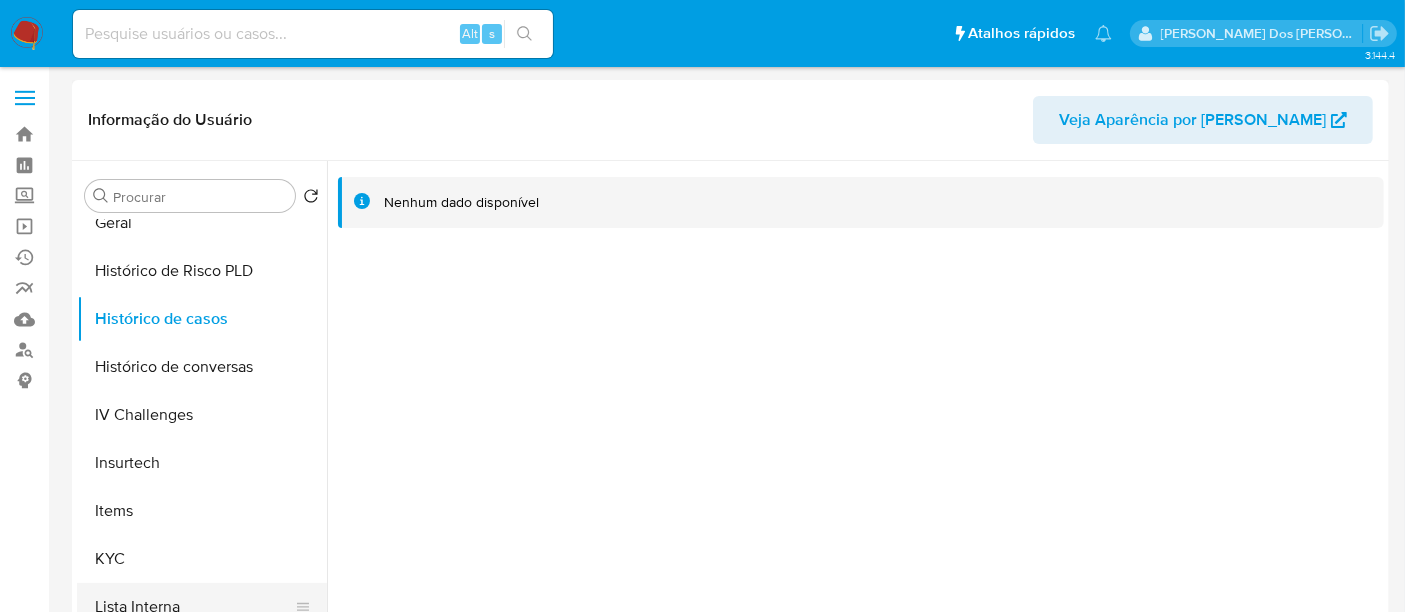 scroll, scrollTop: 844, scrollLeft: 0, axis: vertical 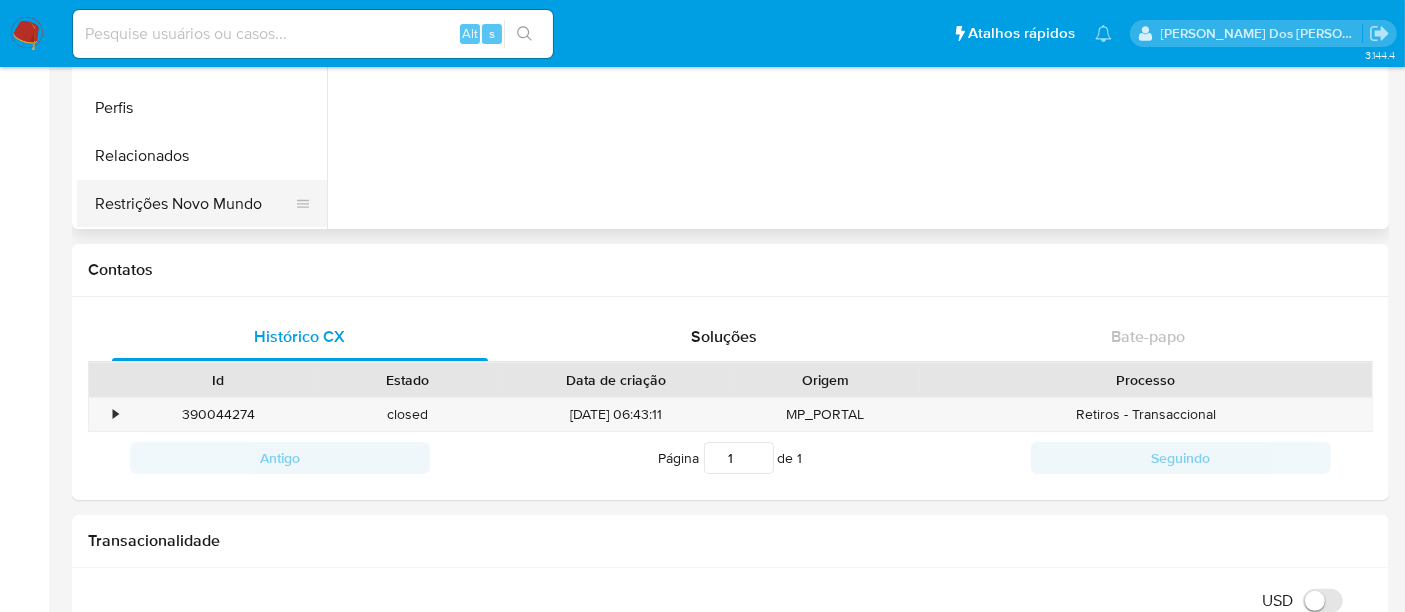 click on "Restrições Novo Mundo" at bounding box center [194, 204] 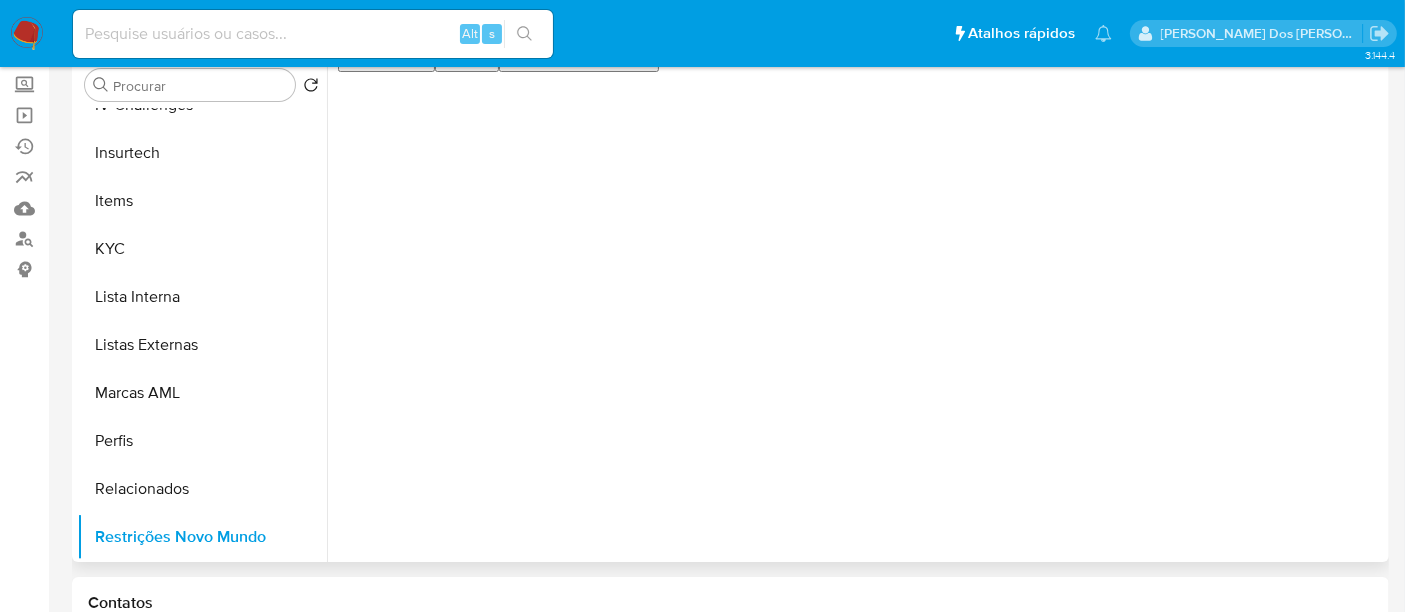 scroll, scrollTop: 0, scrollLeft: 0, axis: both 